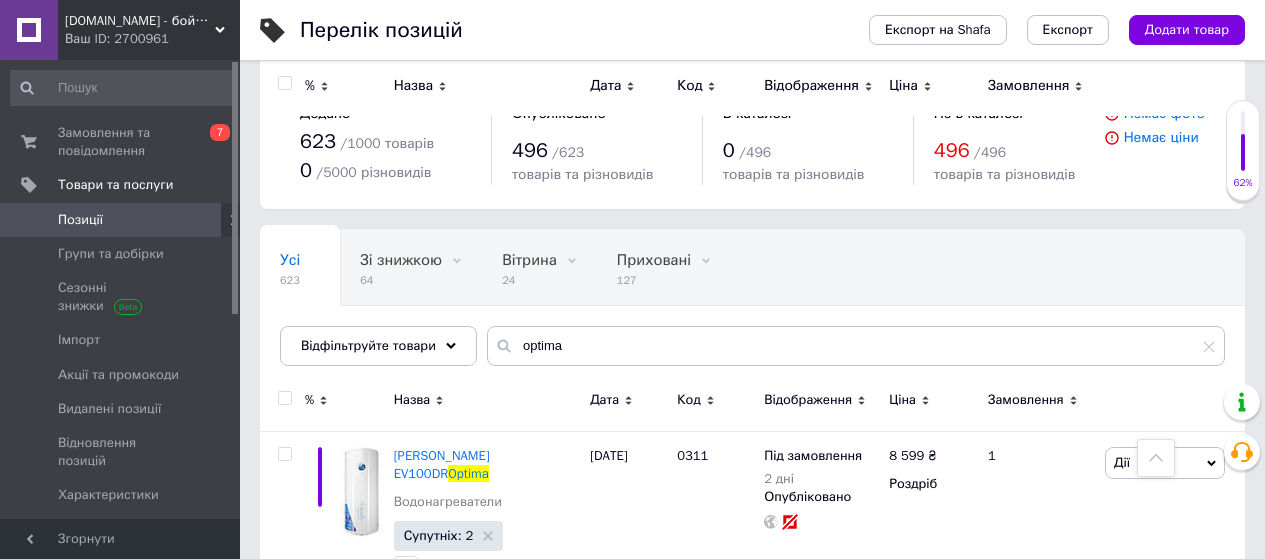 scroll, scrollTop: 1533, scrollLeft: 0, axis: vertical 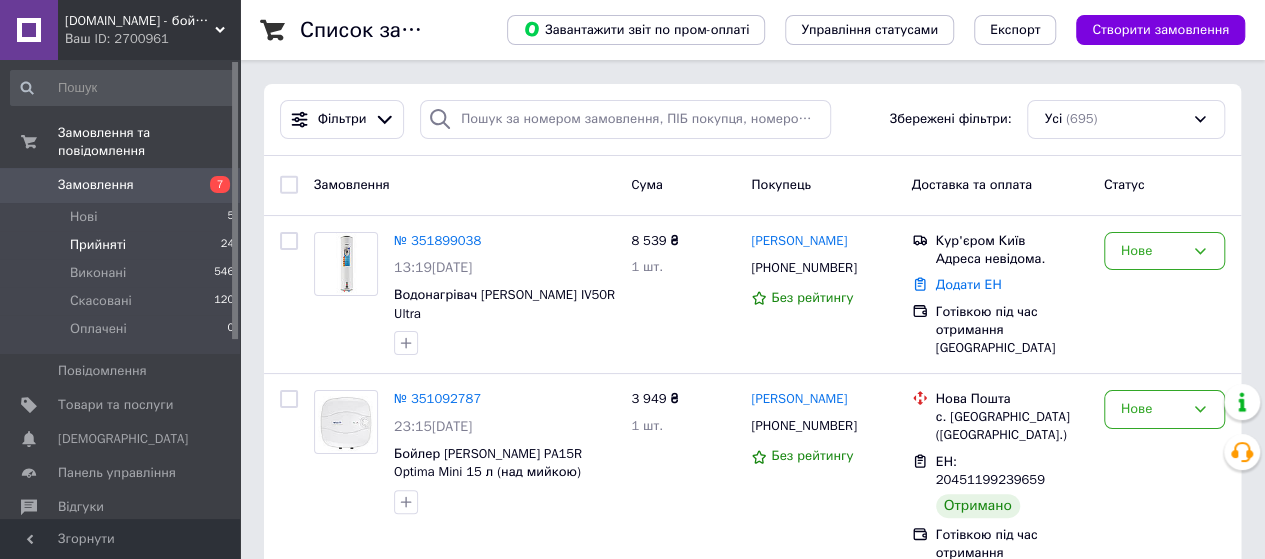 click on "Прийняті" at bounding box center (98, 245) 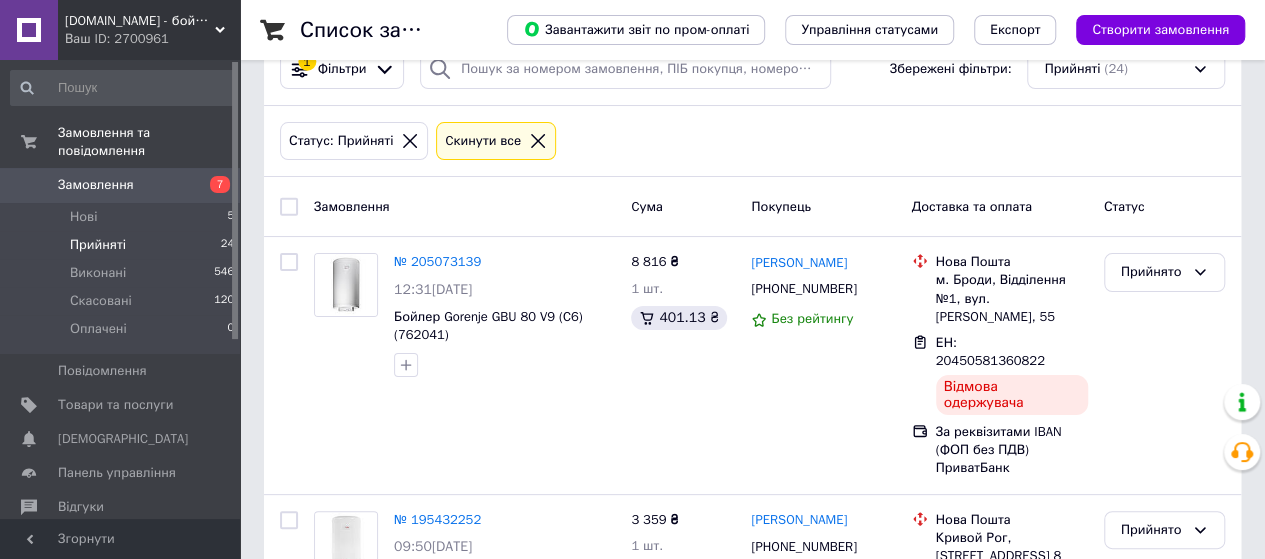 scroll, scrollTop: 133, scrollLeft: 0, axis: vertical 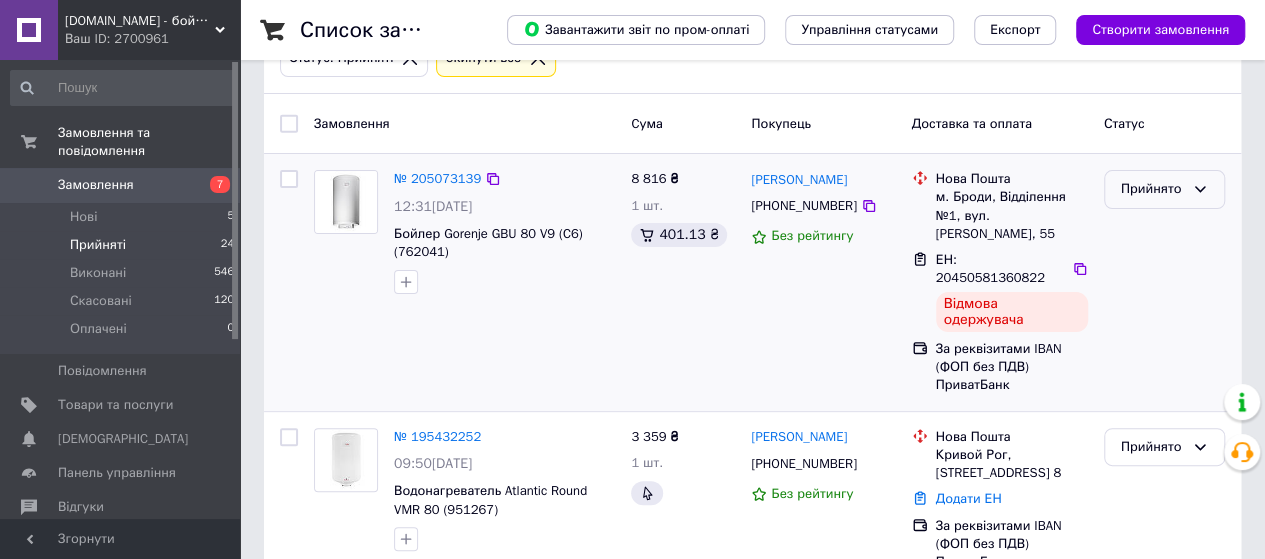 click on "Прийнято" at bounding box center [1152, 189] 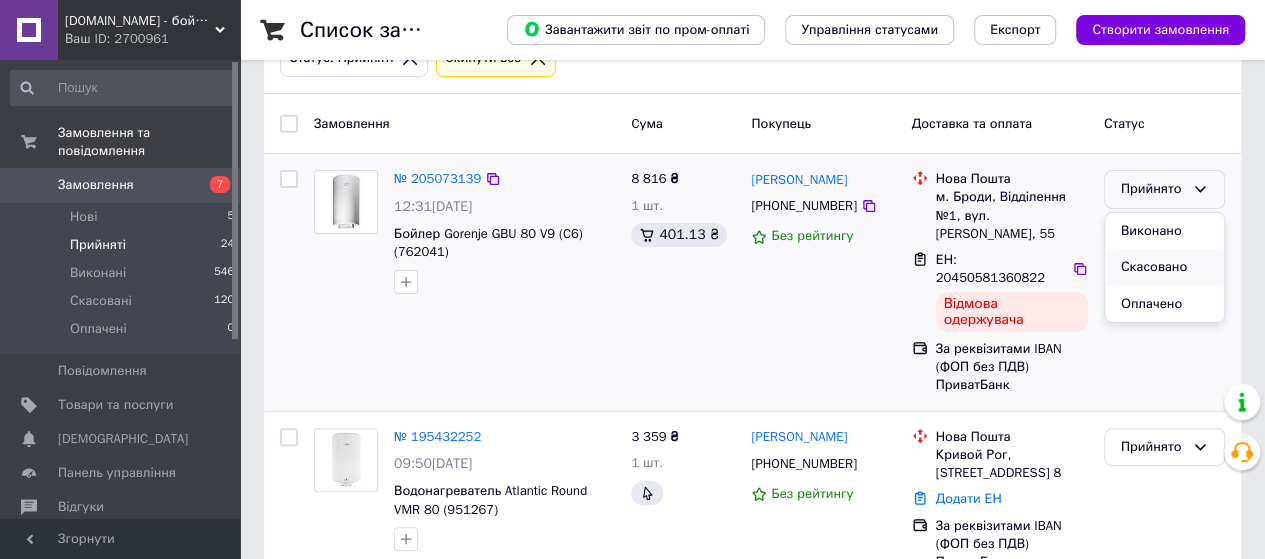 click on "Скасовано" at bounding box center (1164, 267) 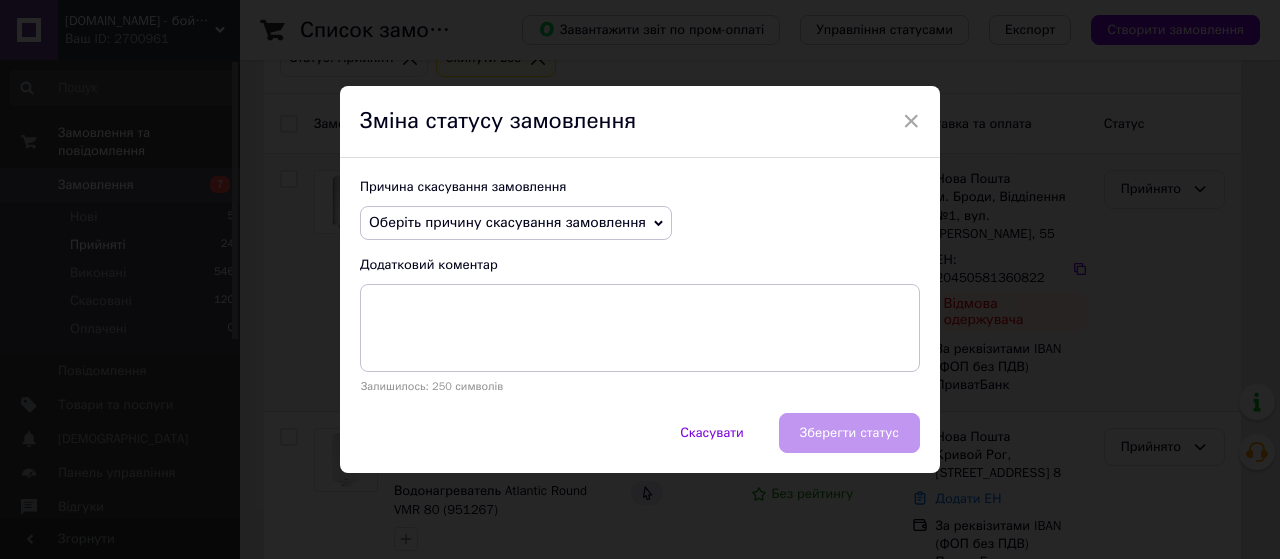 click on "Оберіть причину скасування замовлення" at bounding box center [507, 222] 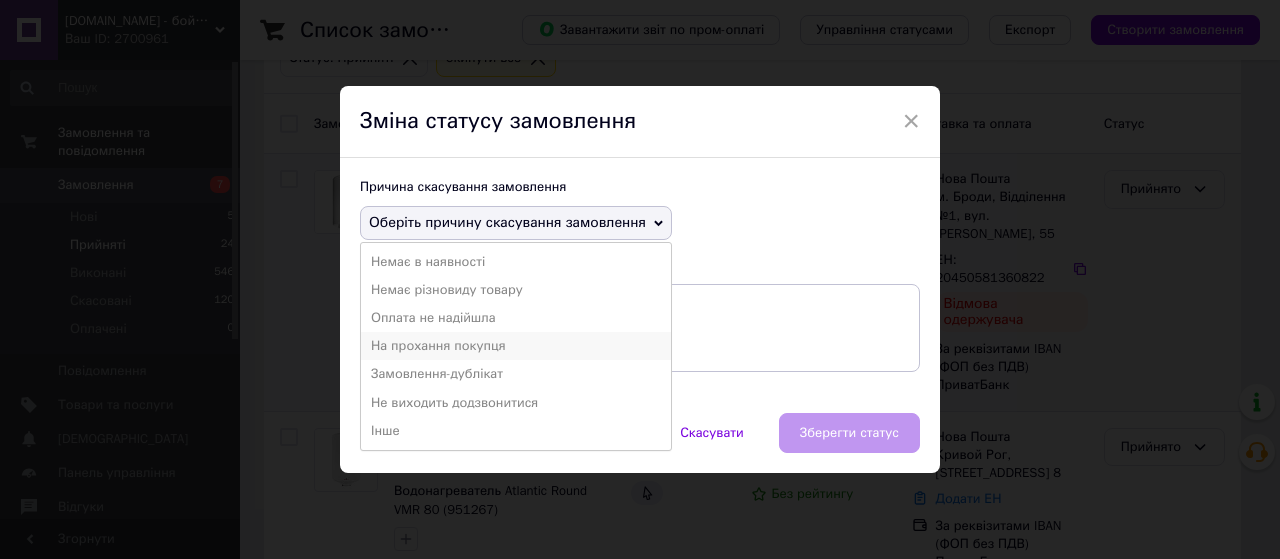 click on "На прохання покупця" at bounding box center [516, 346] 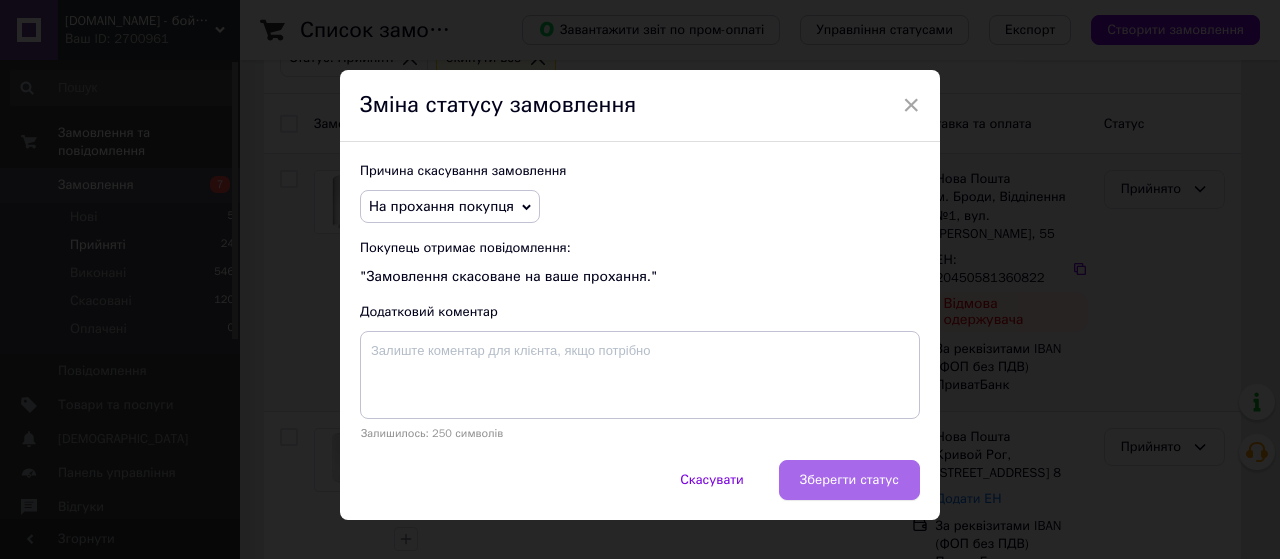 click on "Зберегти статус" at bounding box center [849, 480] 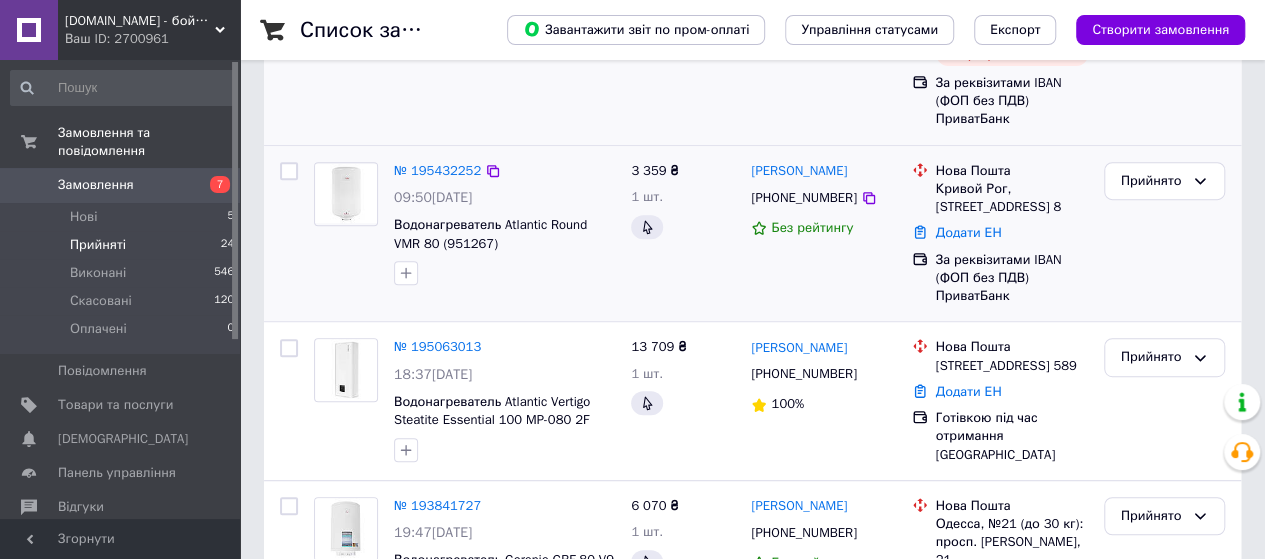 scroll, scrollTop: 400, scrollLeft: 0, axis: vertical 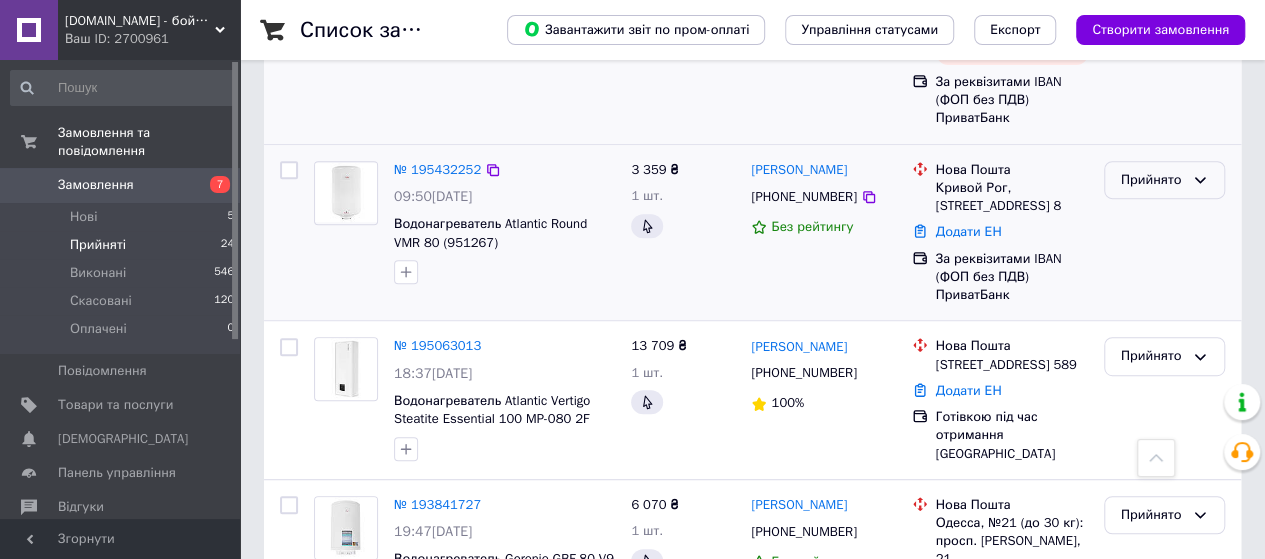 click on "Прийнято" at bounding box center [1152, 180] 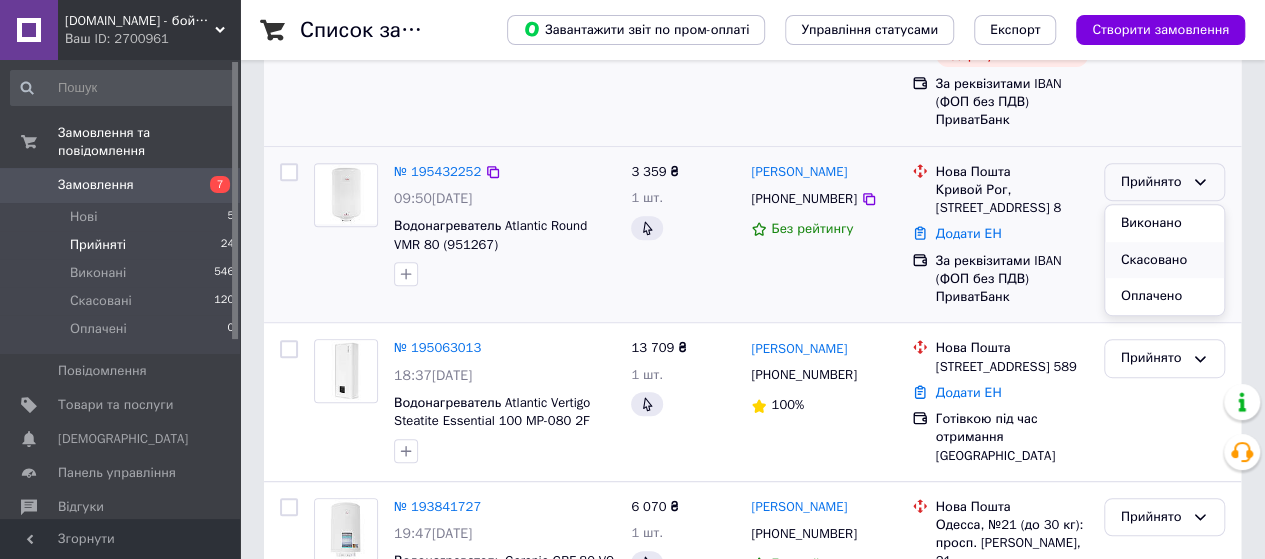scroll, scrollTop: 400, scrollLeft: 0, axis: vertical 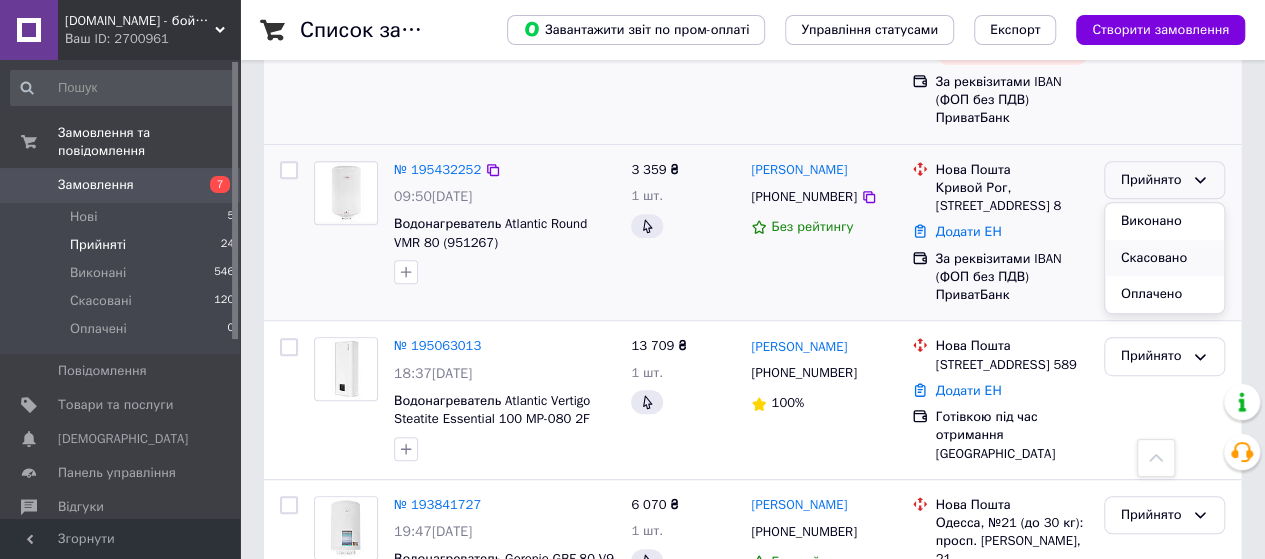 click on "Скасовано" at bounding box center (1164, 258) 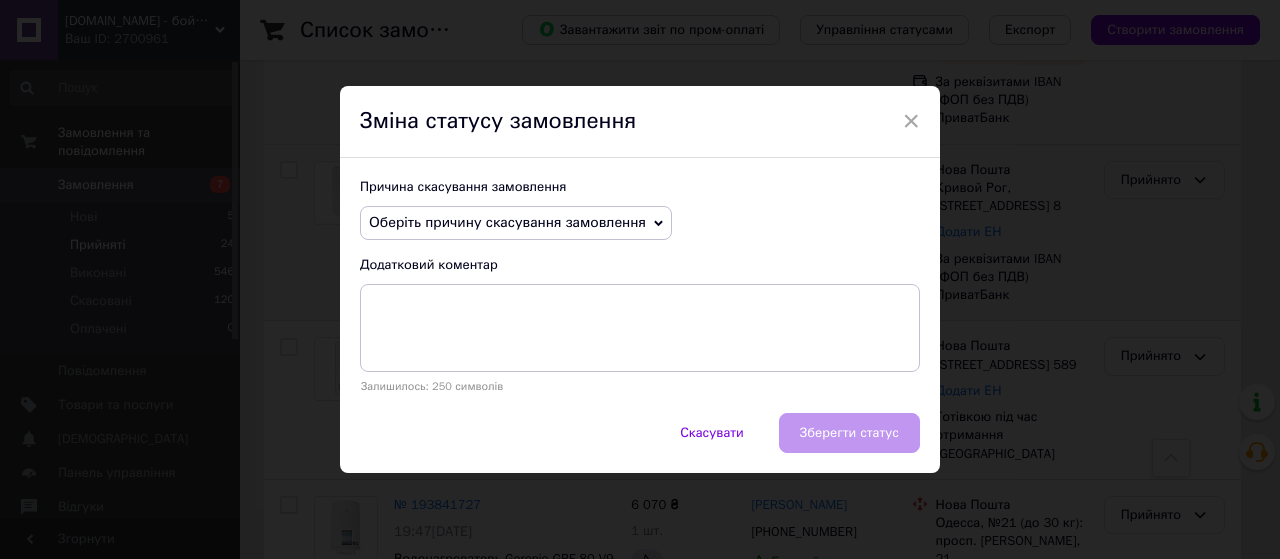 click on "Оберіть причину скасування замовлення" at bounding box center [516, 223] 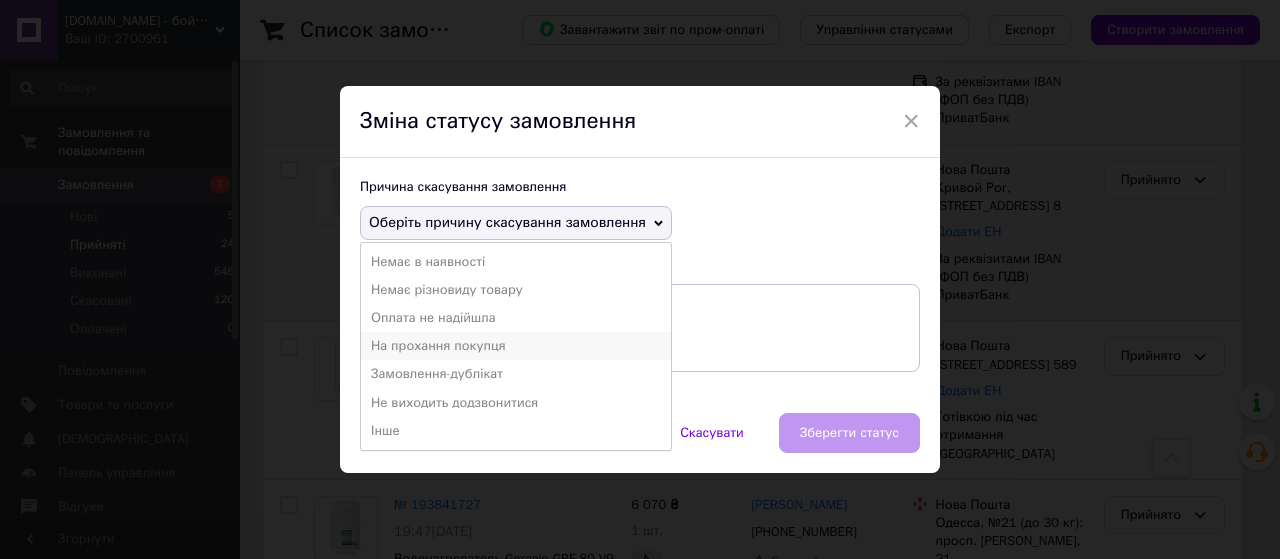 click on "На прохання покупця" at bounding box center (516, 346) 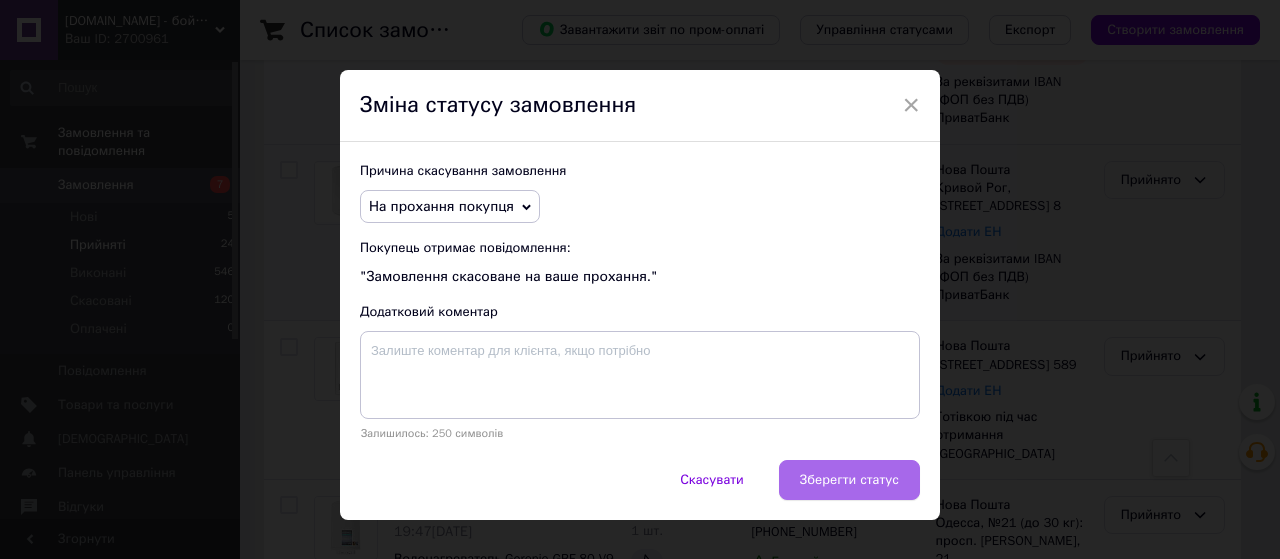 click on "Зберегти статус" at bounding box center [849, 480] 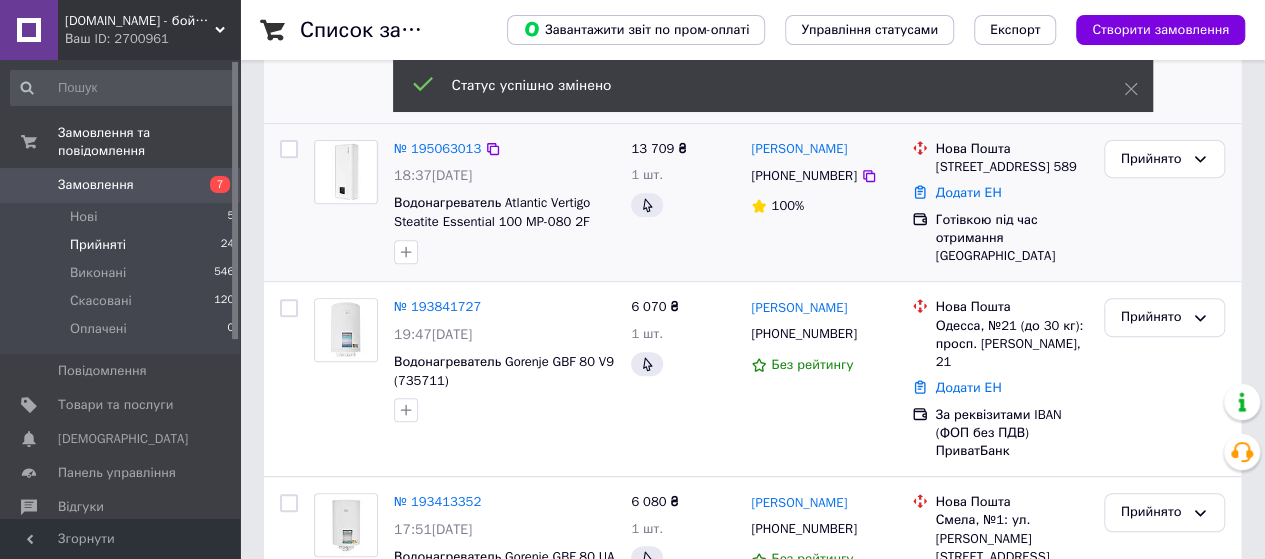 scroll, scrollTop: 329, scrollLeft: 0, axis: vertical 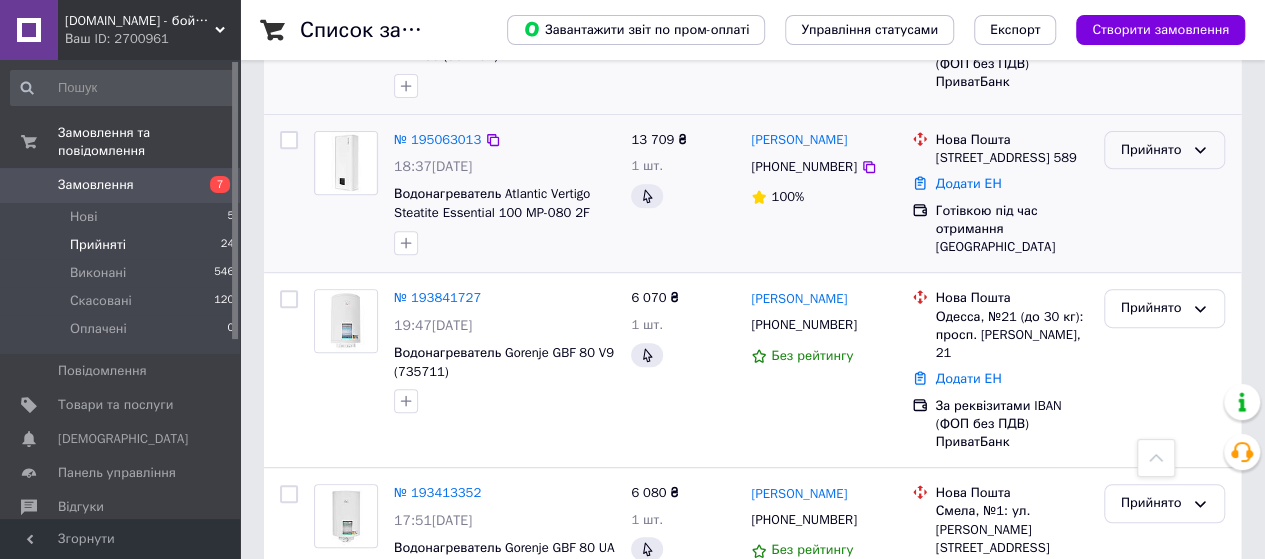 click on "Прийнято" at bounding box center [1152, 150] 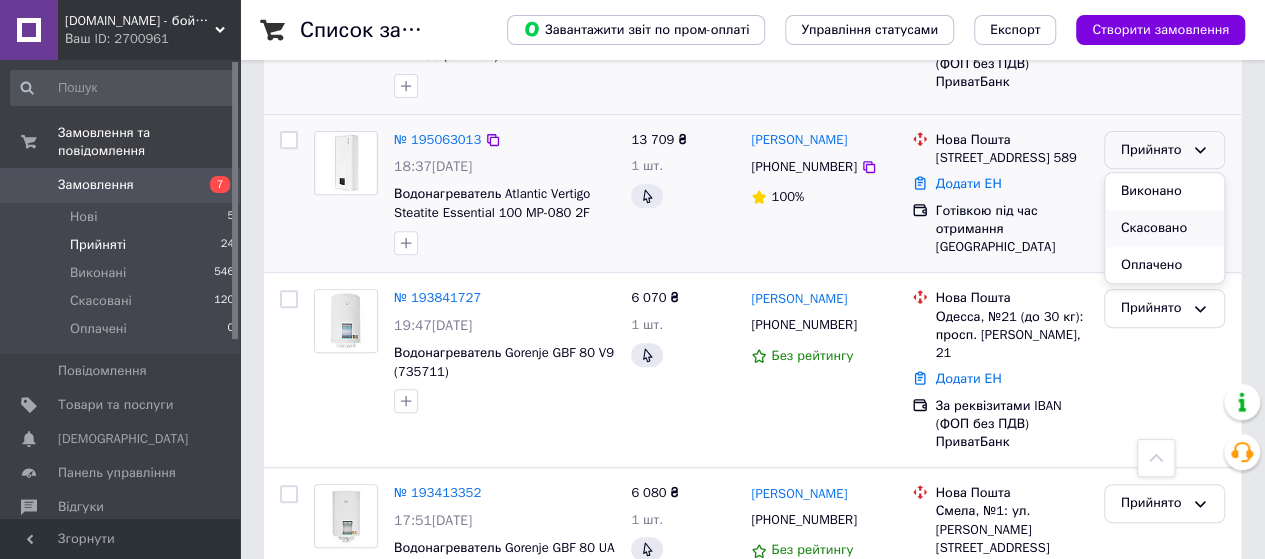 click on "Скасовано" at bounding box center [1164, 228] 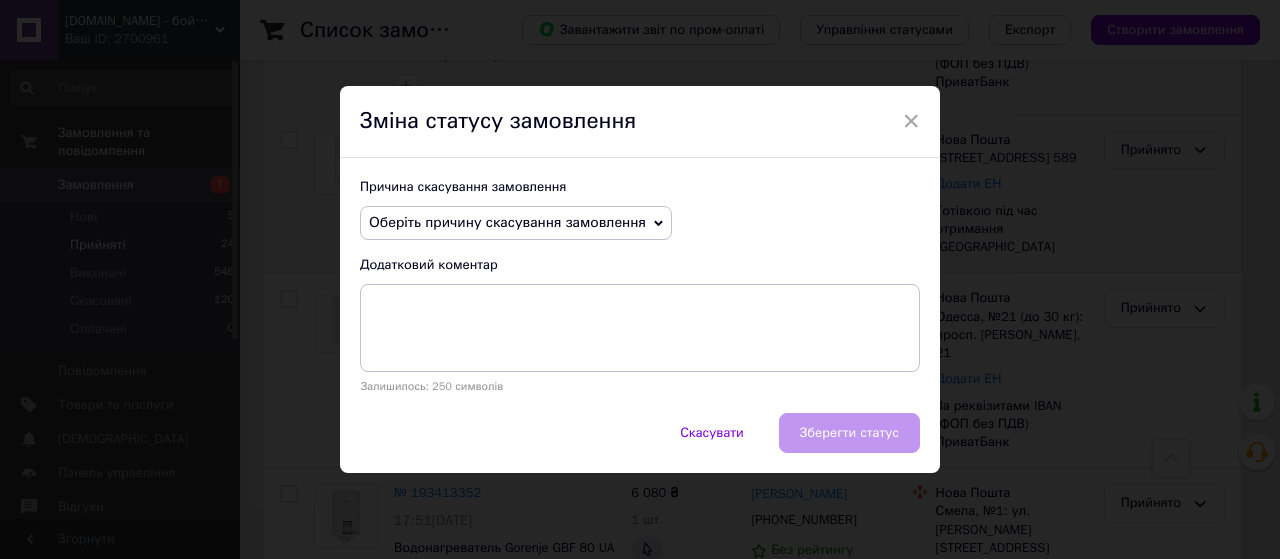 click on "Оберіть причину скасування замовлення" at bounding box center (516, 223) 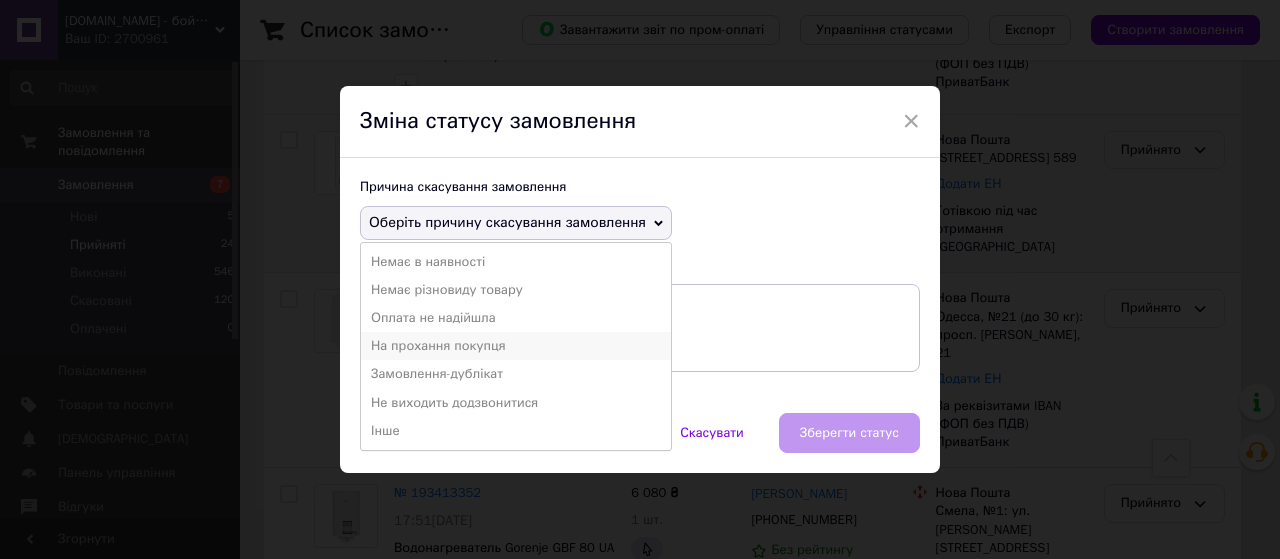 click on "На прохання покупця" at bounding box center (516, 346) 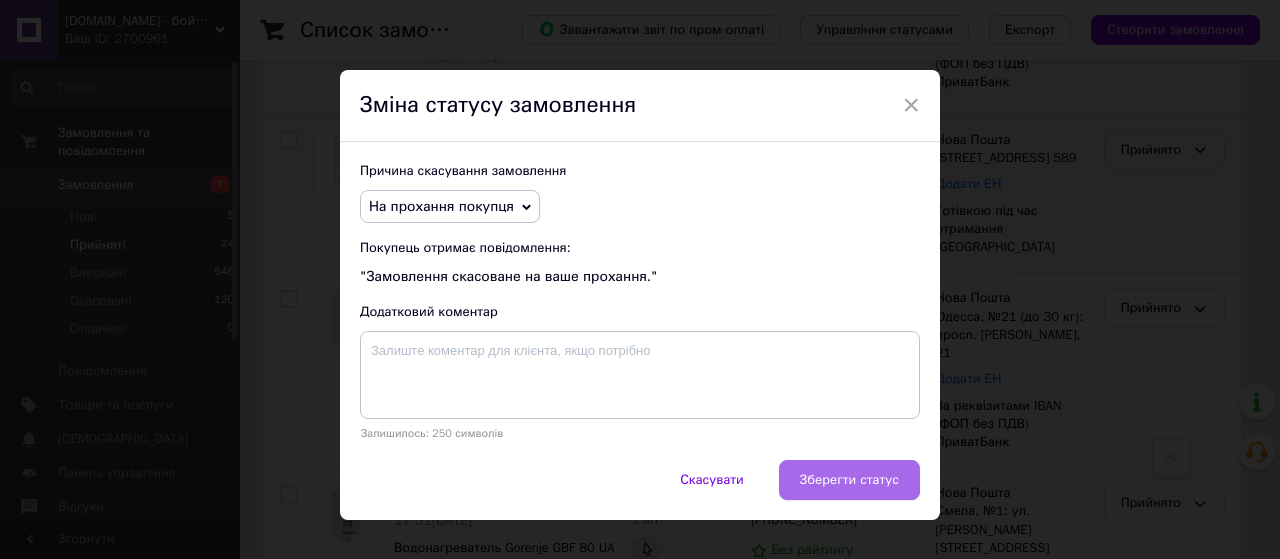 click on "Зберегти статус" at bounding box center (849, 480) 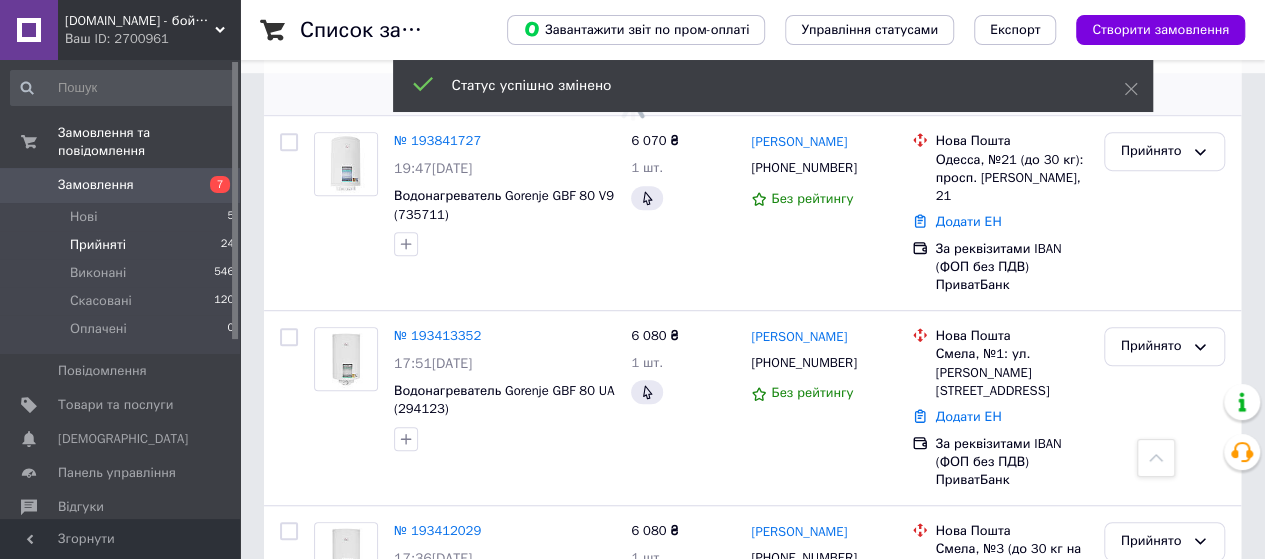 scroll, scrollTop: 529, scrollLeft: 0, axis: vertical 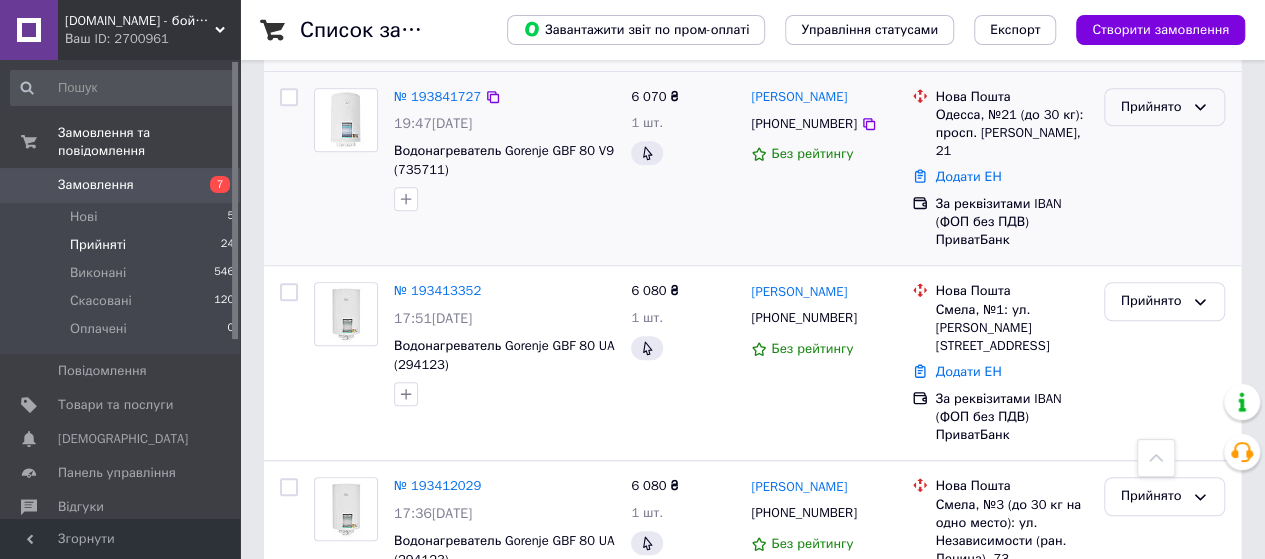 click on "Прийнято" at bounding box center (1152, 107) 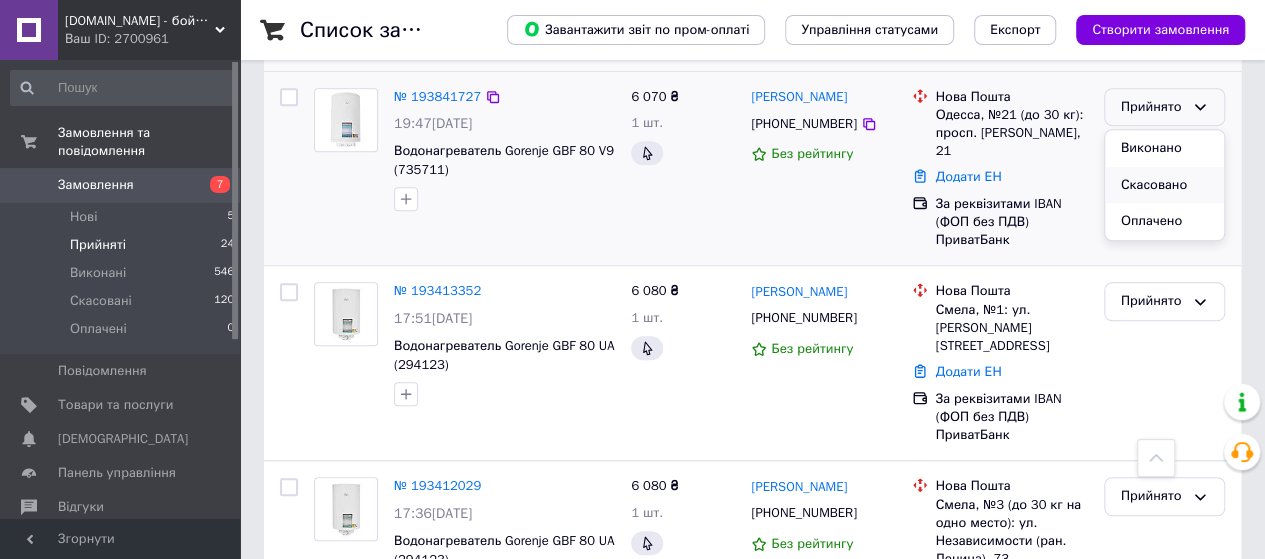 click on "Скасовано" at bounding box center (1164, 185) 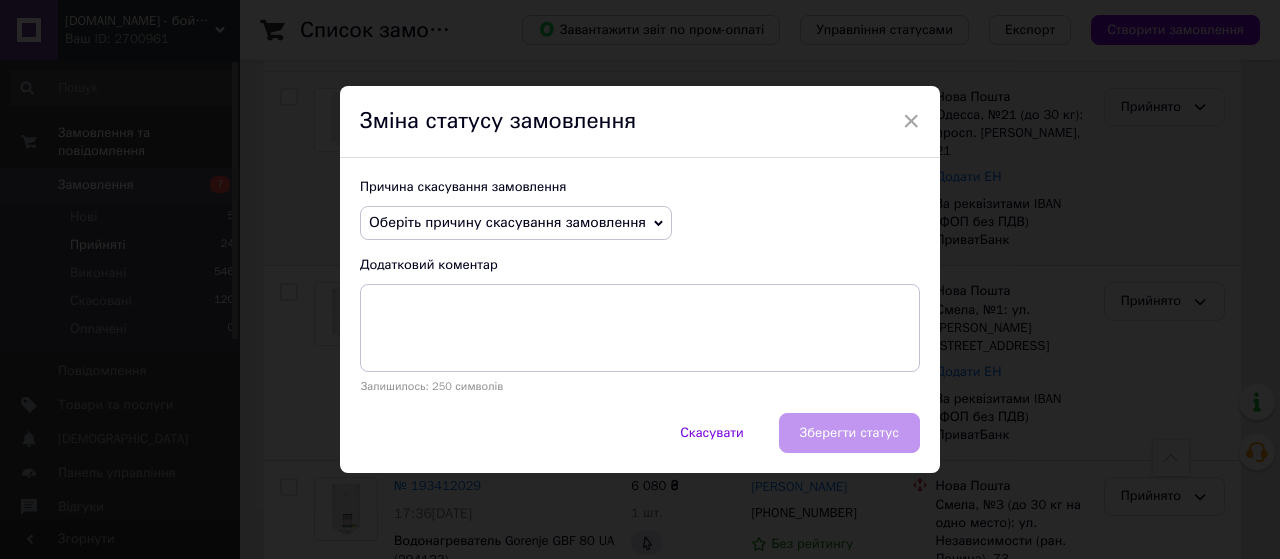 click on "Оберіть причину скасування замовлення" at bounding box center (507, 222) 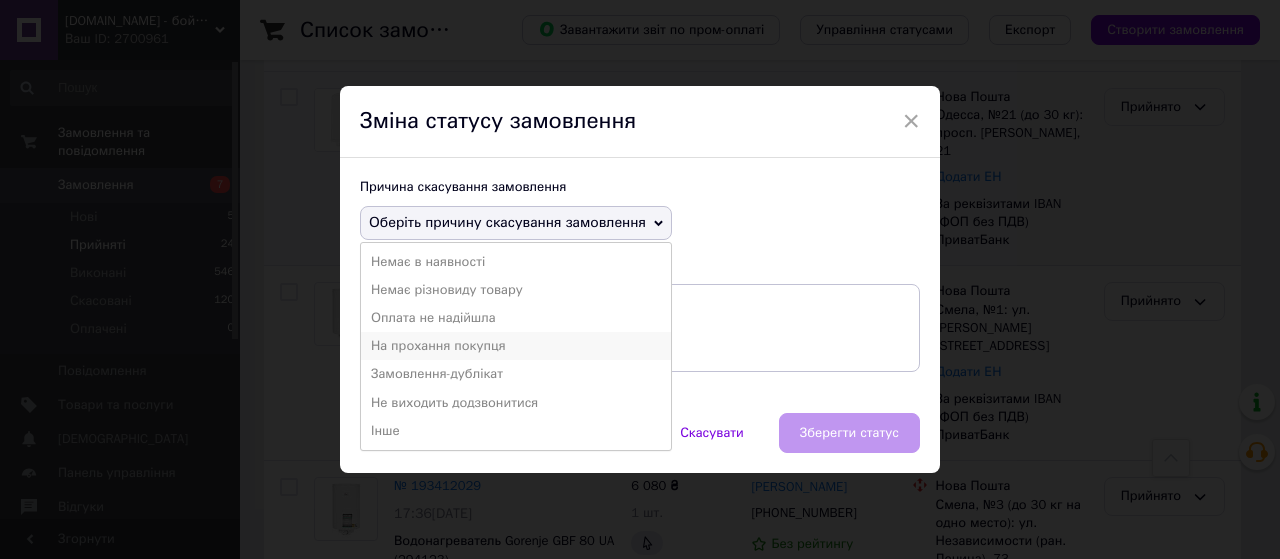 click on "На прохання покупця" at bounding box center [516, 346] 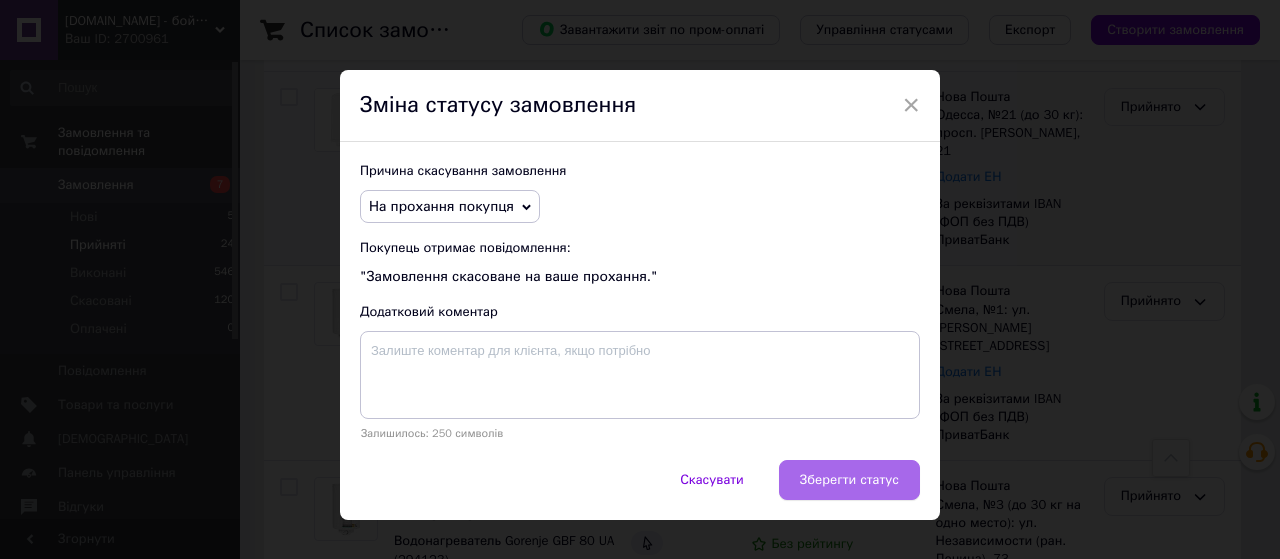 click on "Зберегти статус" at bounding box center [849, 480] 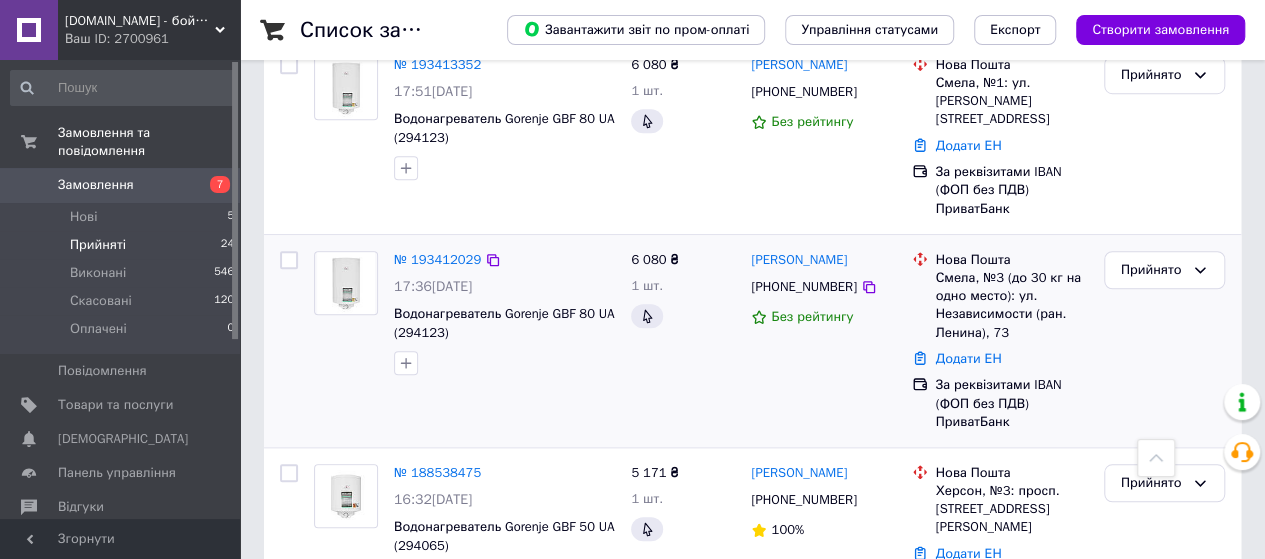 scroll, scrollTop: 596, scrollLeft: 0, axis: vertical 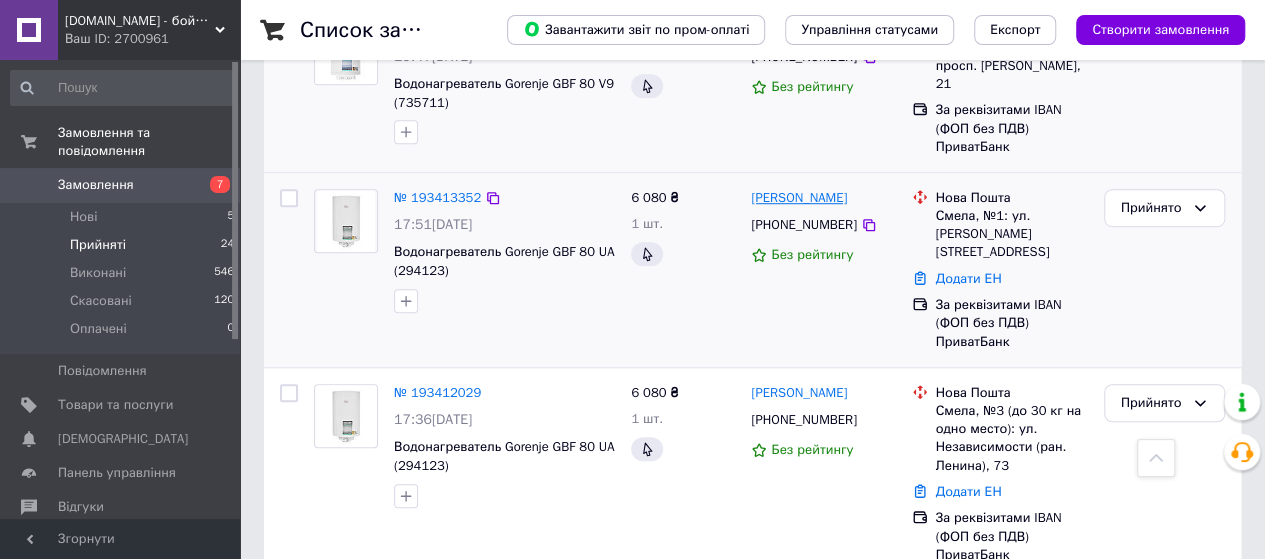 click on "[PERSON_NAME]" at bounding box center [799, 198] 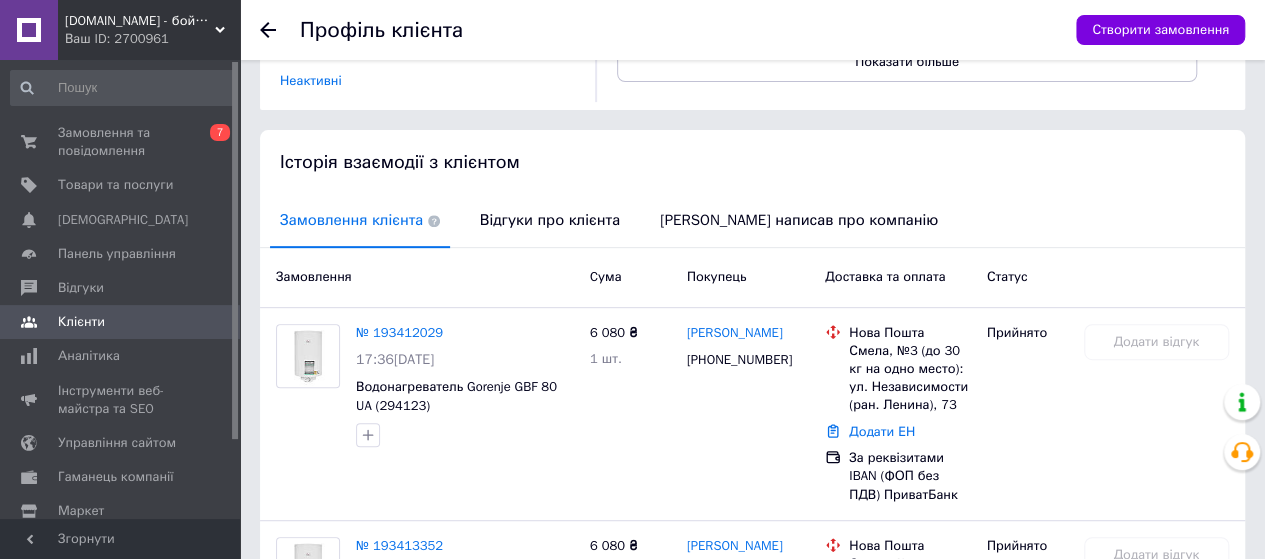 scroll, scrollTop: 0, scrollLeft: 0, axis: both 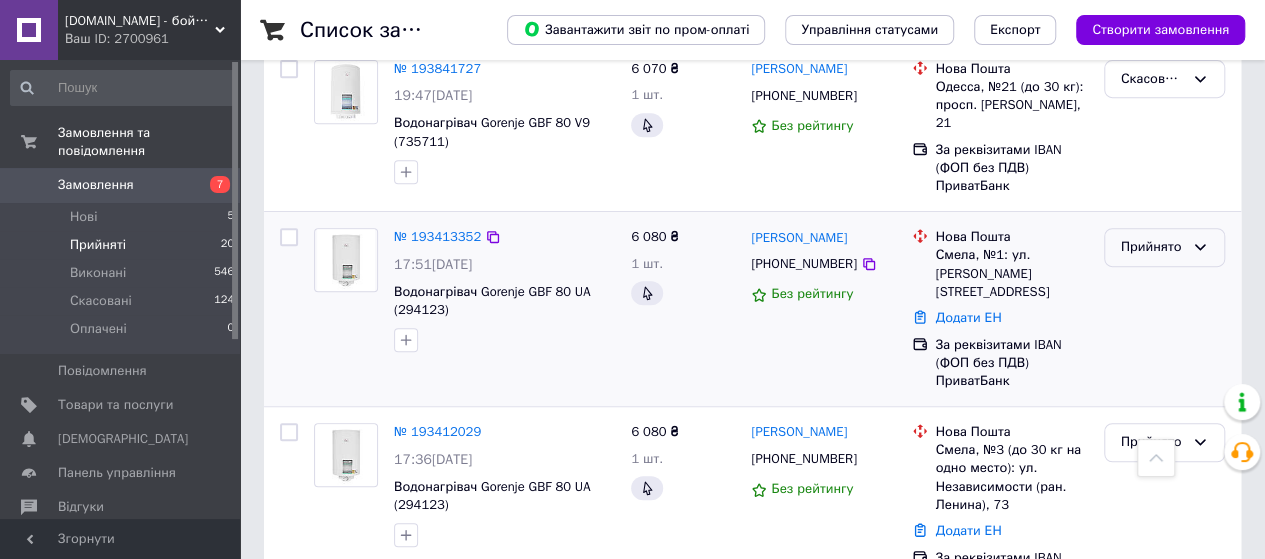 click on "Прийнято" at bounding box center [1152, 247] 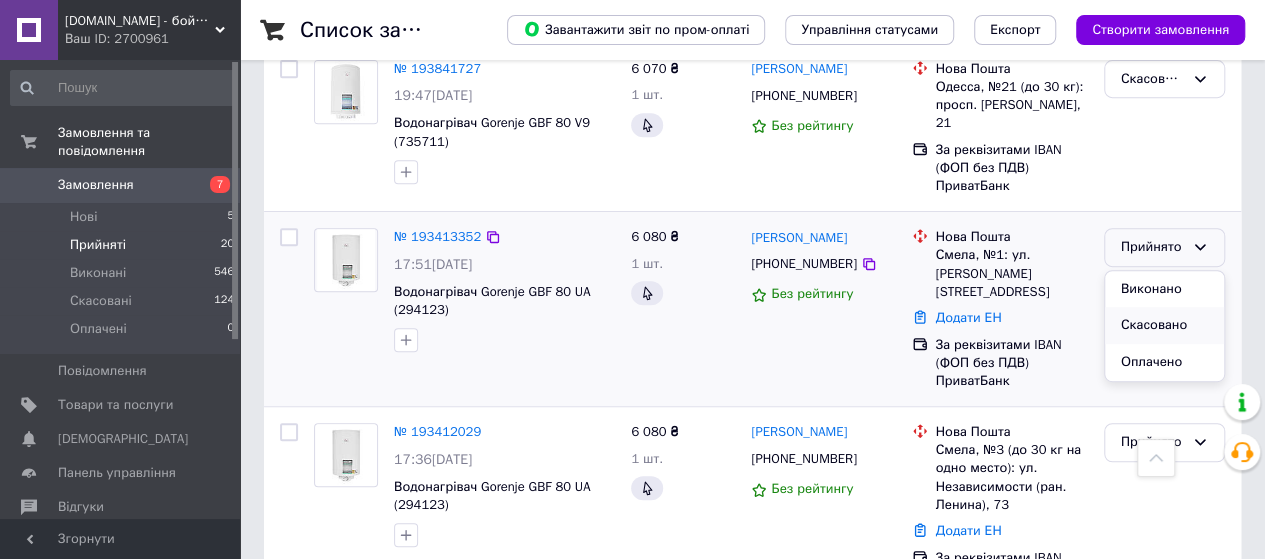 click on "Скасовано" at bounding box center (1164, 325) 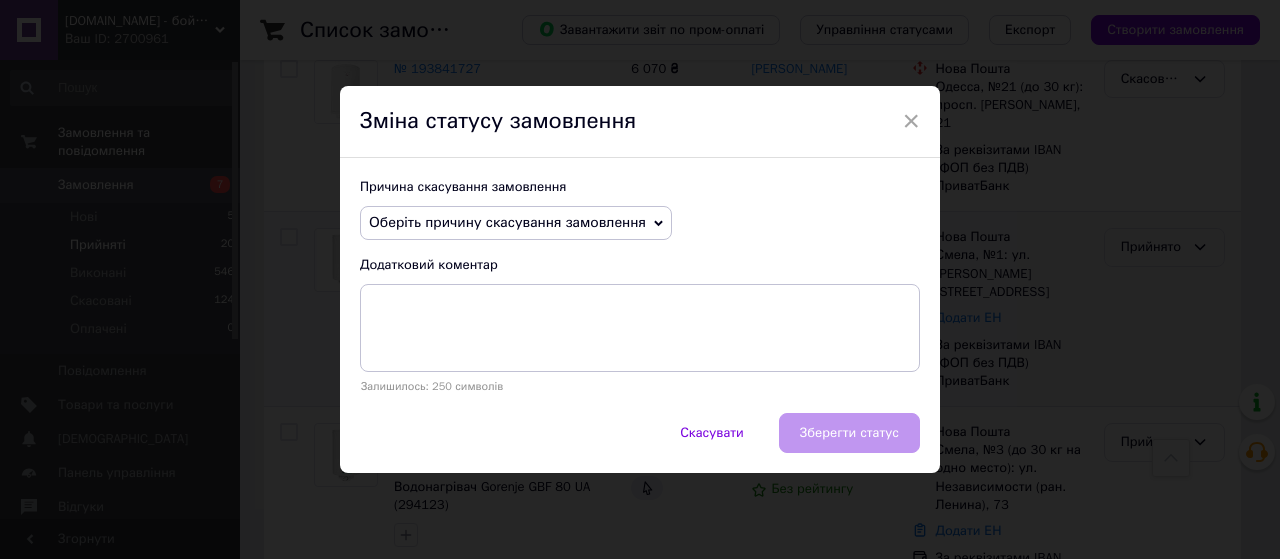 click on "Оберіть причину скасування замовлення" at bounding box center (507, 222) 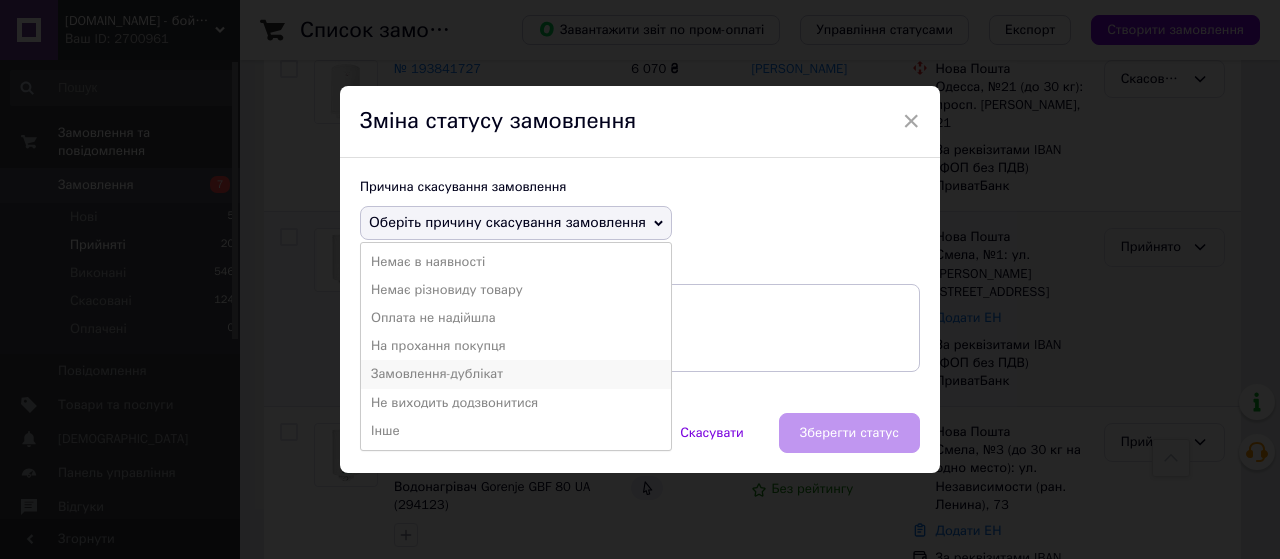 click on "Замовлення-дублікат" at bounding box center (516, 374) 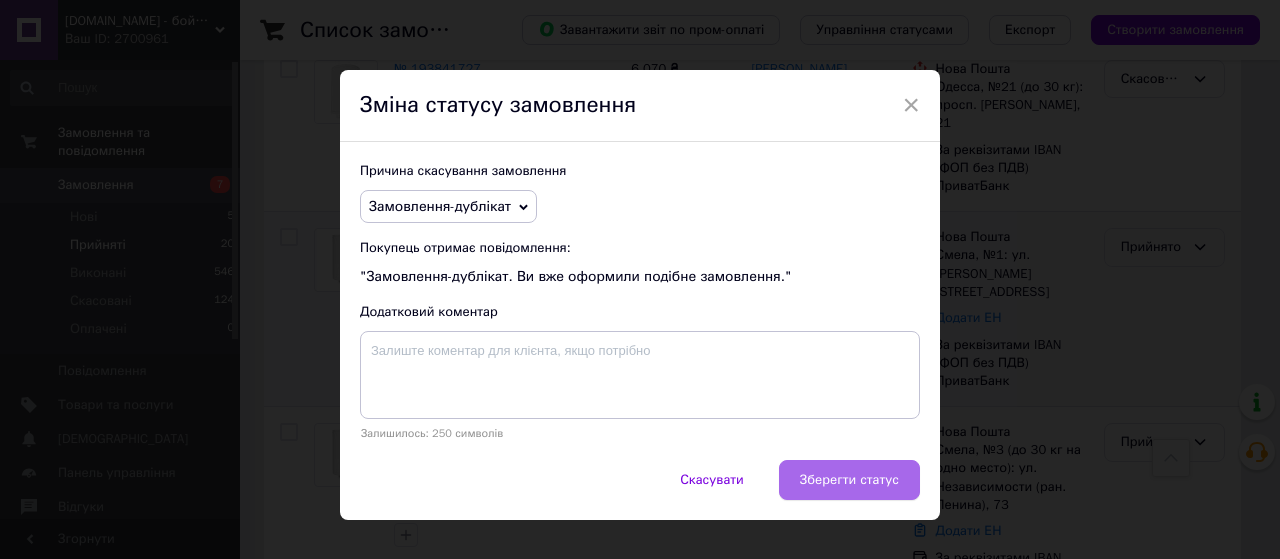 click on "Зберегти статус" at bounding box center (849, 480) 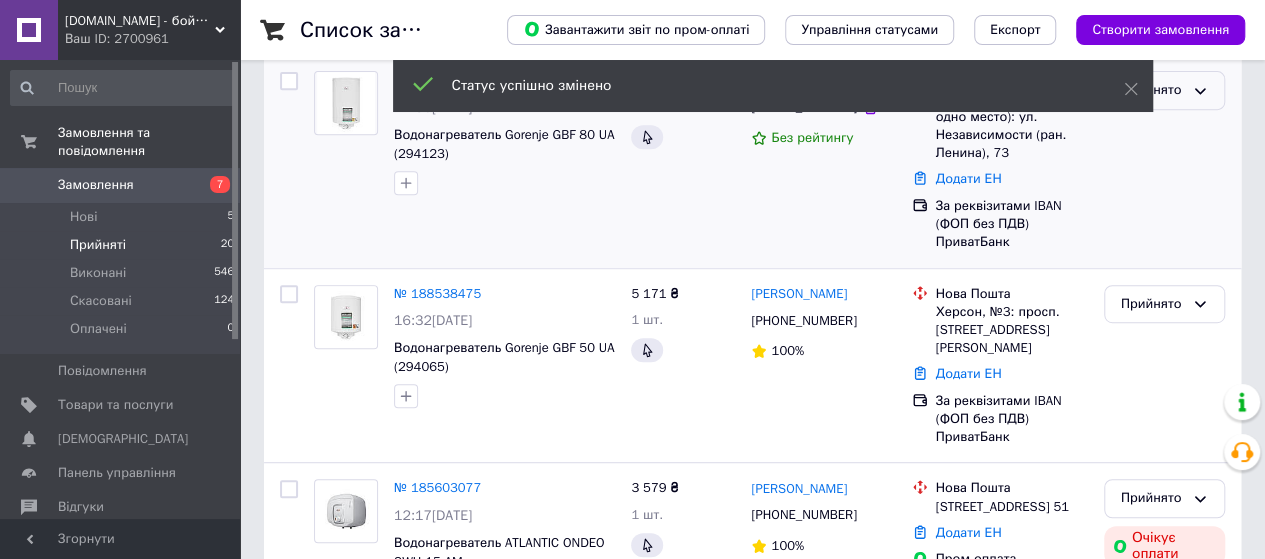 scroll, scrollTop: 75, scrollLeft: 0, axis: vertical 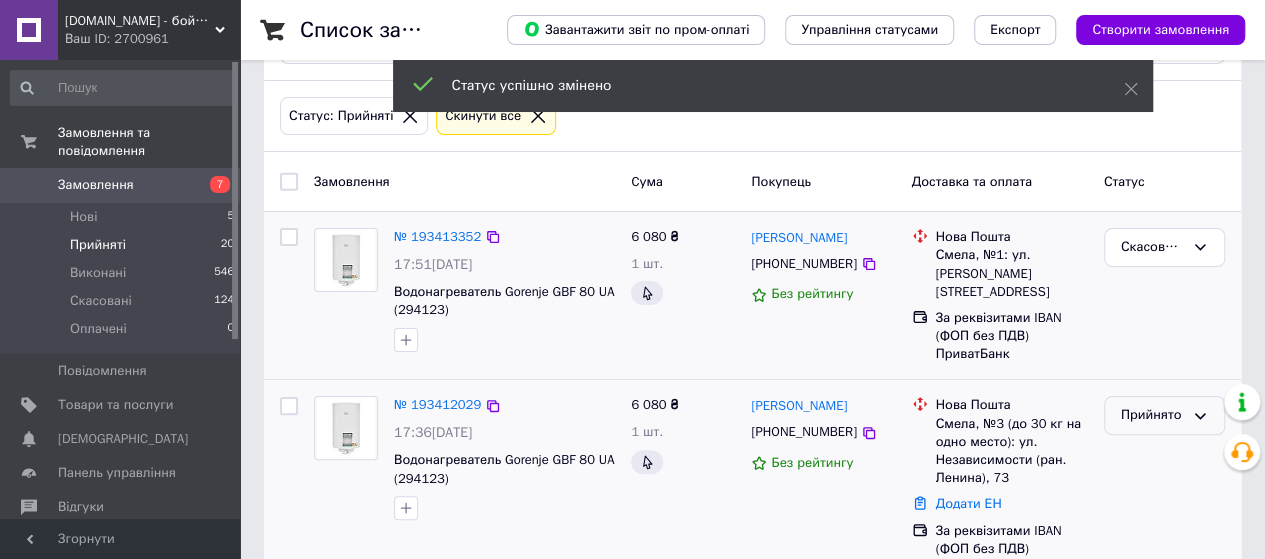 click on "Прийнято" at bounding box center [1152, 415] 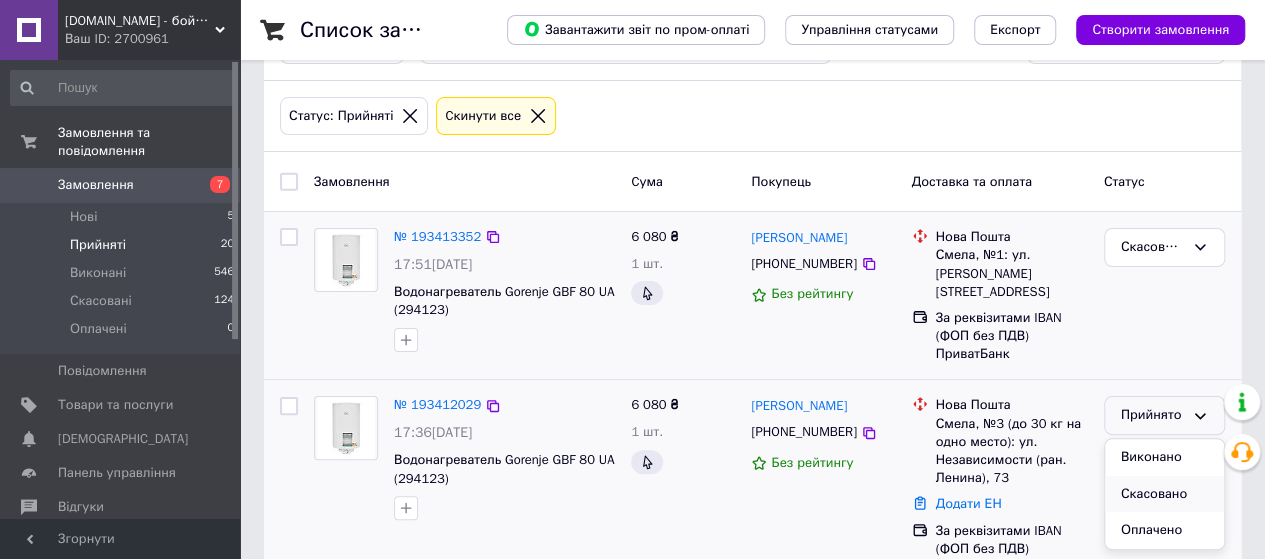 click on "Скасовано" at bounding box center [1164, 494] 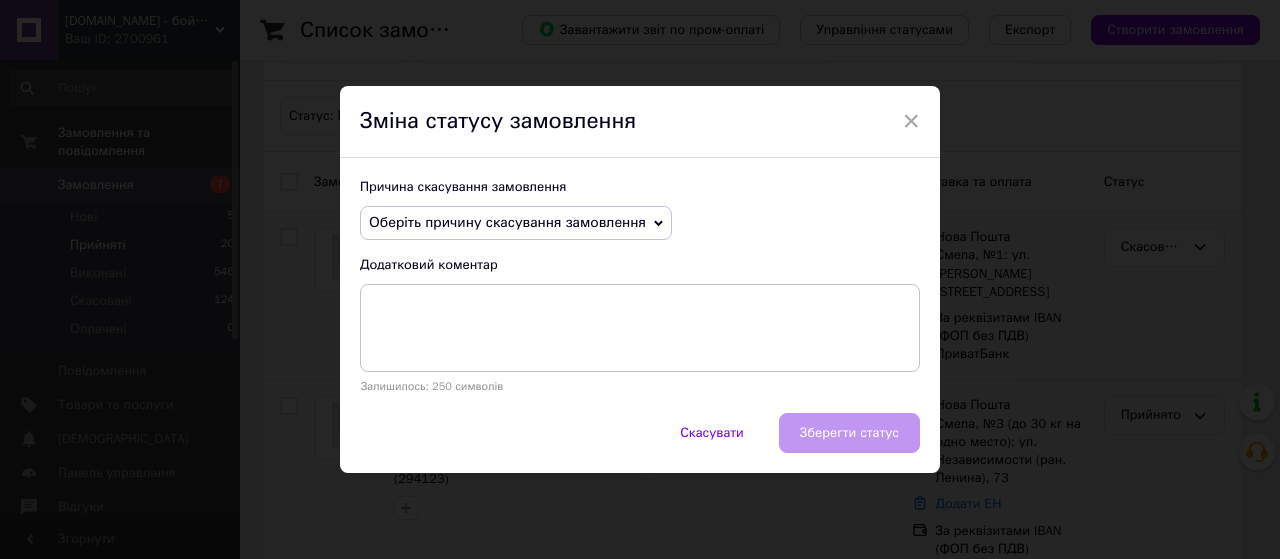 click on "Оберіть причину скасування замовлення" at bounding box center (507, 222) 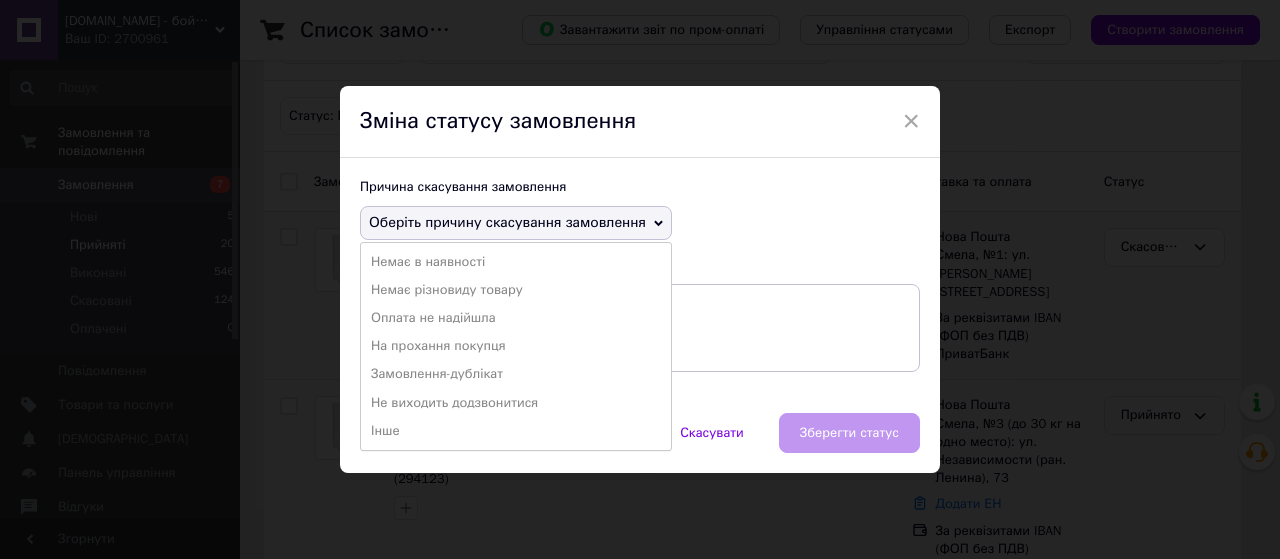 click on "Замовлення-дублікат" at bounding box center (516, 374) 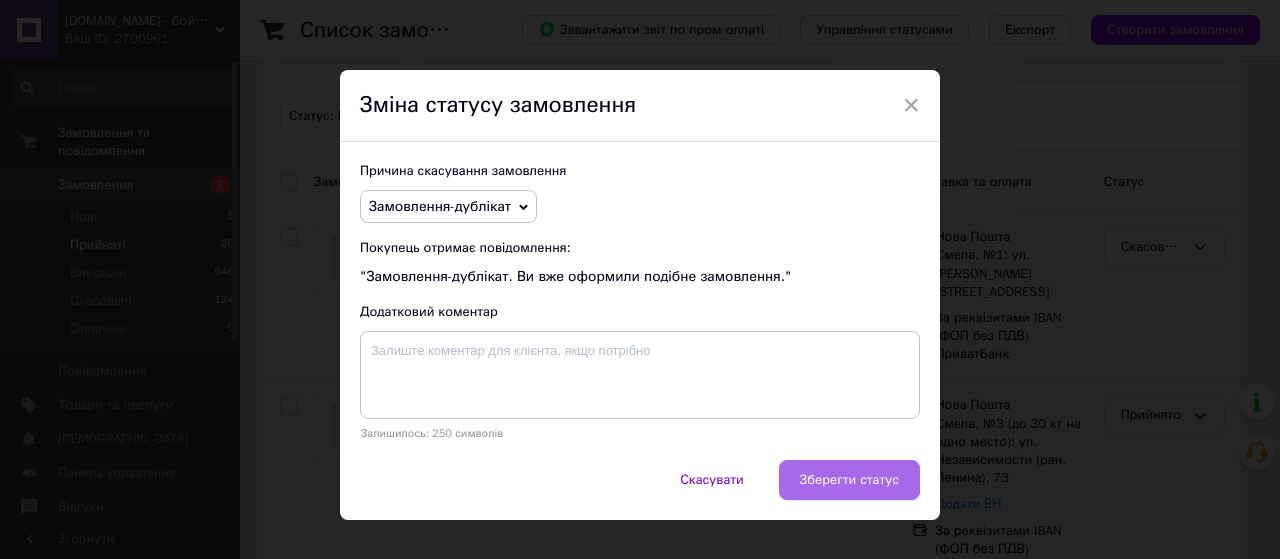 click on "Зберегти статус" at bounding box center (849, 480) 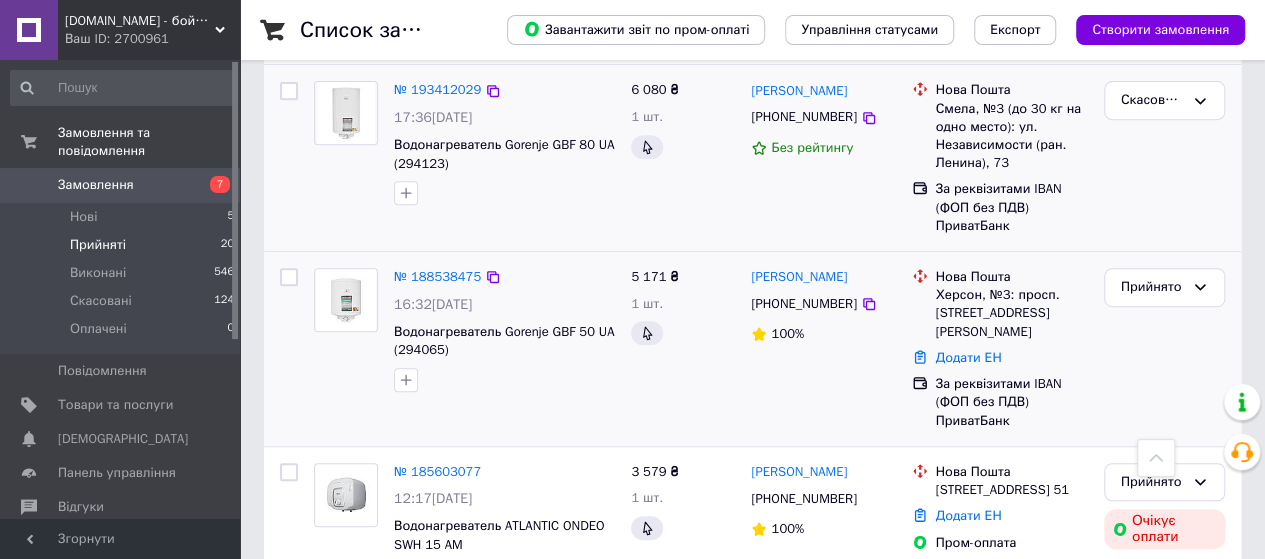 scroll, scrollTop: 466, scrollLeft: 0, axis: vertical 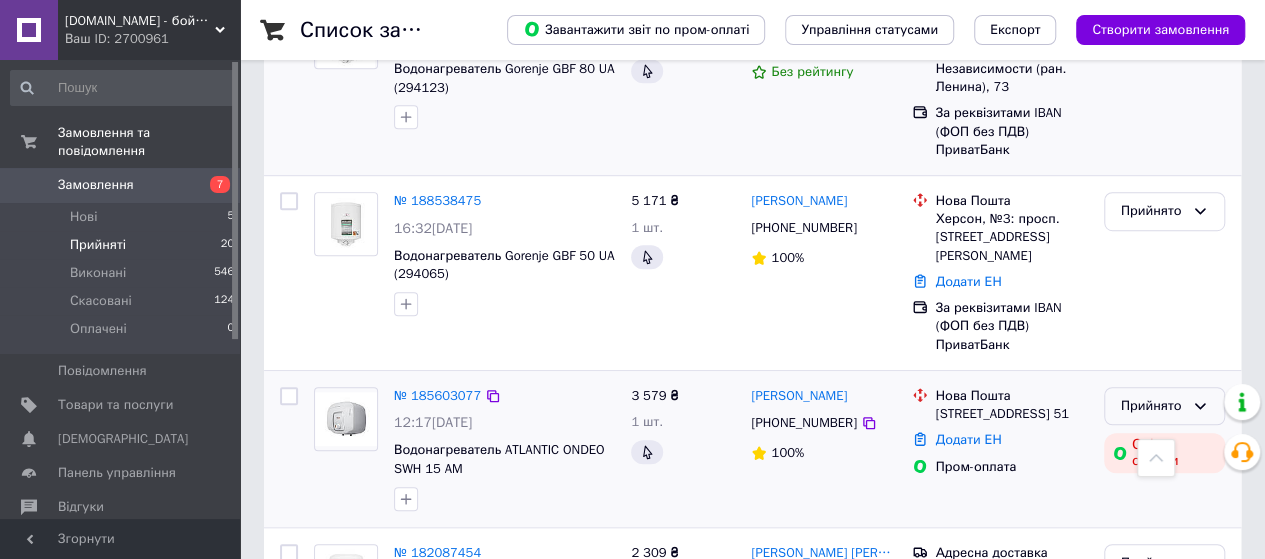 click on "Прийнято" at bounding box center [1152, 406] 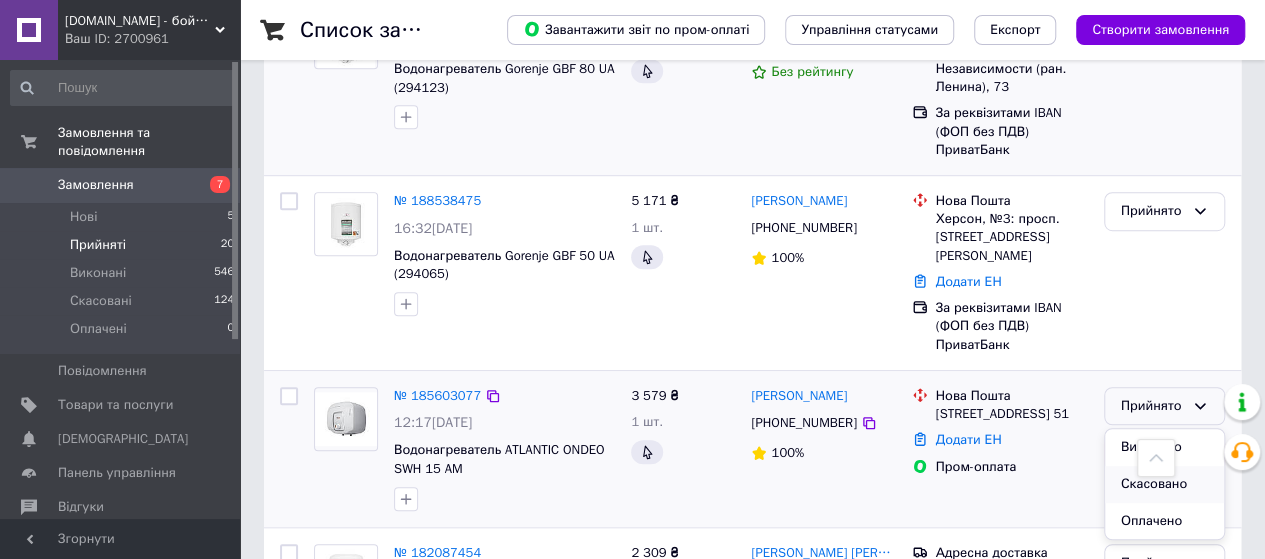 click on "Скасовано" at bounding box center (1164, 484) 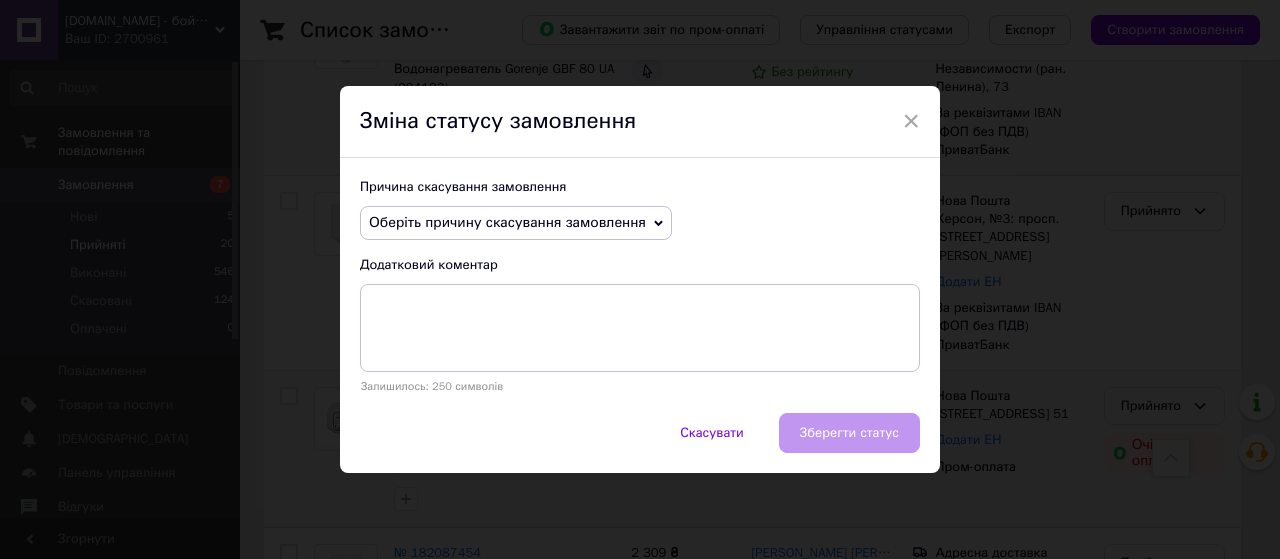 click on "Причина скасування замовлення Оберіть причину скасування замовлення Немає в наявності Немає різновиду товару Оплата не надійшла На прохання покупця Замовлення-дублікат Не виходить додзвонитися Інше Додатковий коментар Залишилось: 250 символів" at bounding box center (640, 285) 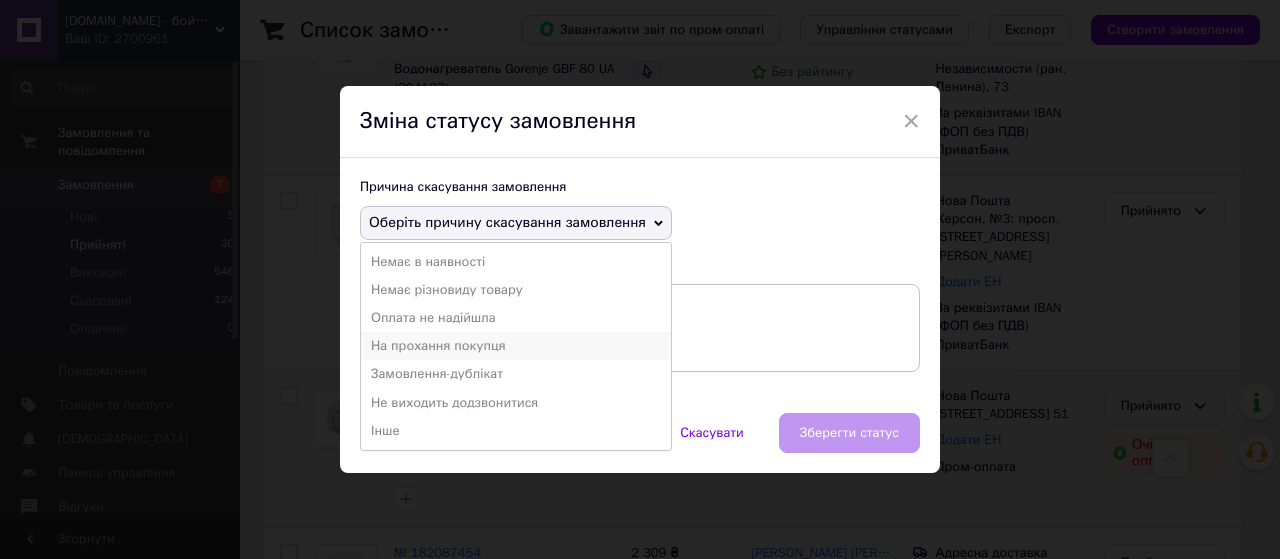 click on "На прохання покупця" at bounding box center [516, 346] 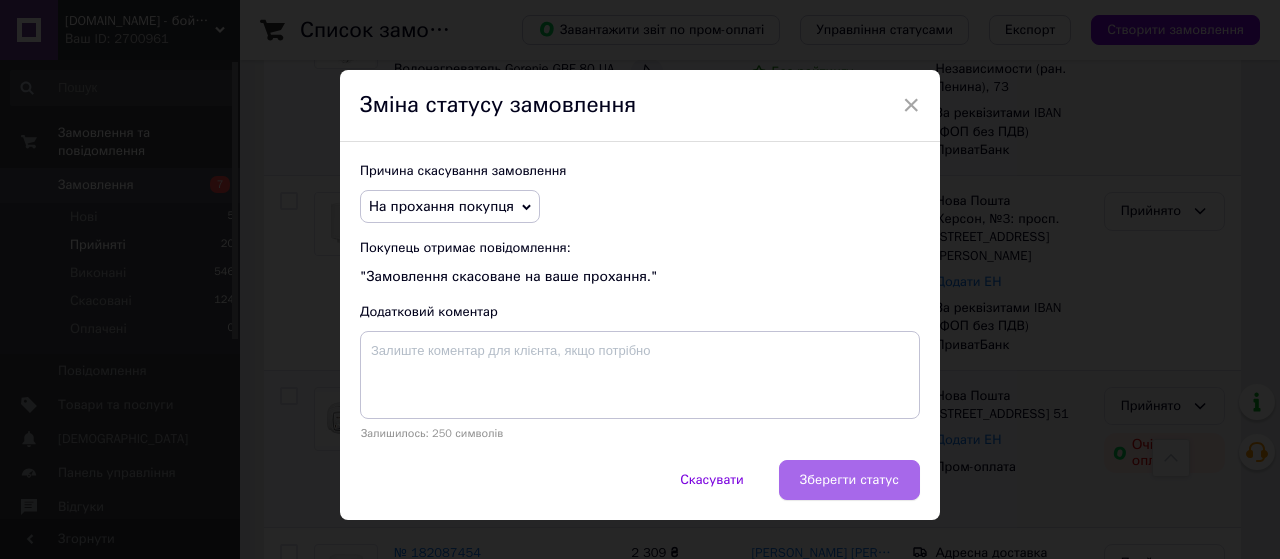 click on "Зберегти статус" at bounding box center (849, 480) 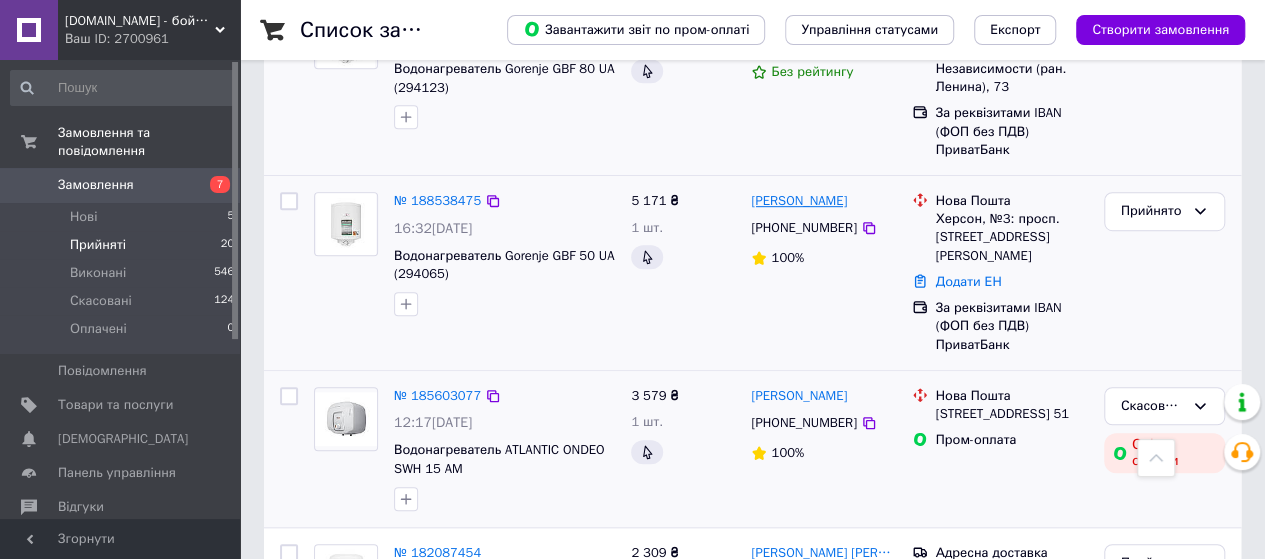 click on "[PERSON_NAME]" at bounding box center [799, 201] 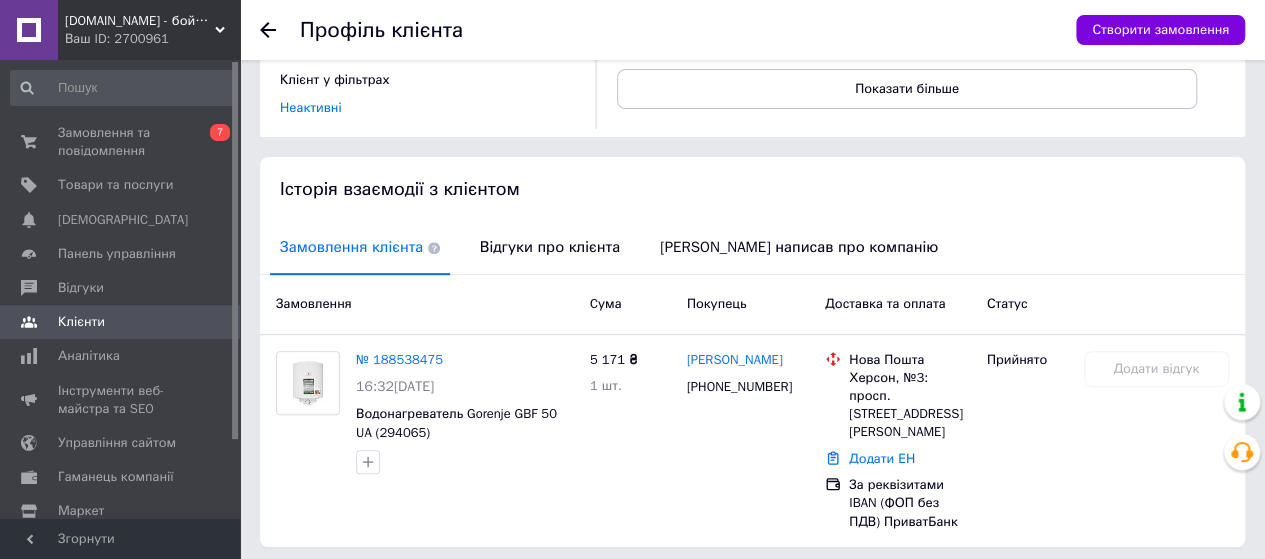 scroll, scrollTop: 346, scrollLeft: 0, axis: vertical 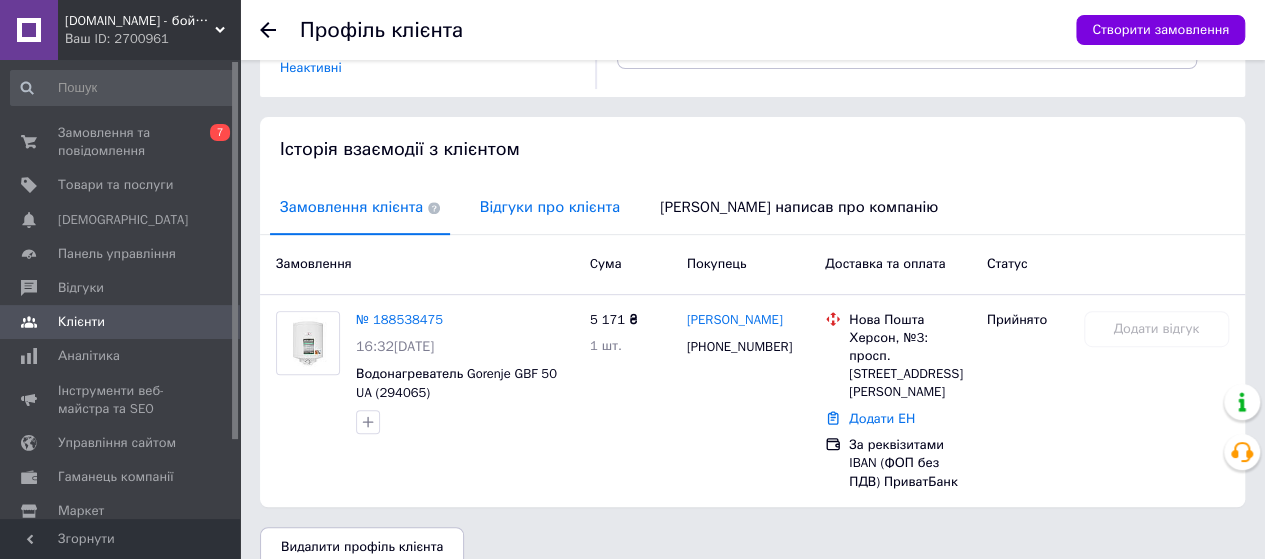 click on "Відгуки про клієнта" at bounding box center (550, 207) 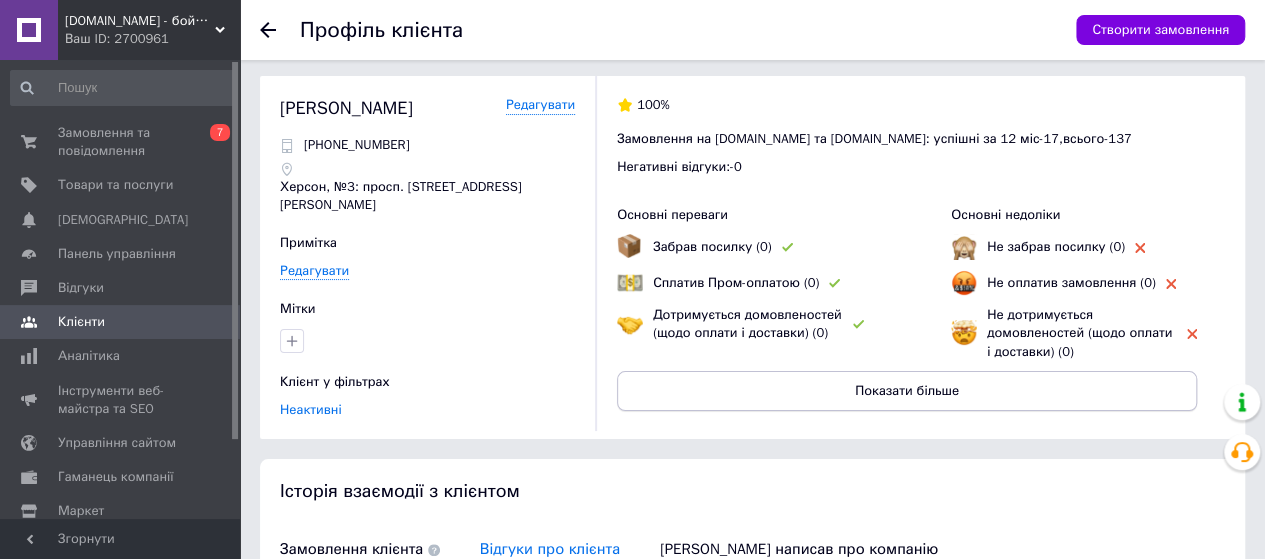 scroll, scrollTop: 0, scrollLeft: 0, axis: both 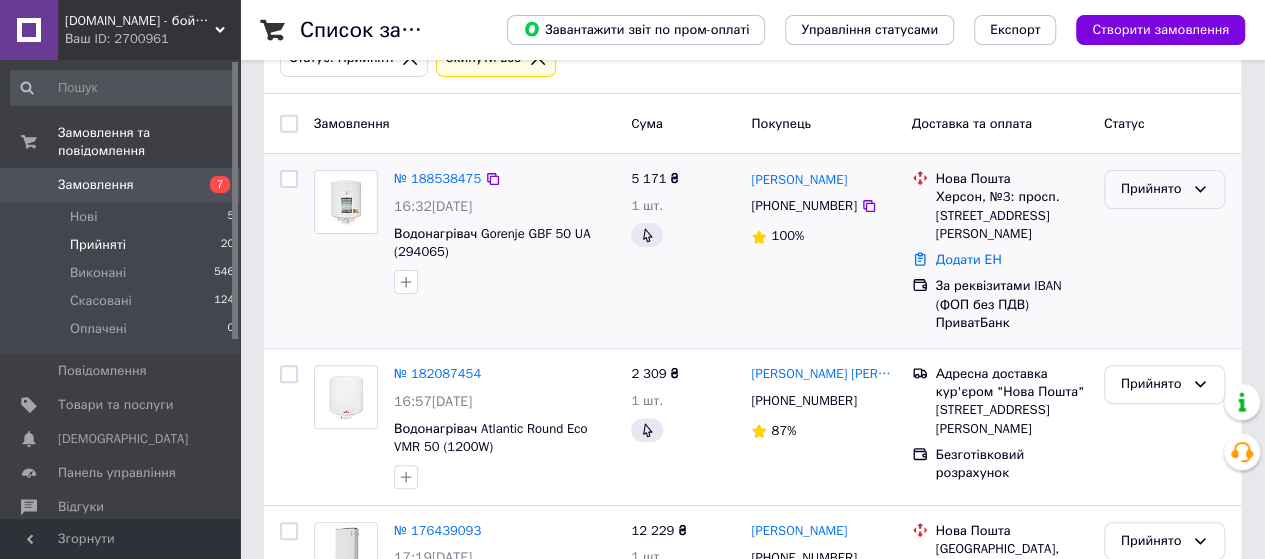 click on "Прийнято" at bounding box center [1152, 189] 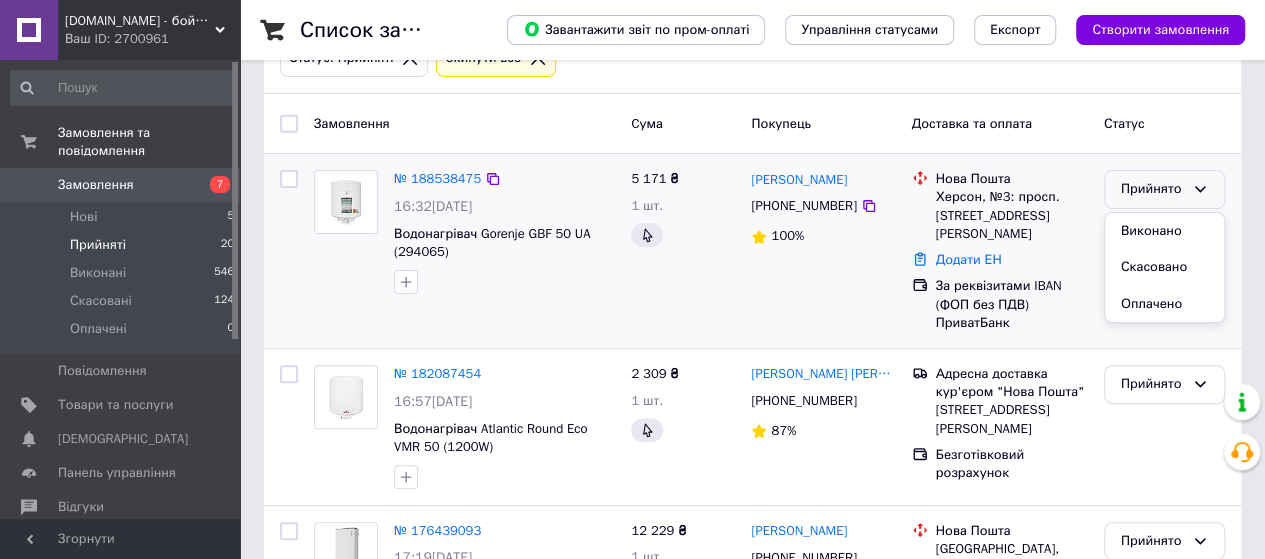 click on "Скасовано" at bounding box center [1164, 267] 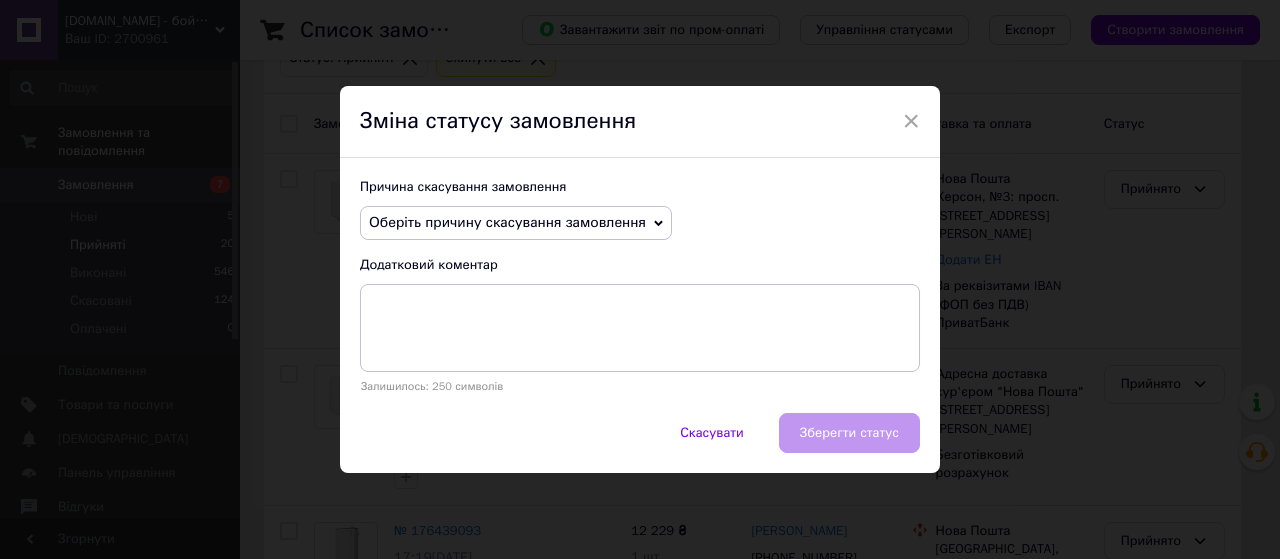 click on "Оберіть причину скасування замовлення" at bounding box center (516, 223) 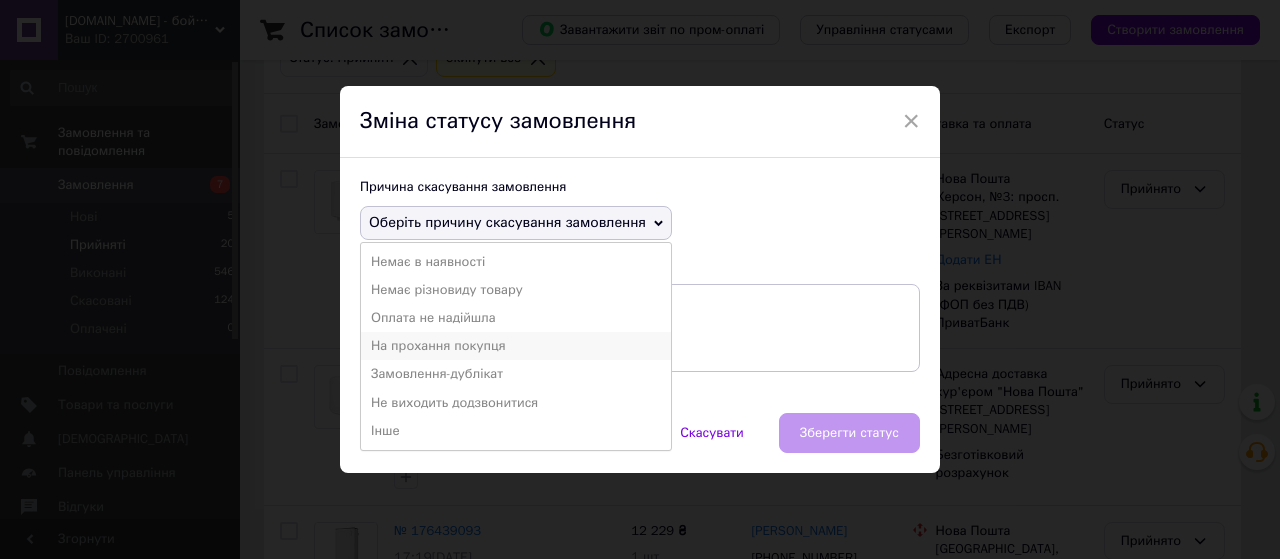 click on "На прохання покупця" at bounding box center [516, 346] 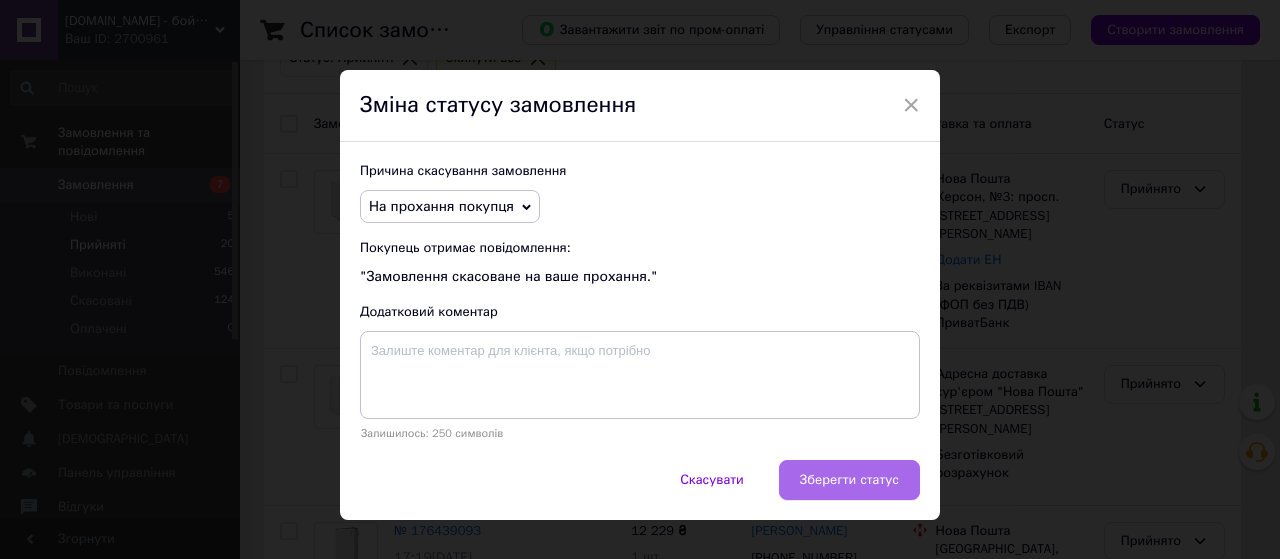 click on "Зберегти статус" at bounding box center [849, 480] 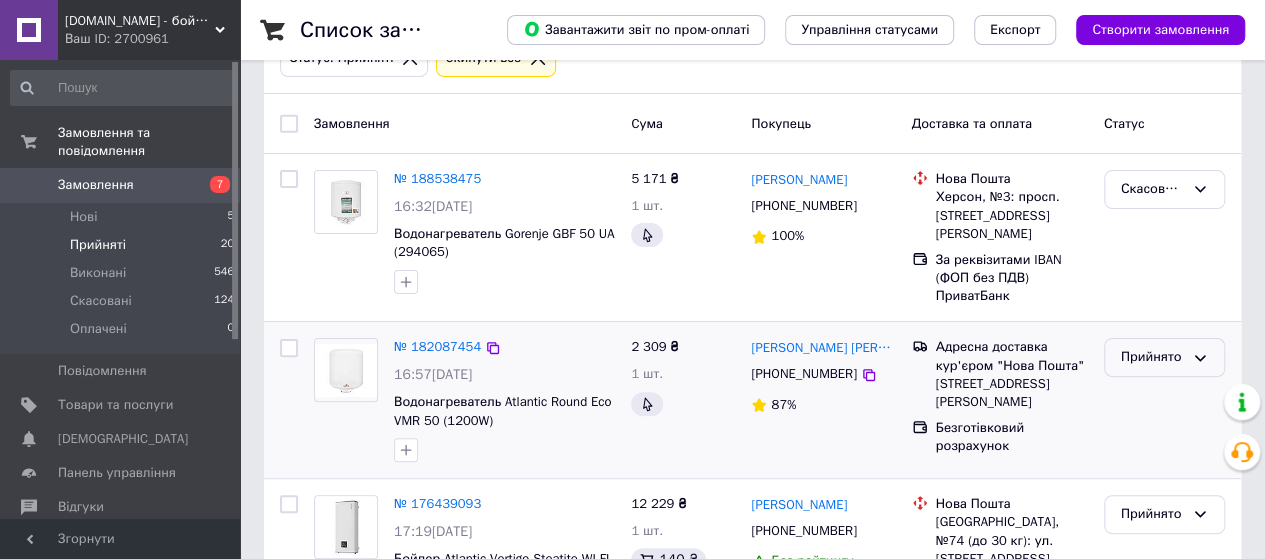 click on "Прийнято" at bounding box center (1152, 357) 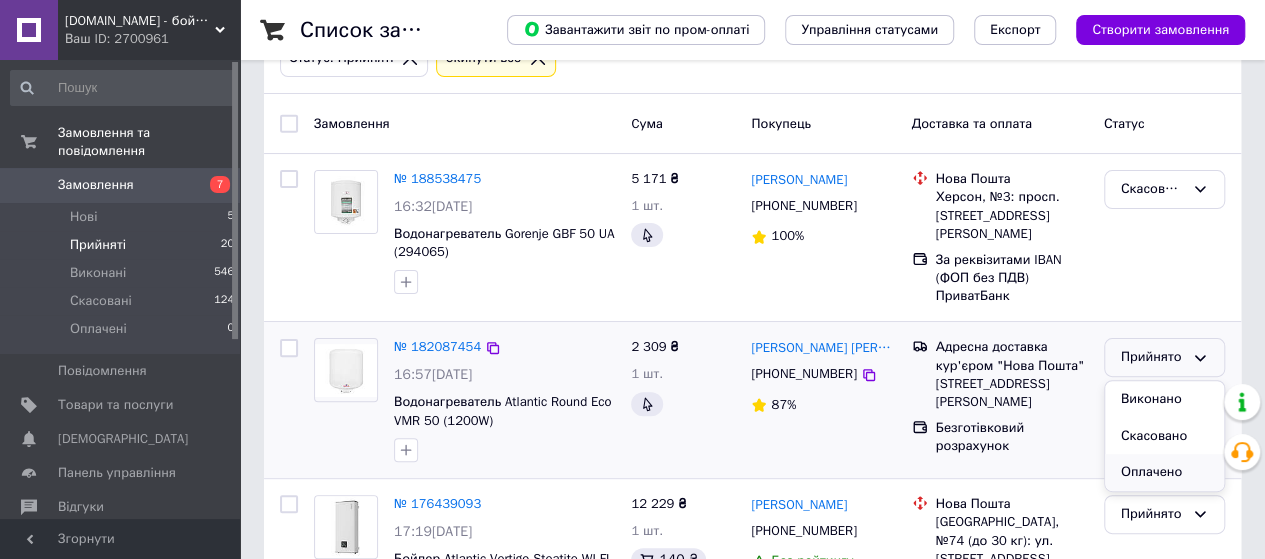 click on "Оплачено" at bounding box center (1164, 472) 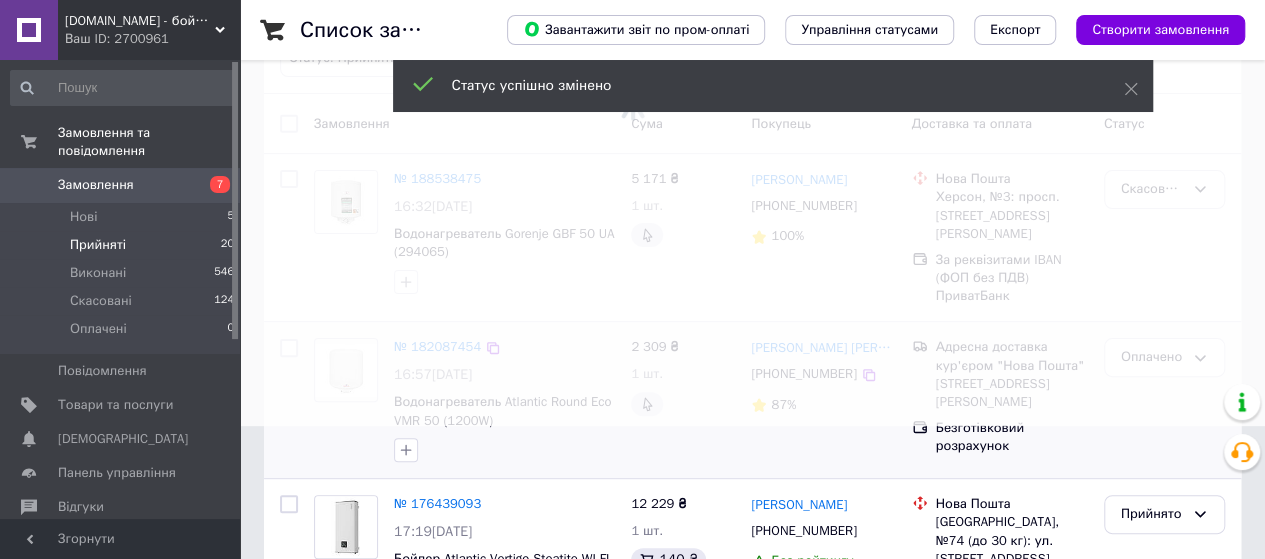 click at bounding box center (632, 146) 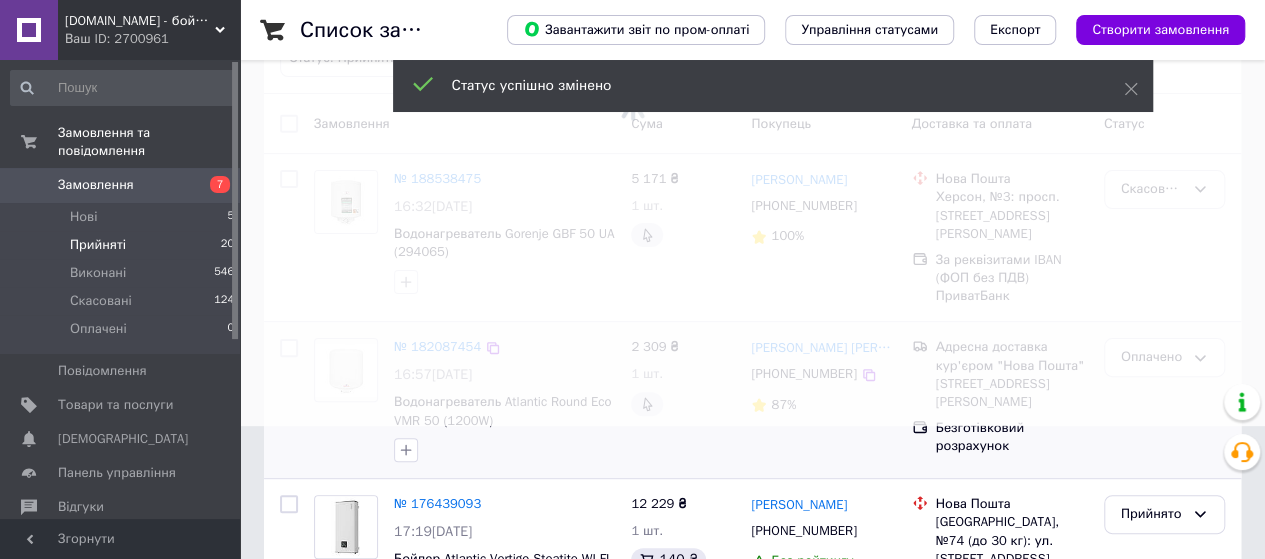 click at bounding box center [632, 146] 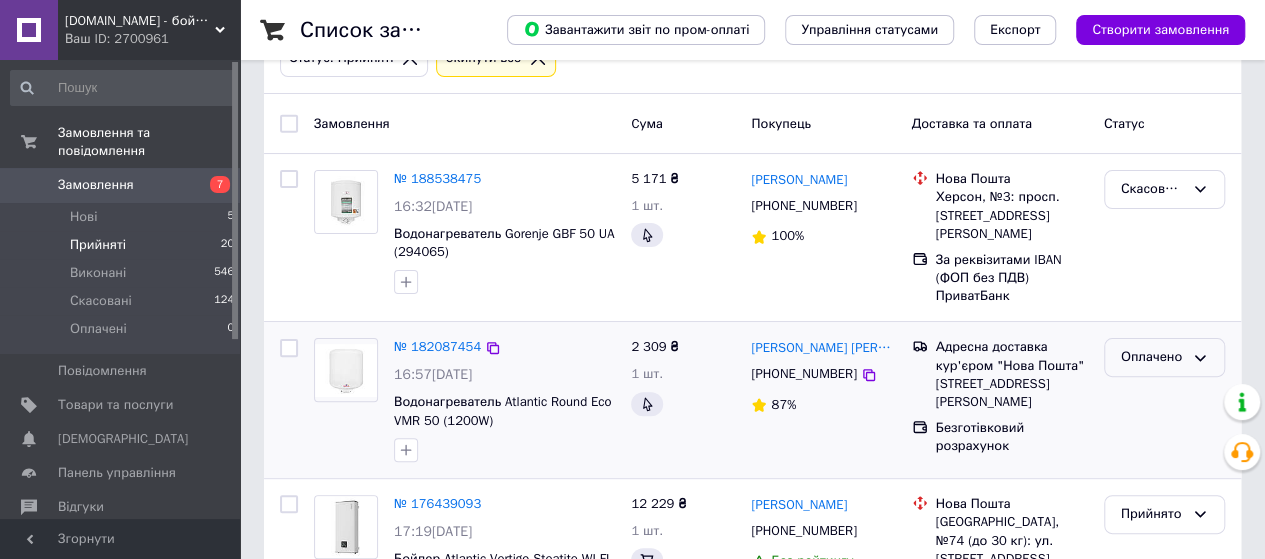 click on "Оплачено" at bounding box center [1152, 357] 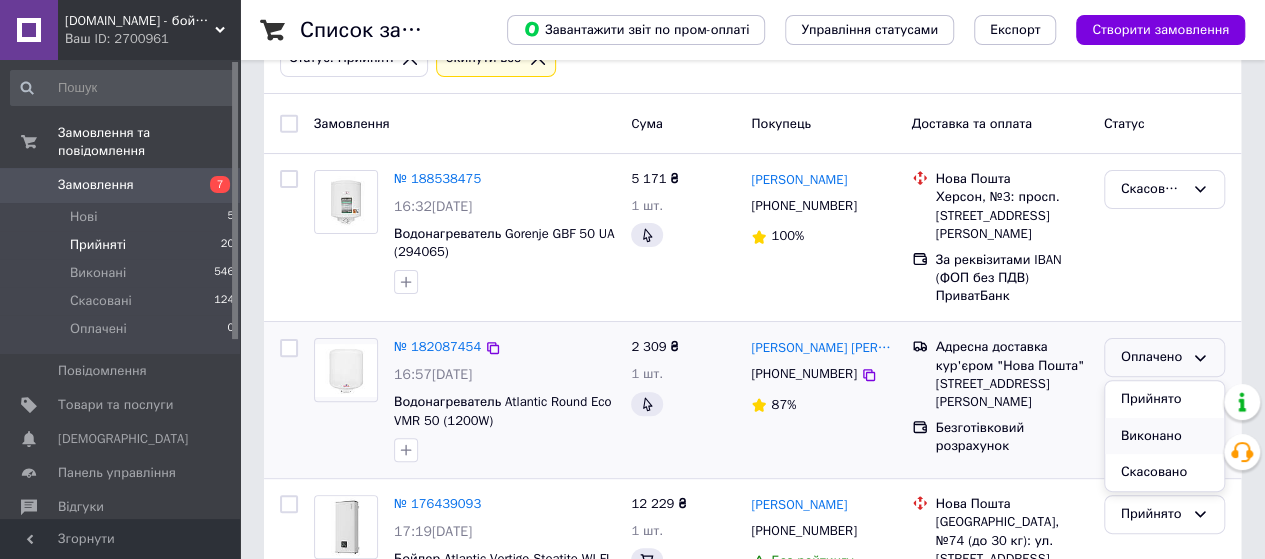 click on "Виконано" at bounding box center (1164, 436) 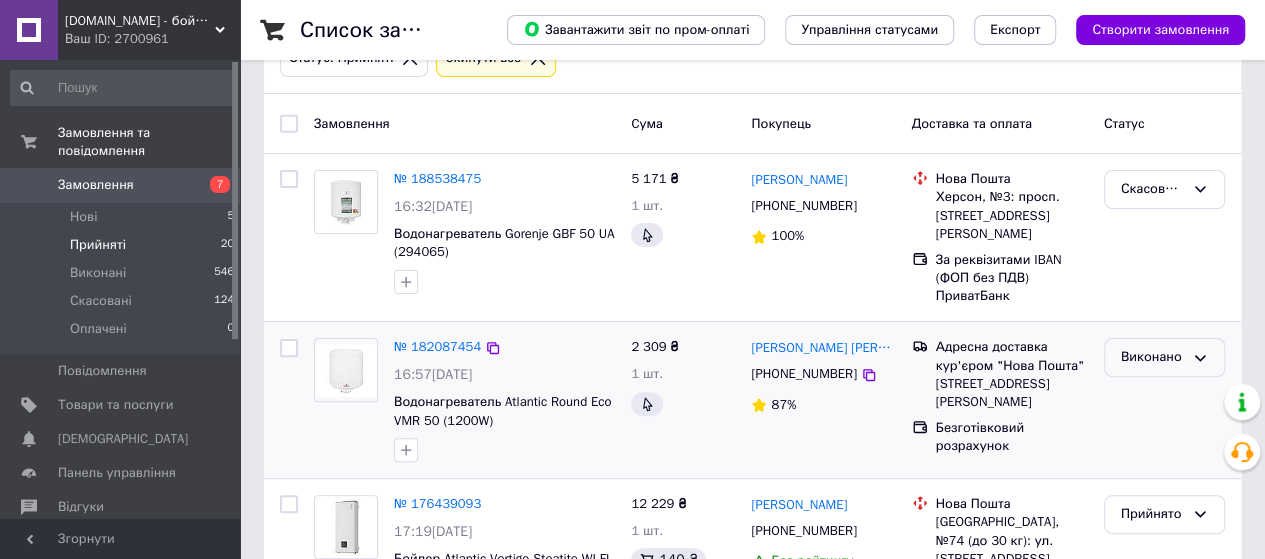 click on "Виконано" at bounding box center [1152, 357] 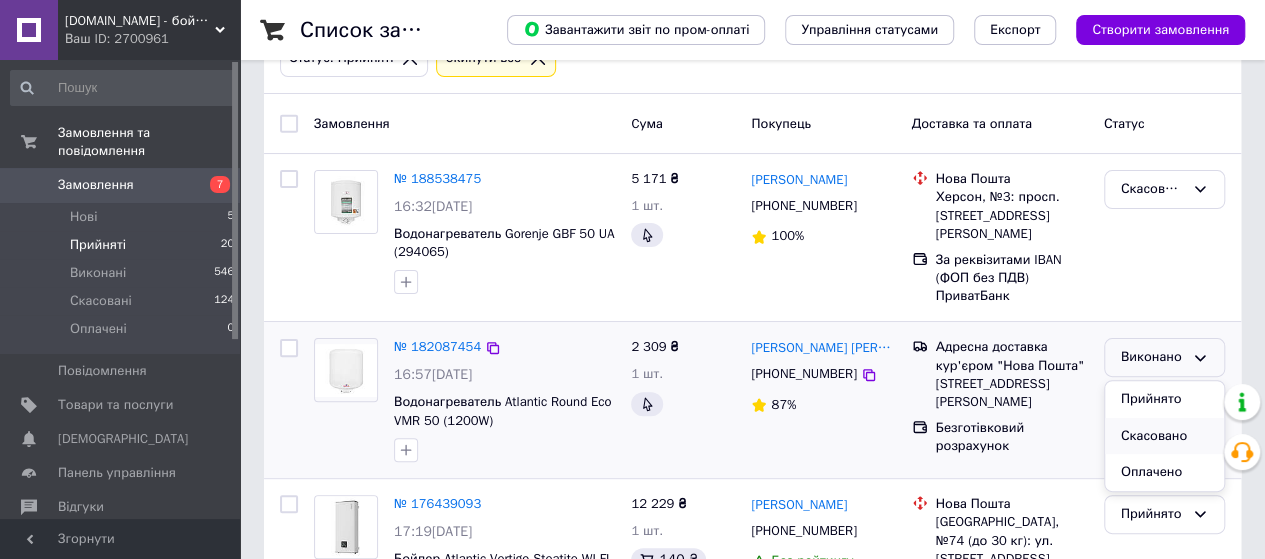 click on "Скасовано" at bounding box center [1164, 436] 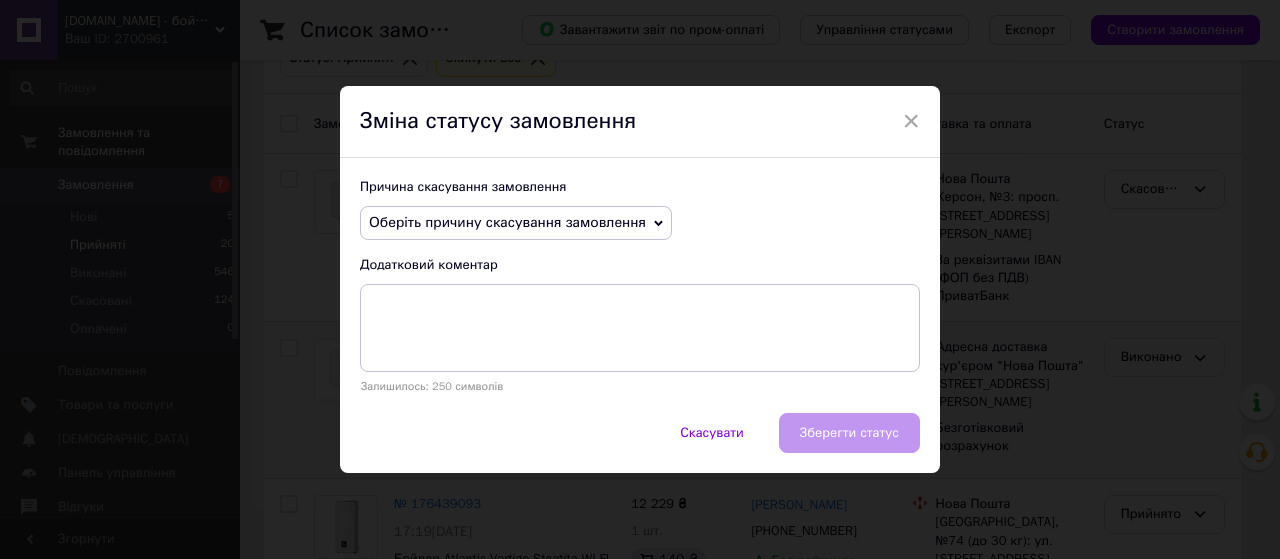 click on "Оберіть причину скасування замовлення" at bounding box center [516, 223] 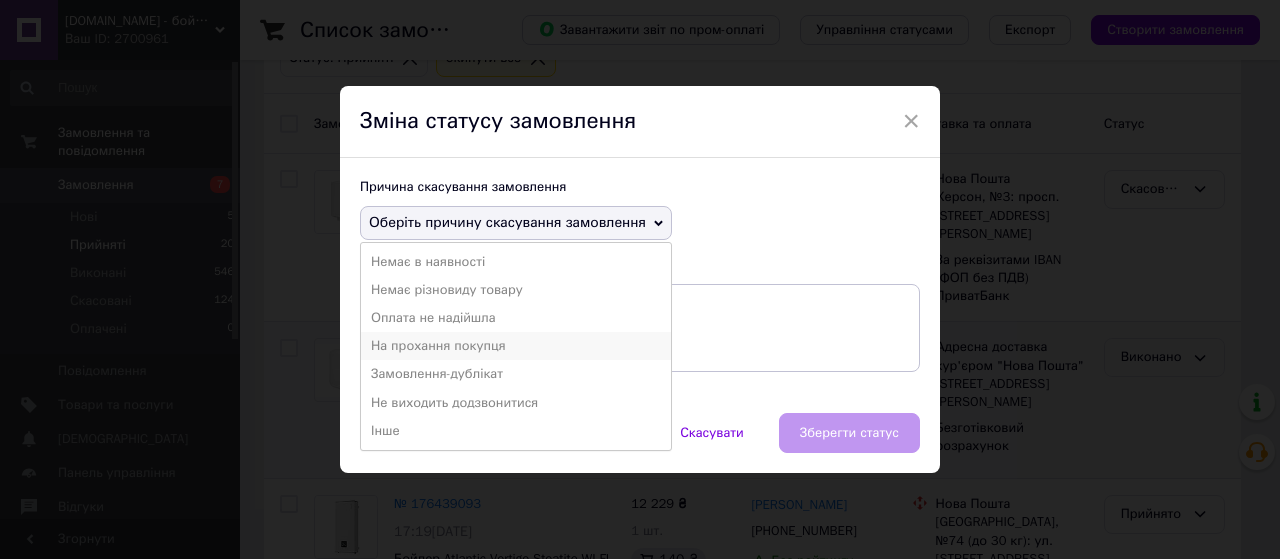 click on "На прохання покупця" at bounding box center [516, 346] 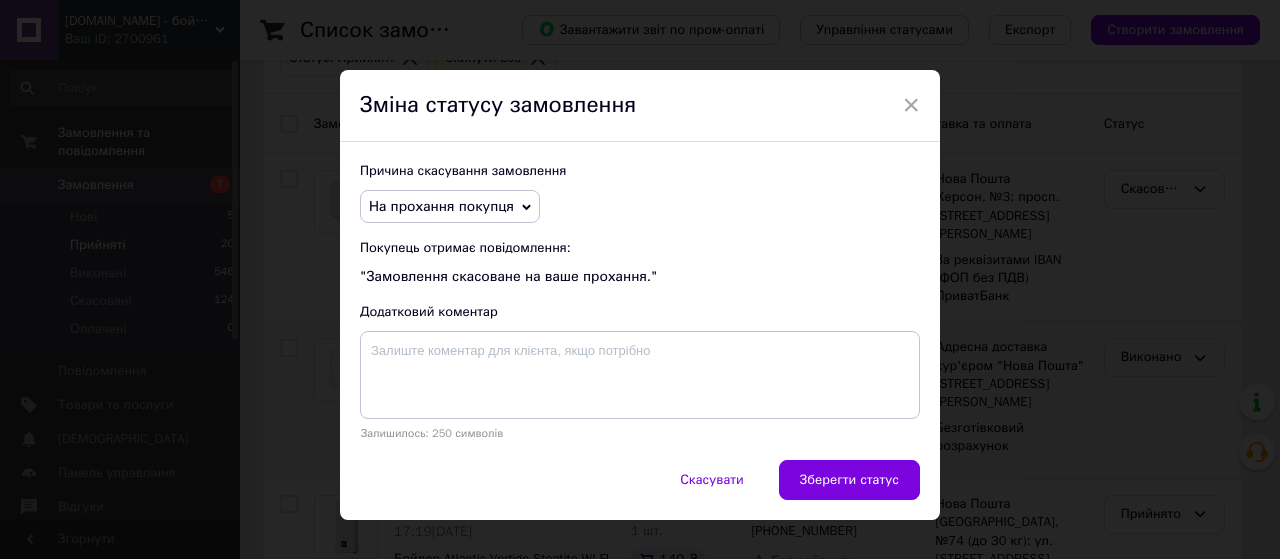 click on "Зберегти статус" at bounding box center (849, 480) 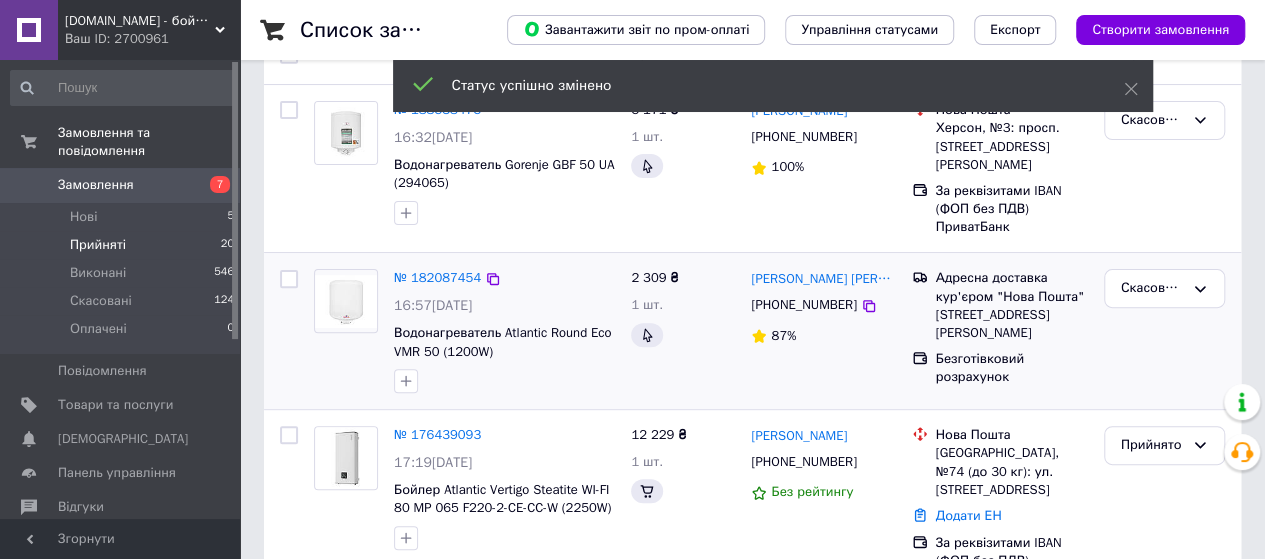 scroll, scrollTop: 266, scrollLeft: 0, axis: vertical 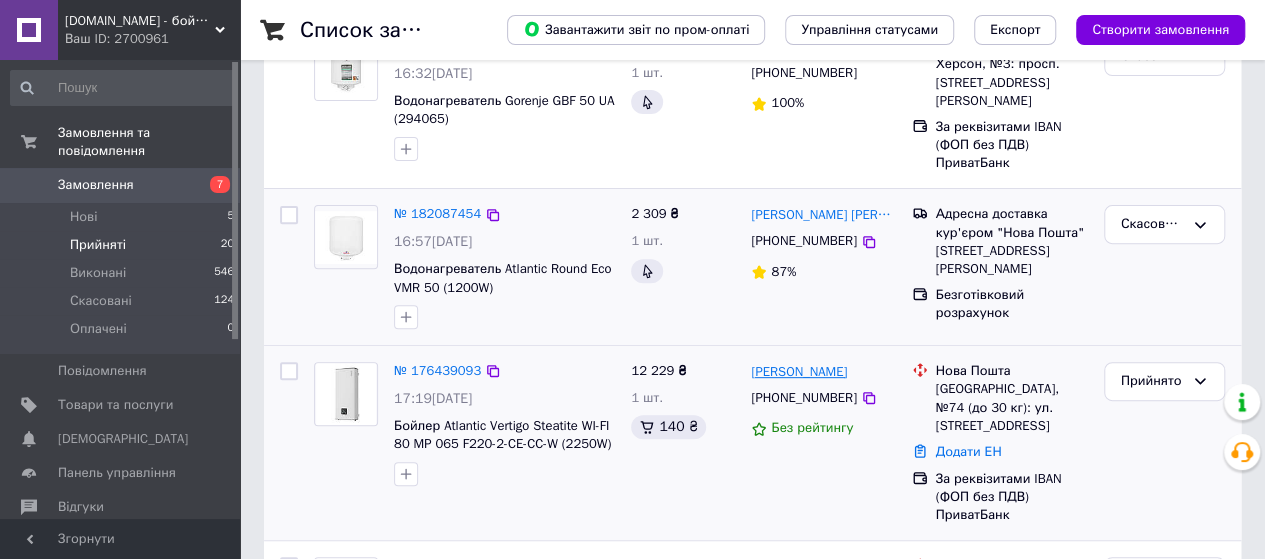 click on "[PERSON_NAME]" at bounding box center (799, 372) 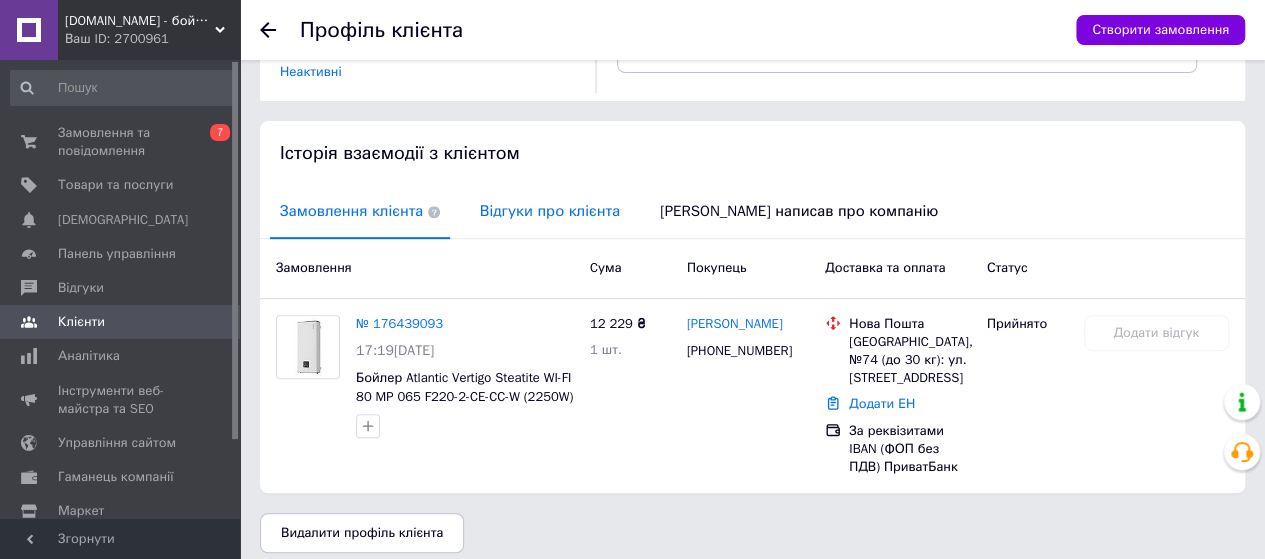 scroll, scrollTop: 346, scrollLeft: 0, axis: vertical 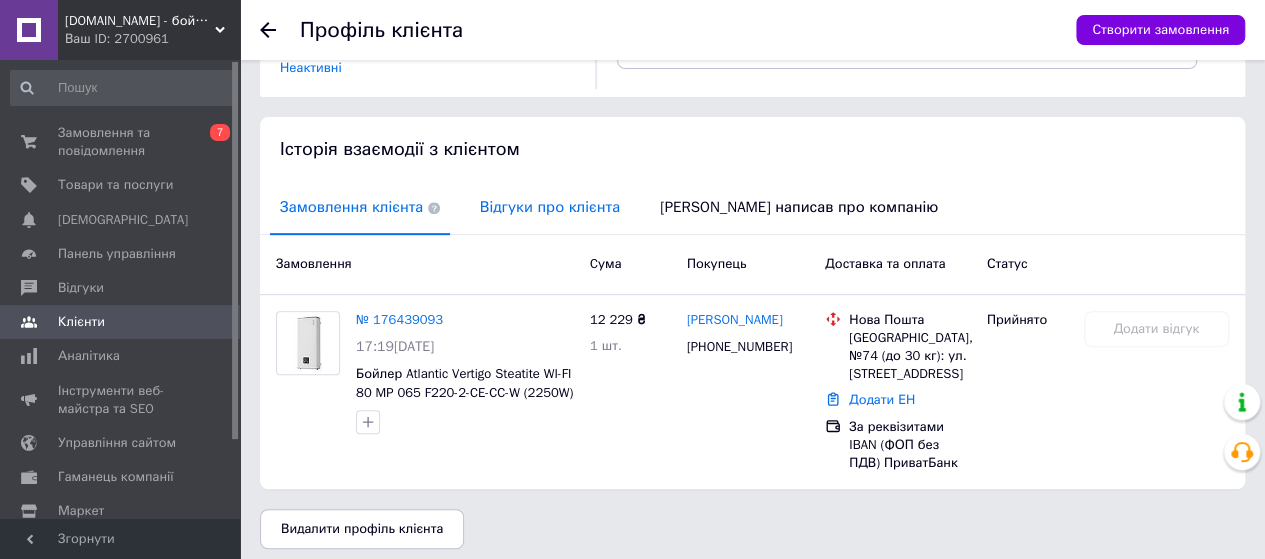 click on "Відгуки про клієнта" at bounding box center (550, 207) 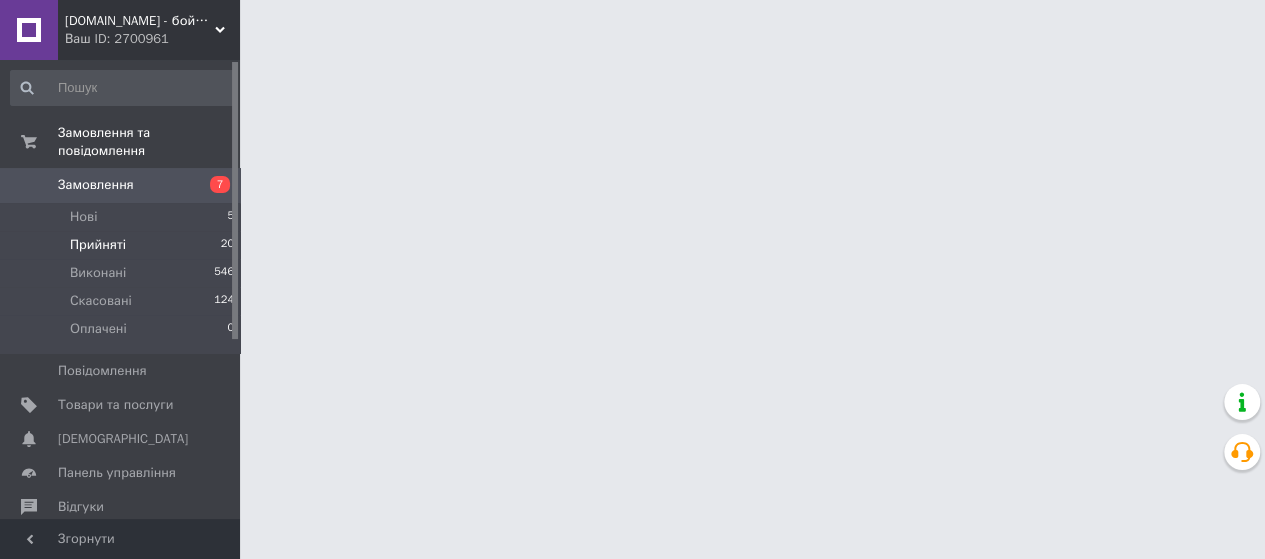 scroll, scrollTop: 0, scrollLeft: 0, axis: both 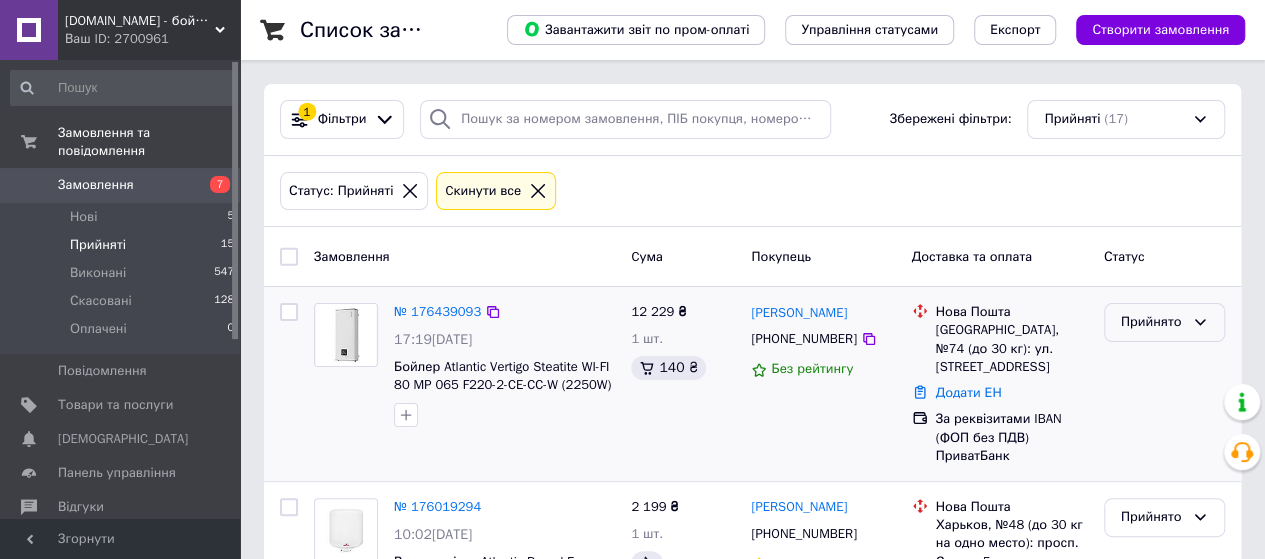 click on "Прийнято" at bounding box center [1164, 322] 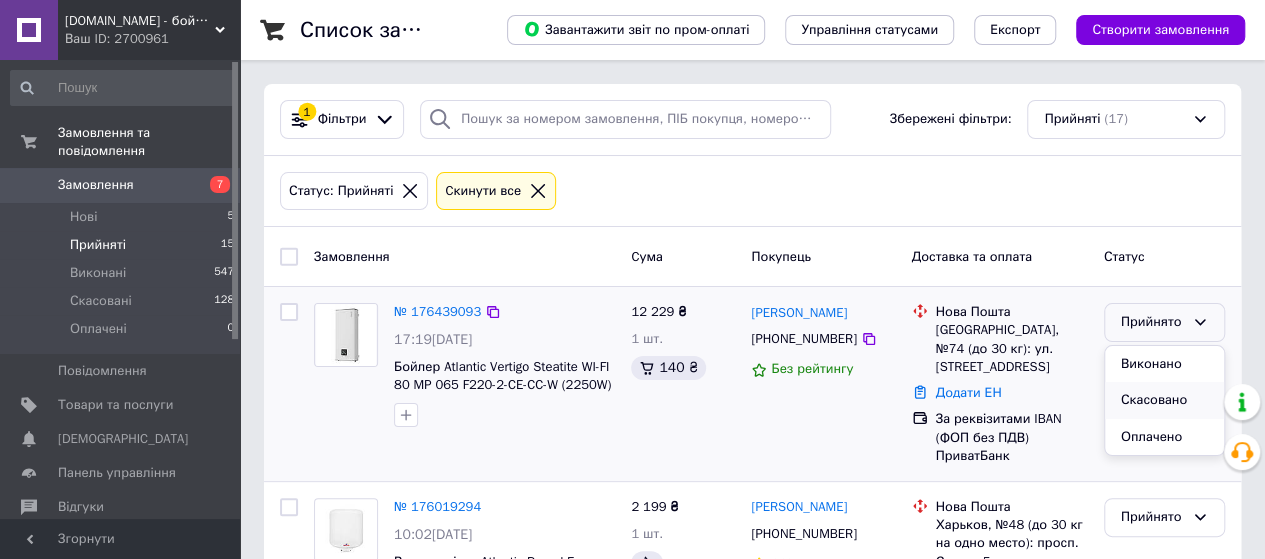 click on "Скасовано" at bounding box center (1164, 400) 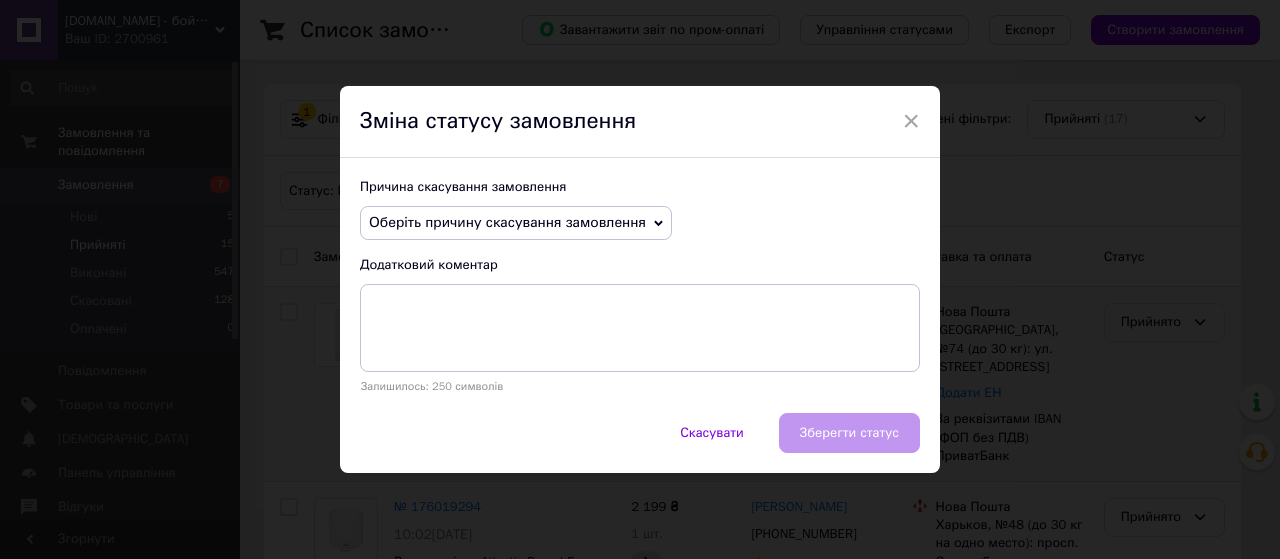 click on "Оберіть причину скасування замовлення" at bounding box center (507, 222) 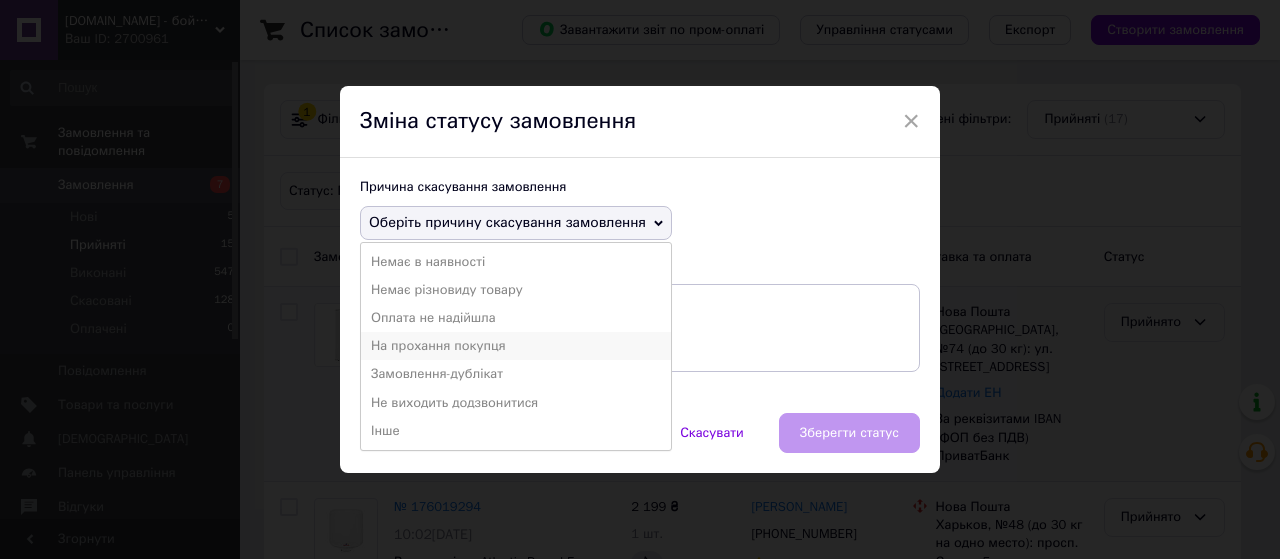 click on "На прохання покупця" at bounding box center (516, 346) 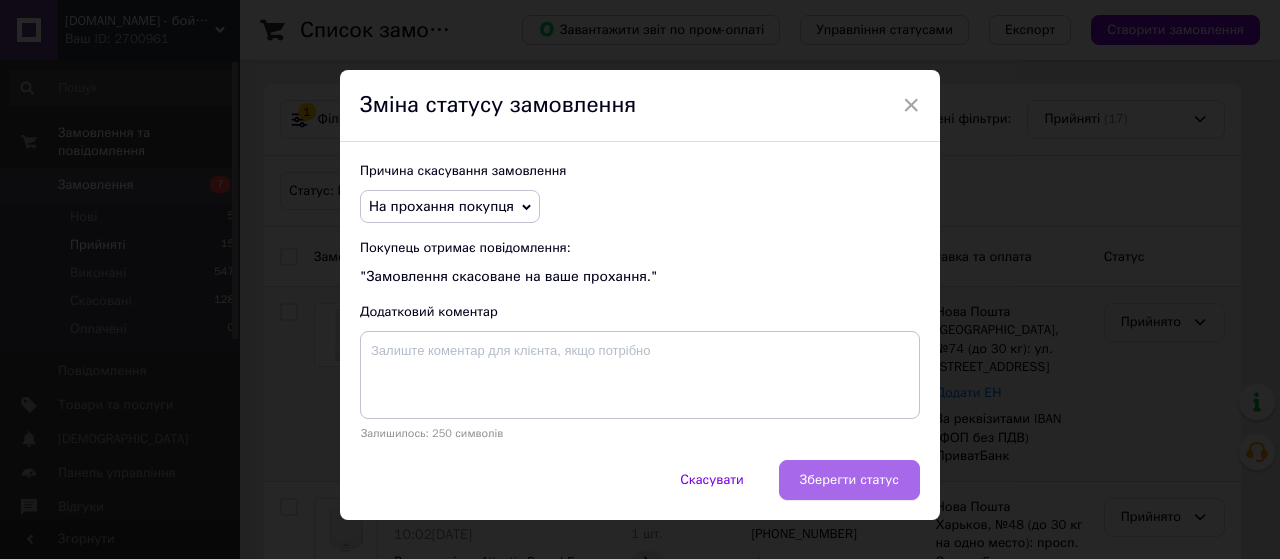 click on "Зберегти статус" at bounding box center [849, 480] 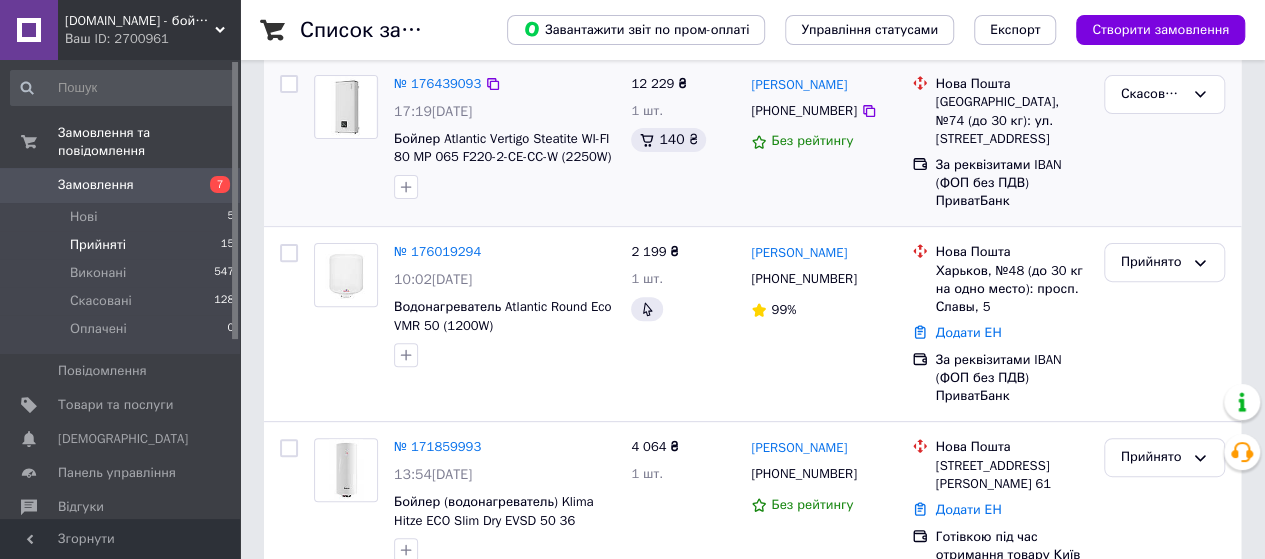scroll, scrollTop: 266, scrollLeft: 0, axis: vertical 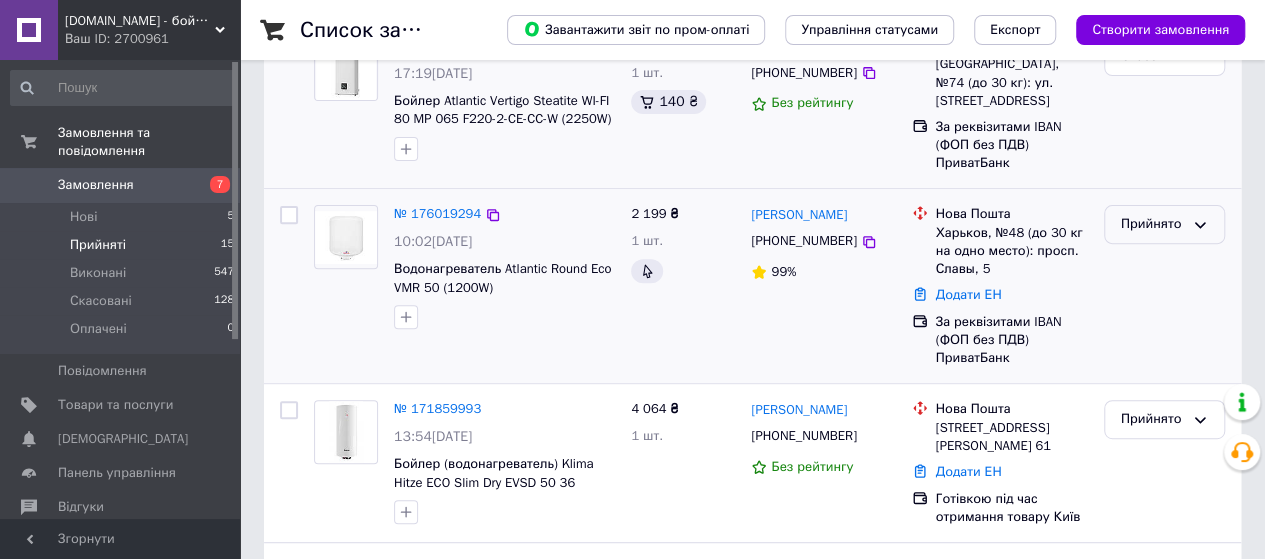 click on "Прийнято" at bounding box center [1152, 224] 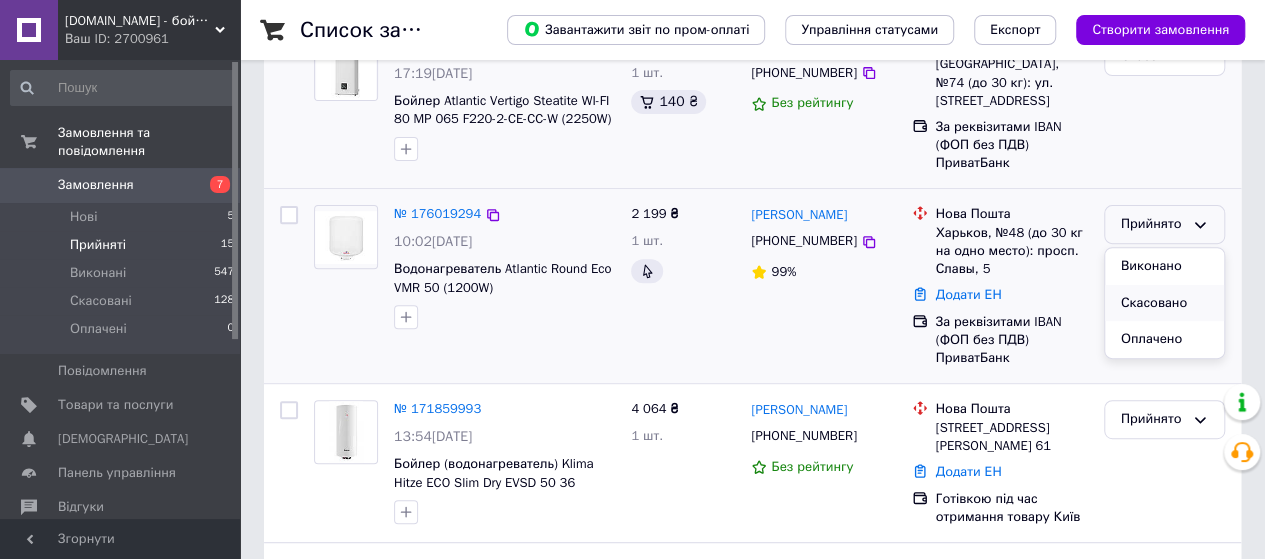 click on "Скасовано" at bounding box center (1164, 303) 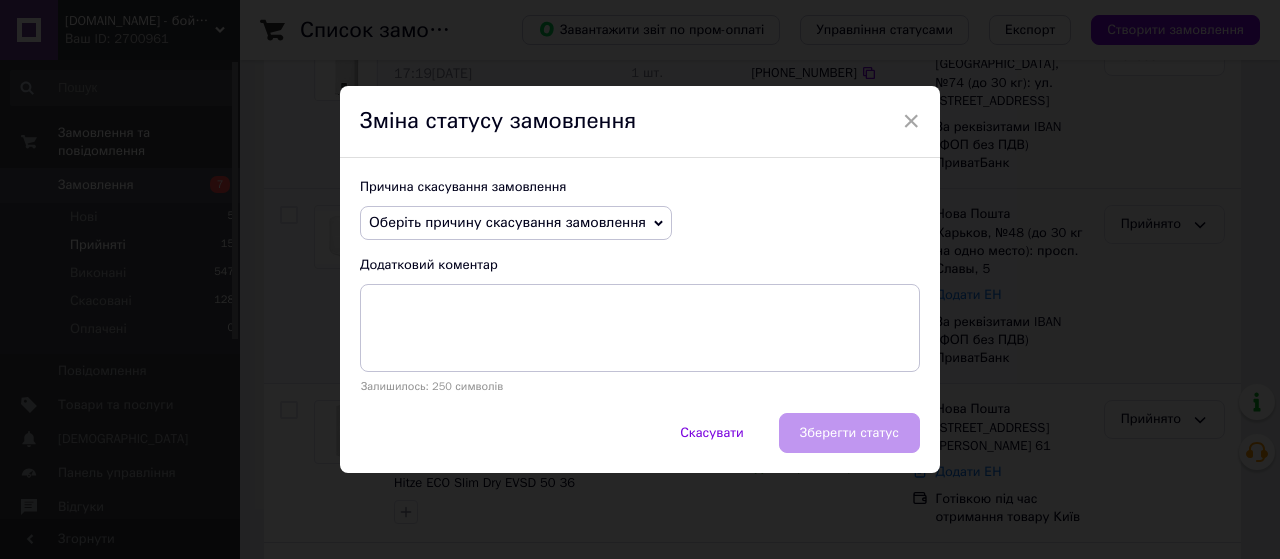 click on "Оберіть причину скасування замовлення" at bounding box center (507, 222) 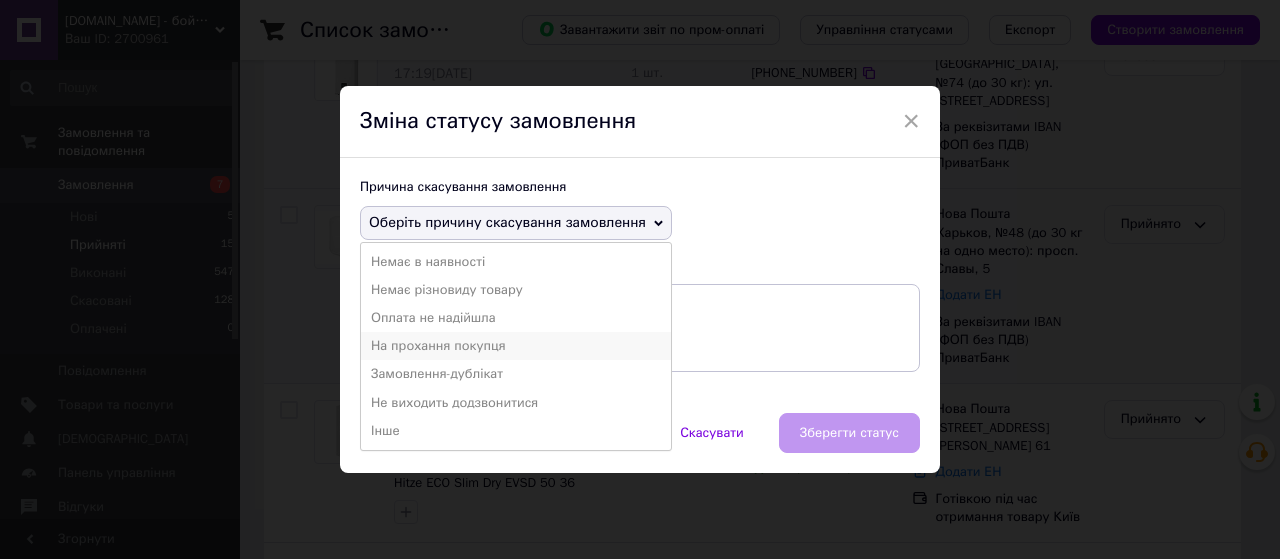 click on "На прохання покупця" at bounding box center (516, 346) 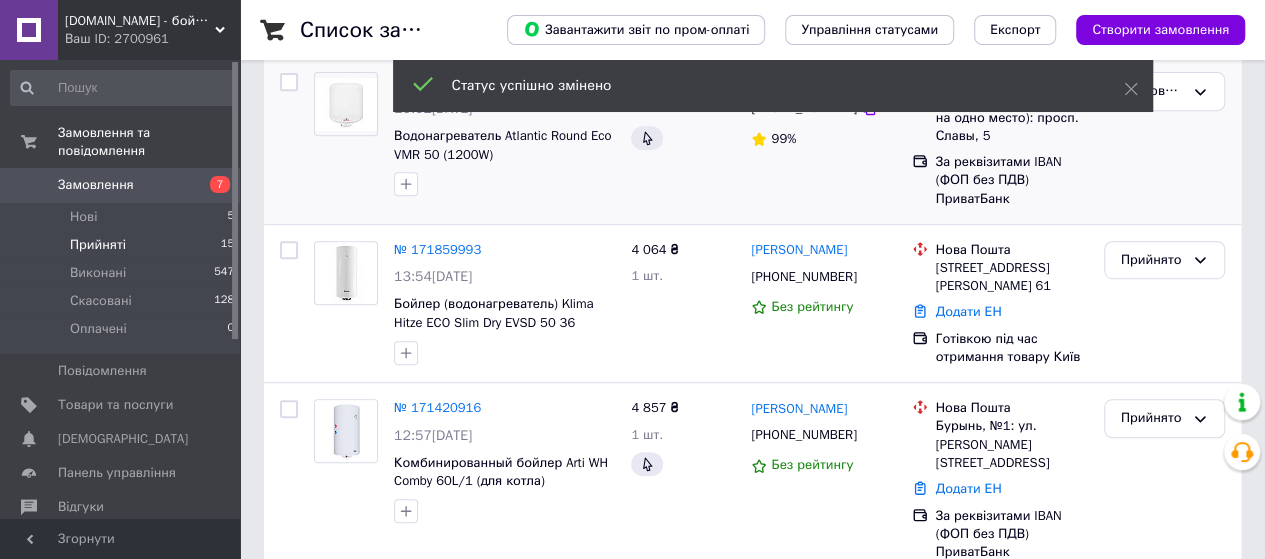scroll, scrollTop: 400, scrollLeft: 0, axis: vertical 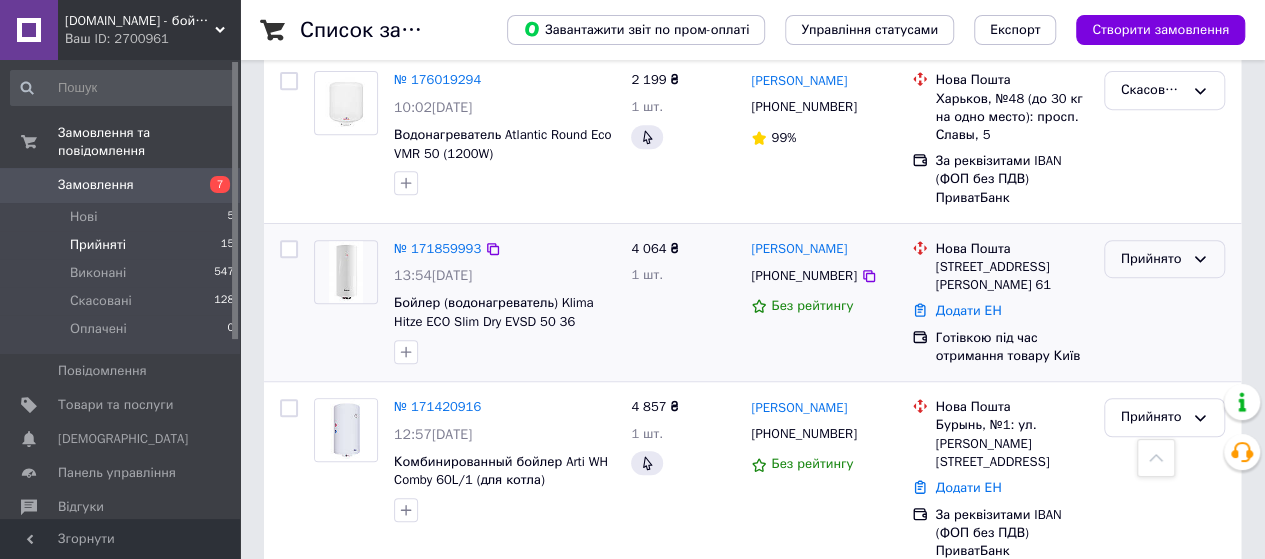 click on "Прийнято" at bounding box center [1152, 259] 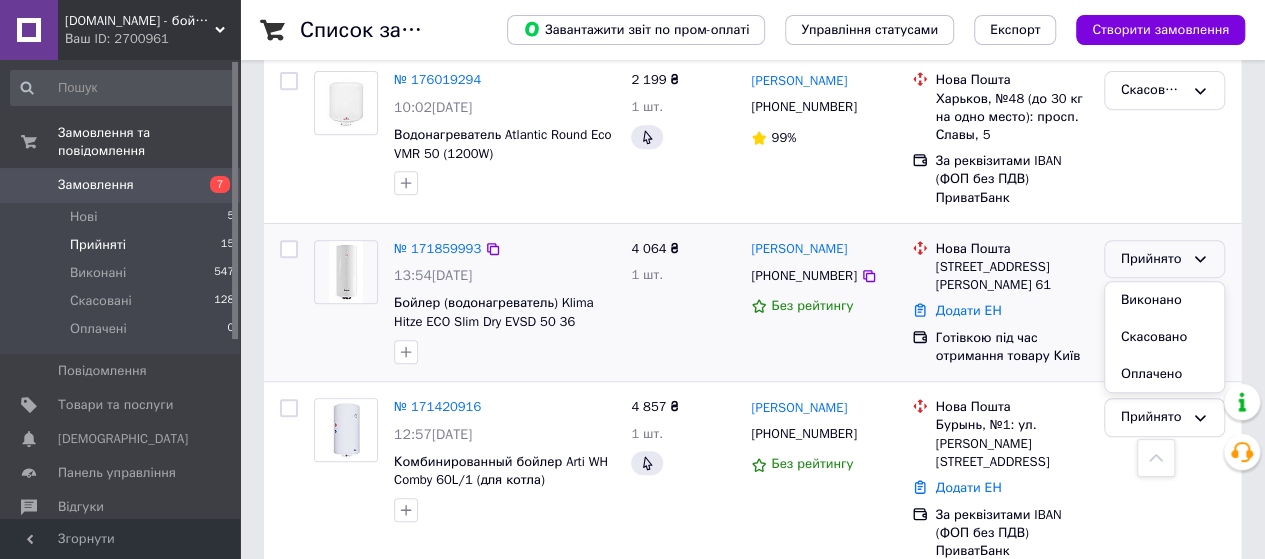 click on "Скасовано" at bounding box center (1164, 337) 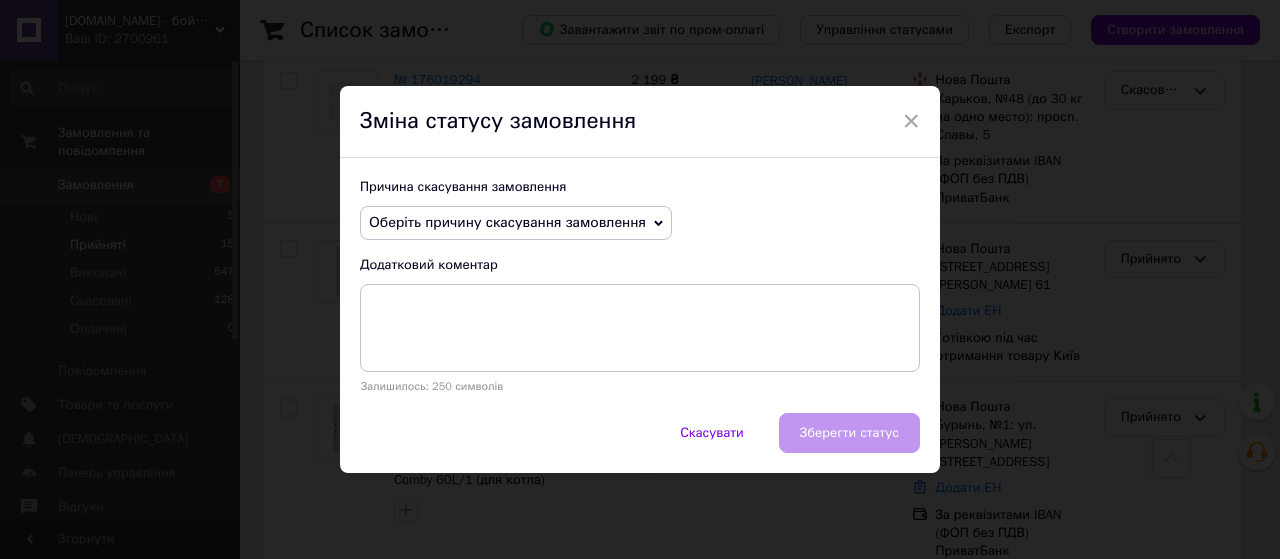 click on "Оберіть причину скасування замовлення" at bounding box center [507, 222] 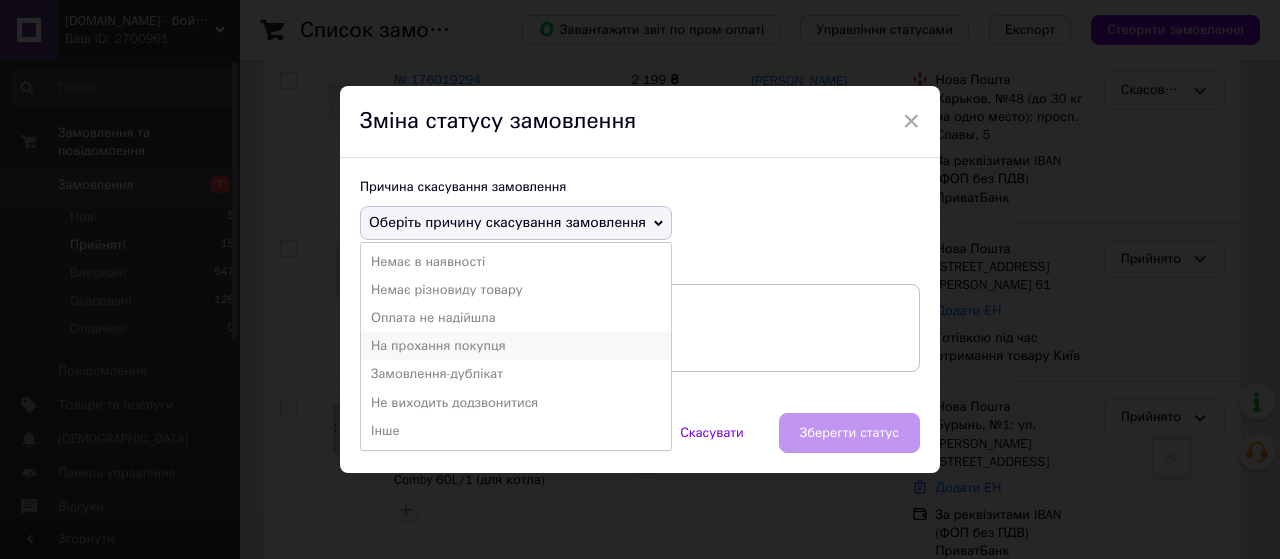click on "На прохання покупця" at bounding box center (516, 346) 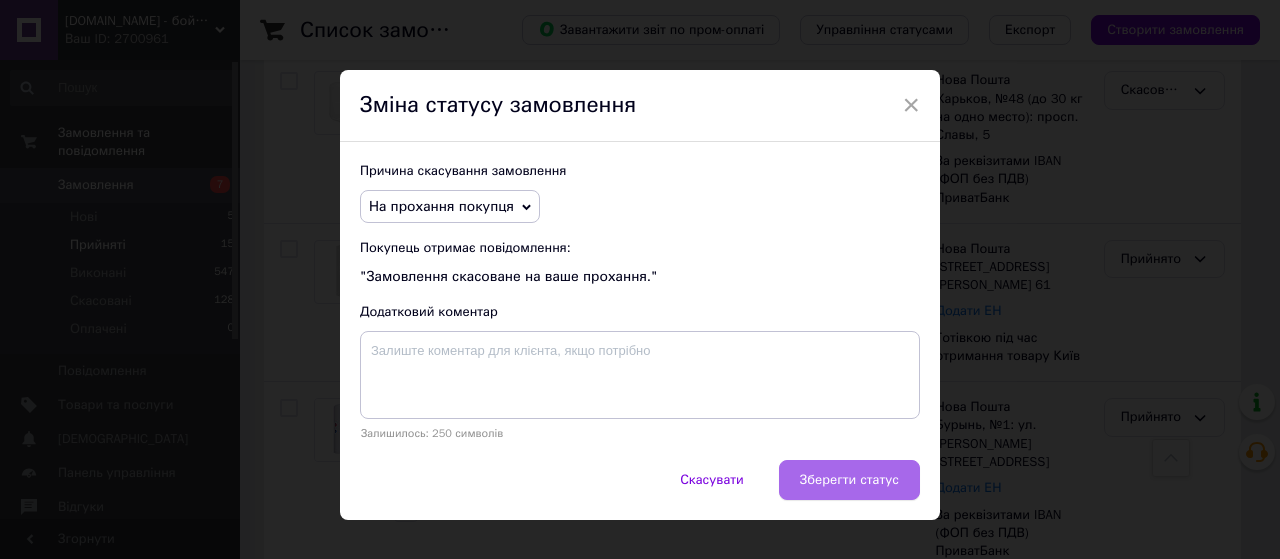 click on "Зберегти статус" at bounding box center [849, 480] 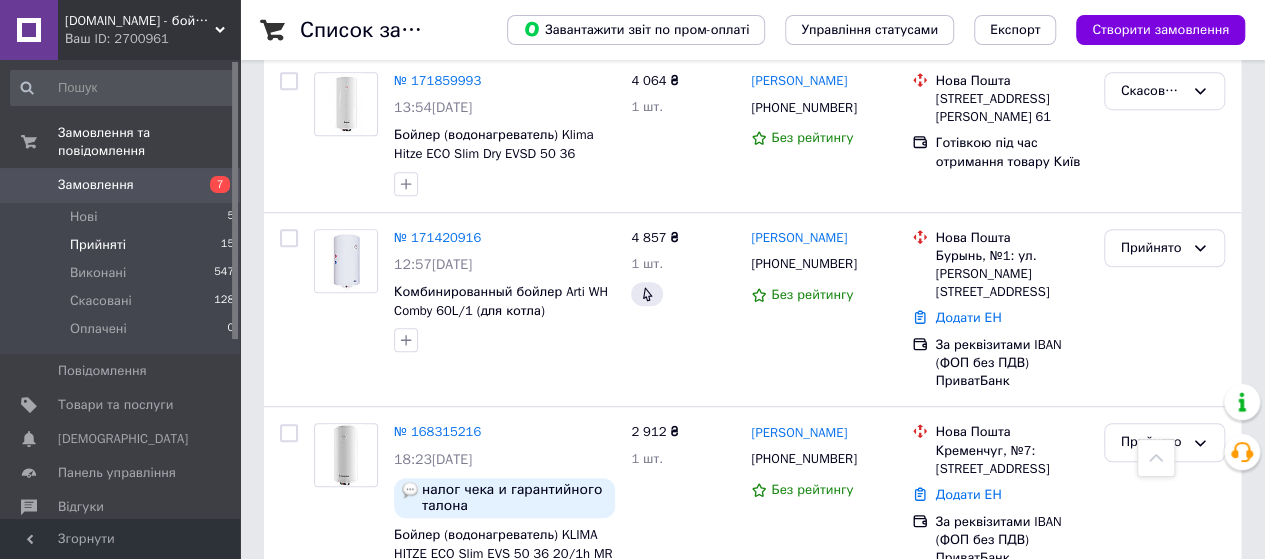 scroll, scrollTop: 600, scrollLeft: 0, axis: vertical 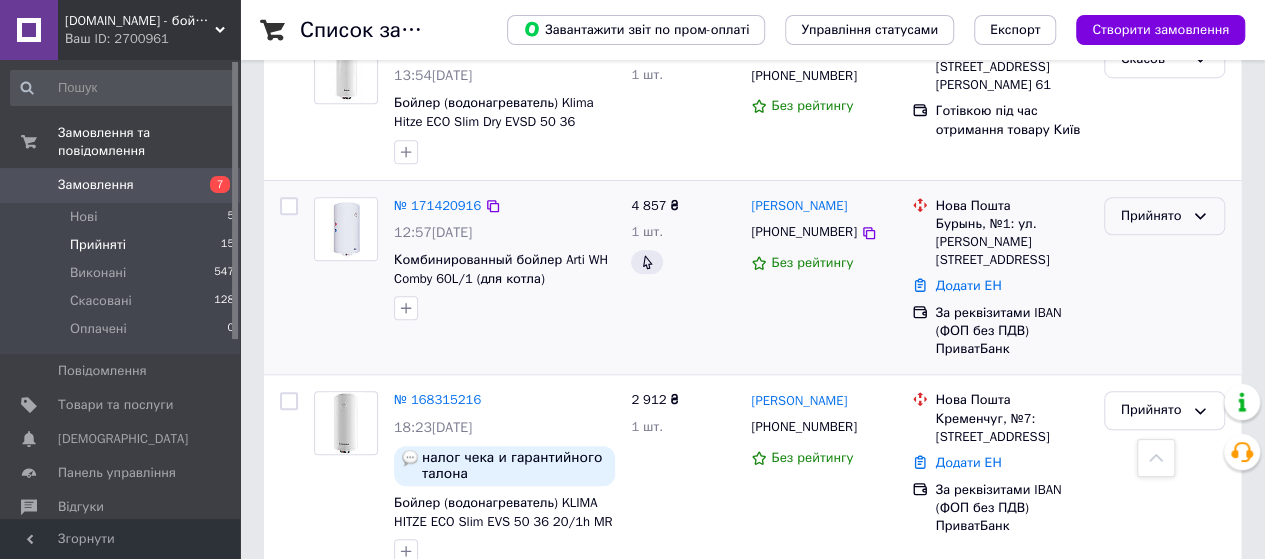 click on "Прийнято" at bounding box center [1152, 216] 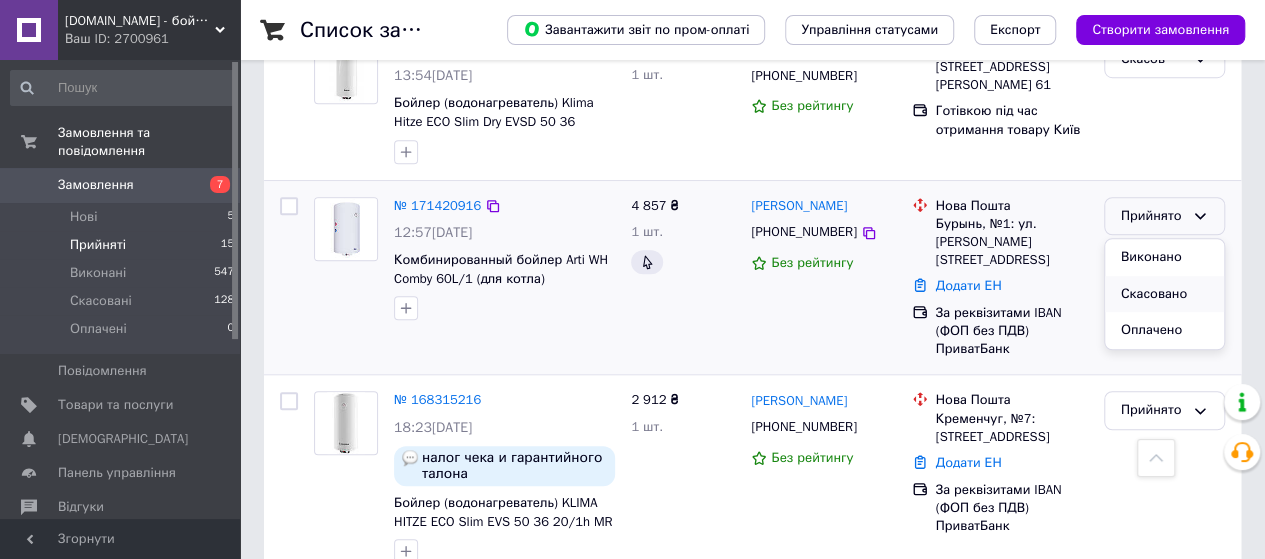click on "Скасовано" at bounding box center (1164, 294) 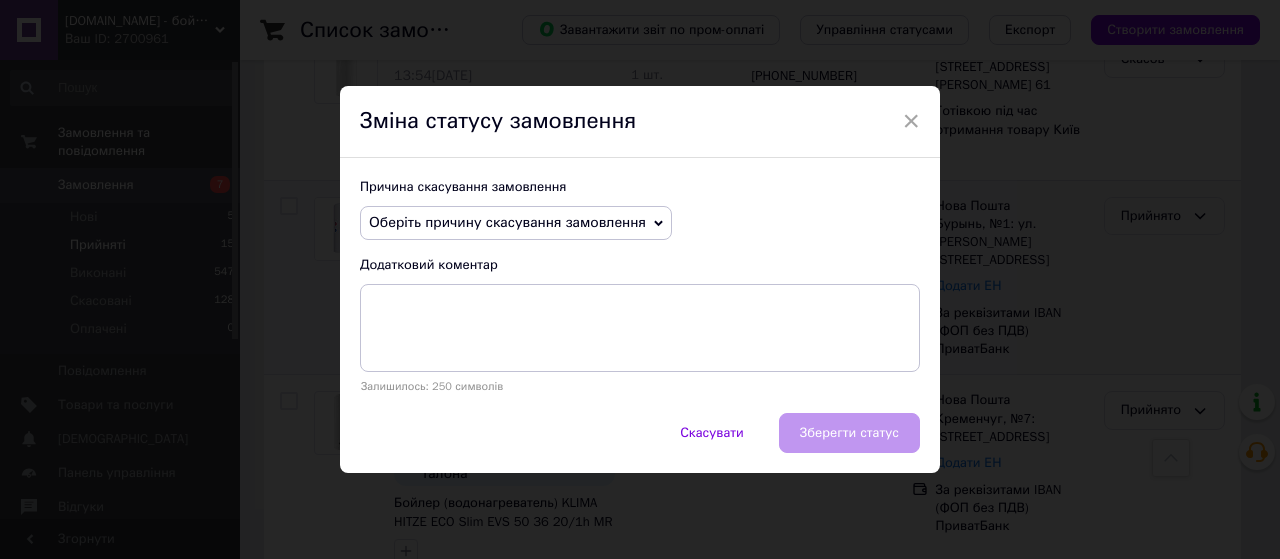 click on "Оберіть причину скасування замовлення" at bounding box center [507, 222] 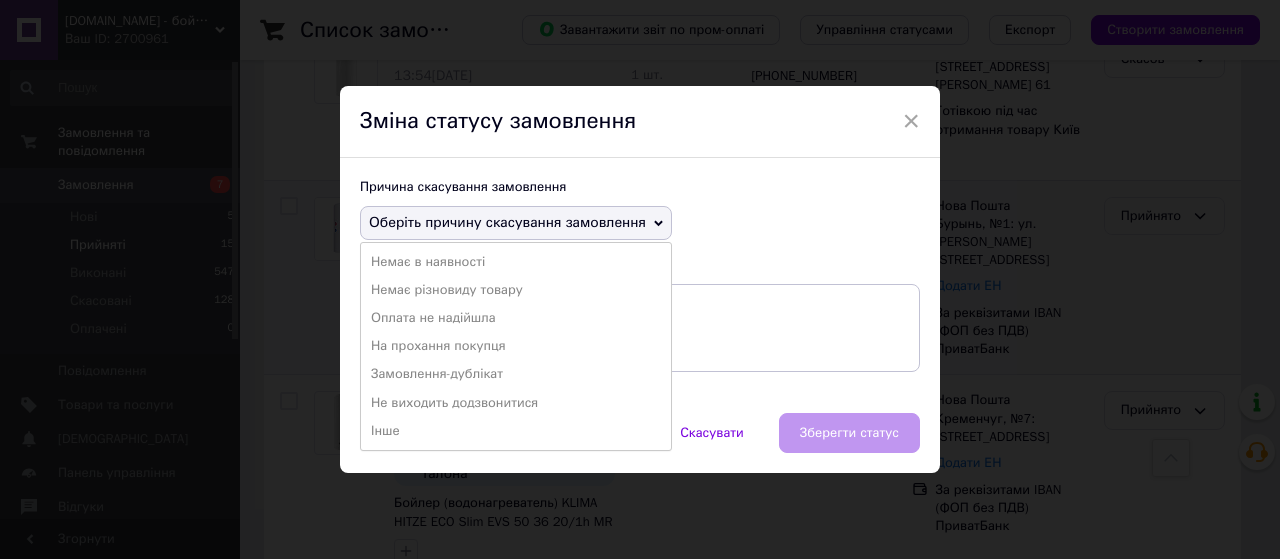 click on "На прохання покупця" at bounding box center (516, 346) 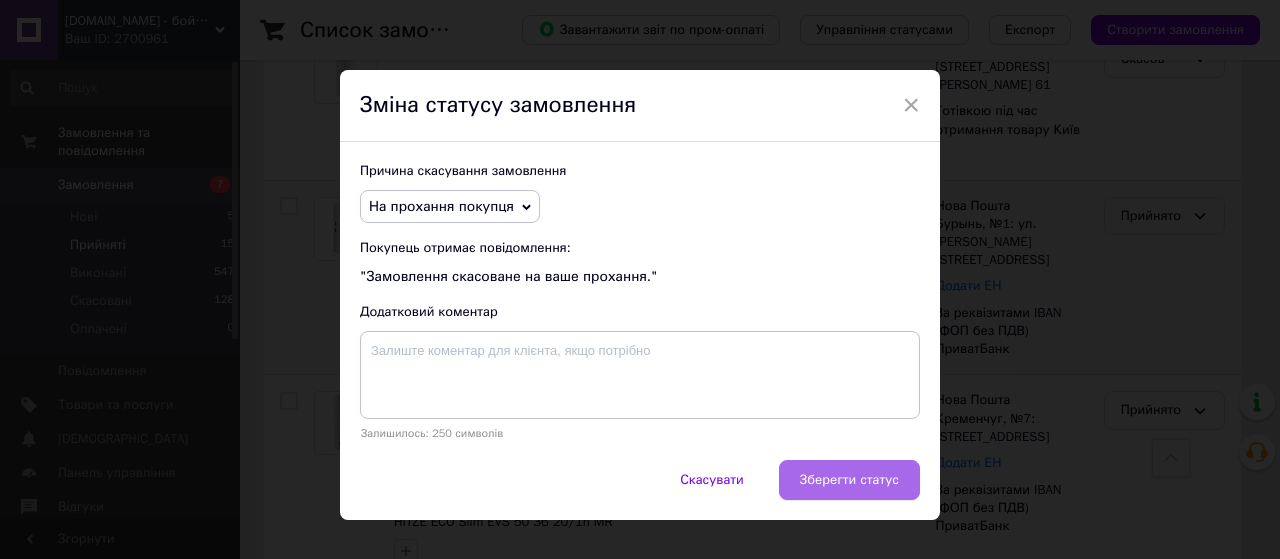click on "Зберегти статус" at bounding box center [849, 480] 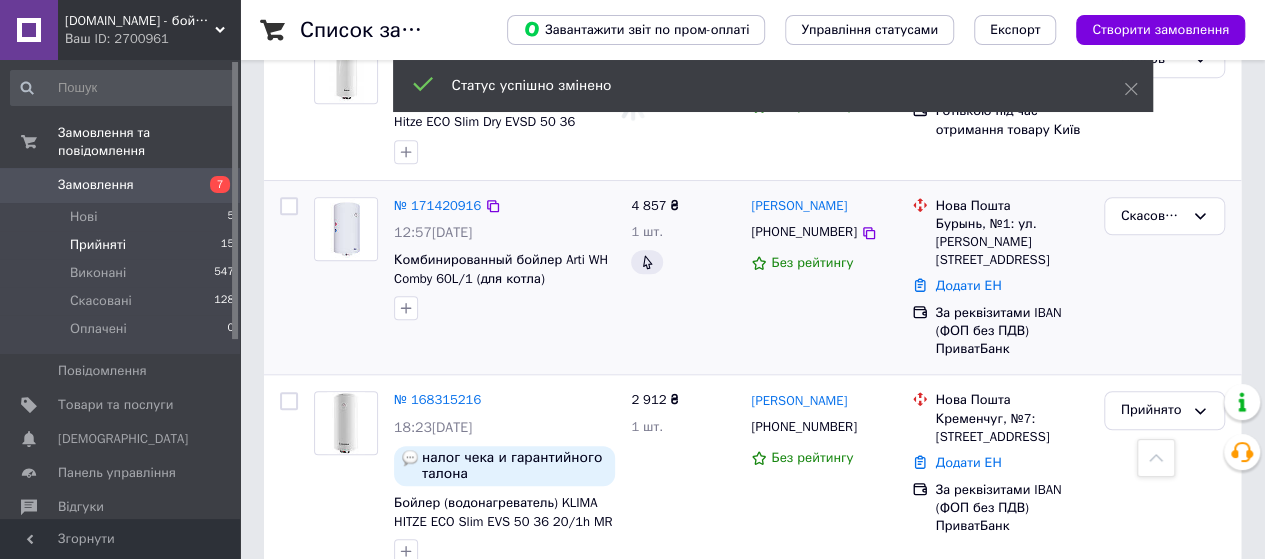 scroll, scrollTop: 118, scrollLeft: 0, axis: vertical 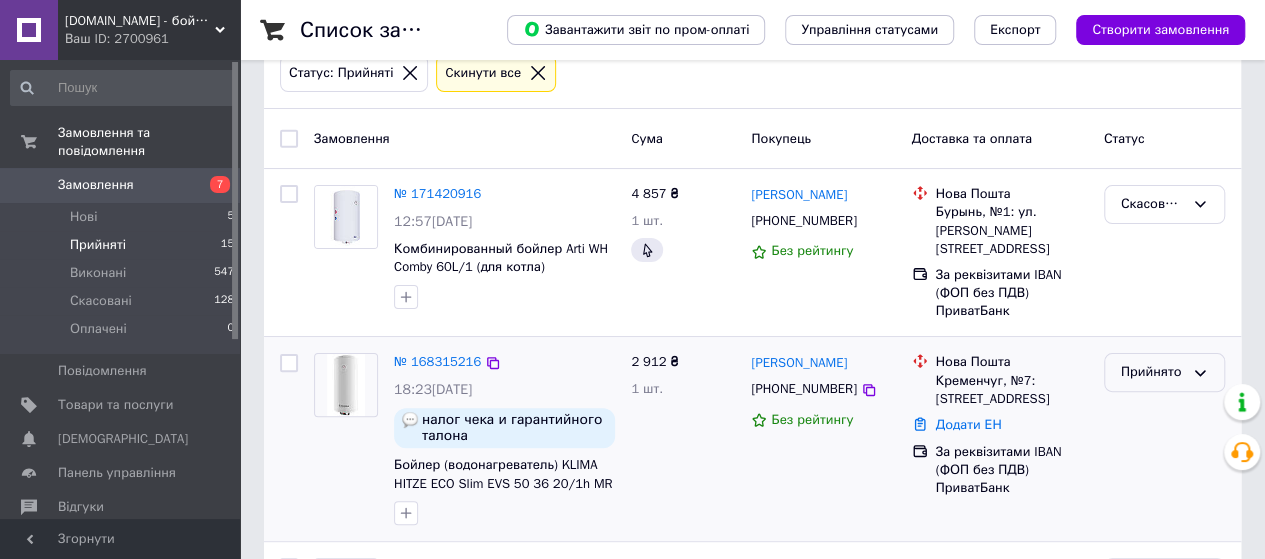 click on "Прийнято" at bounding box center (1152, 372) 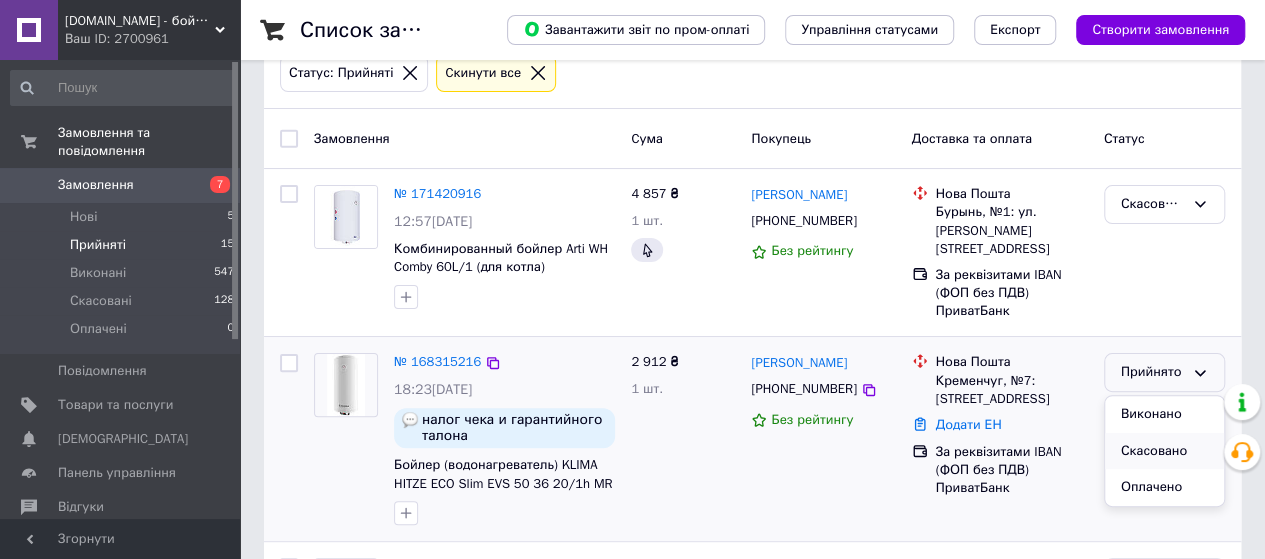 click on "Скасовано" at bounding box center (1164, 451) 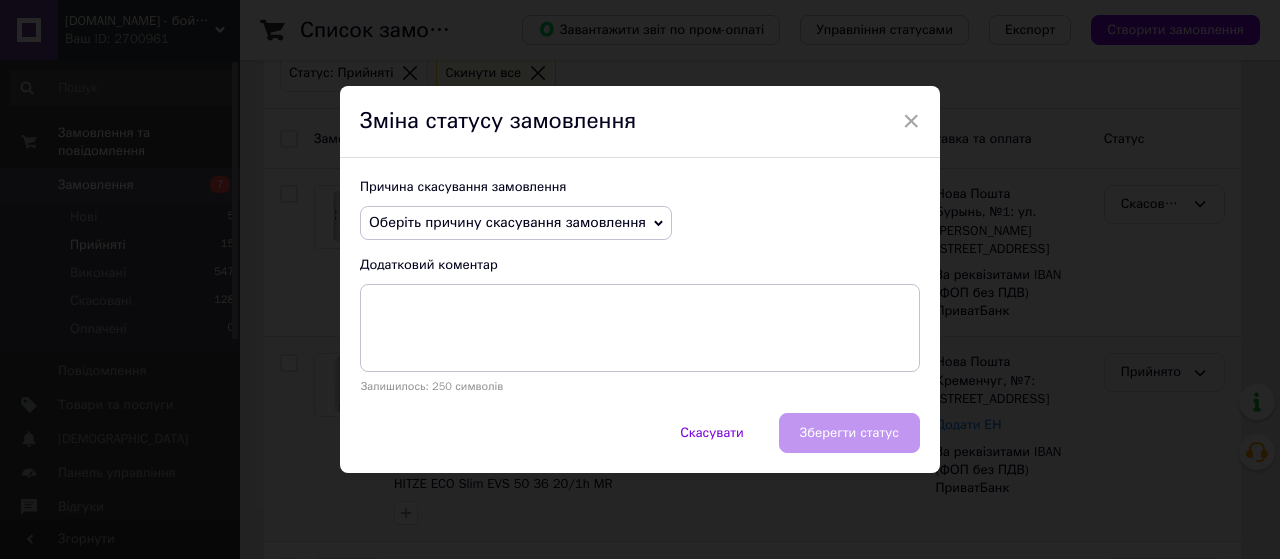 click on "Оберіть причину скасування замовлення" at bounding box center [516, 223] 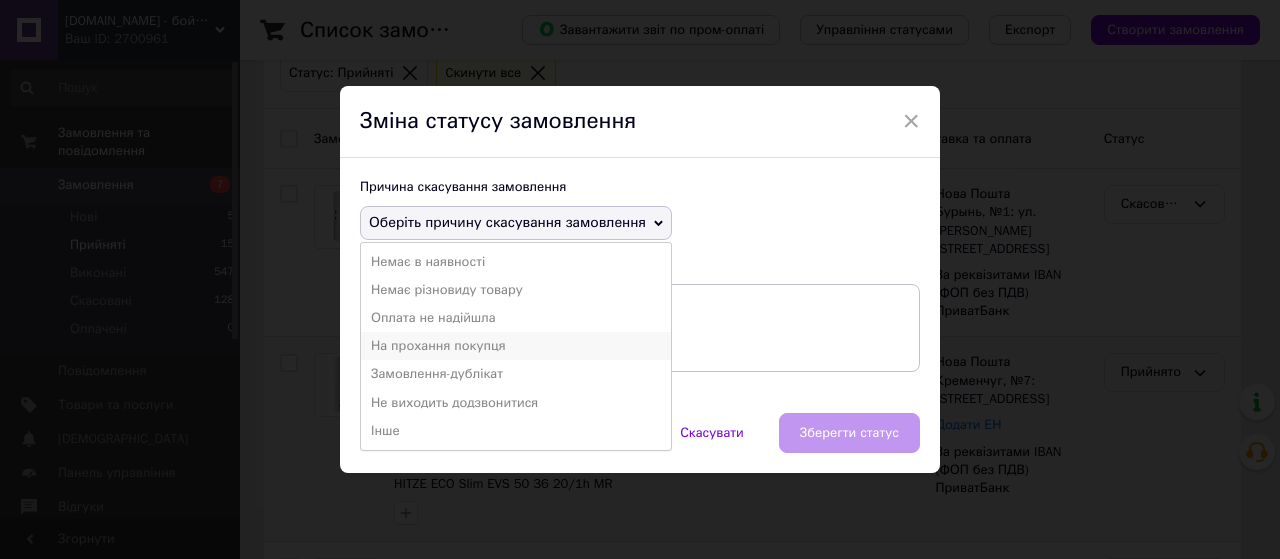 click on "На прохання покупця" at bounding box center [516, 346] 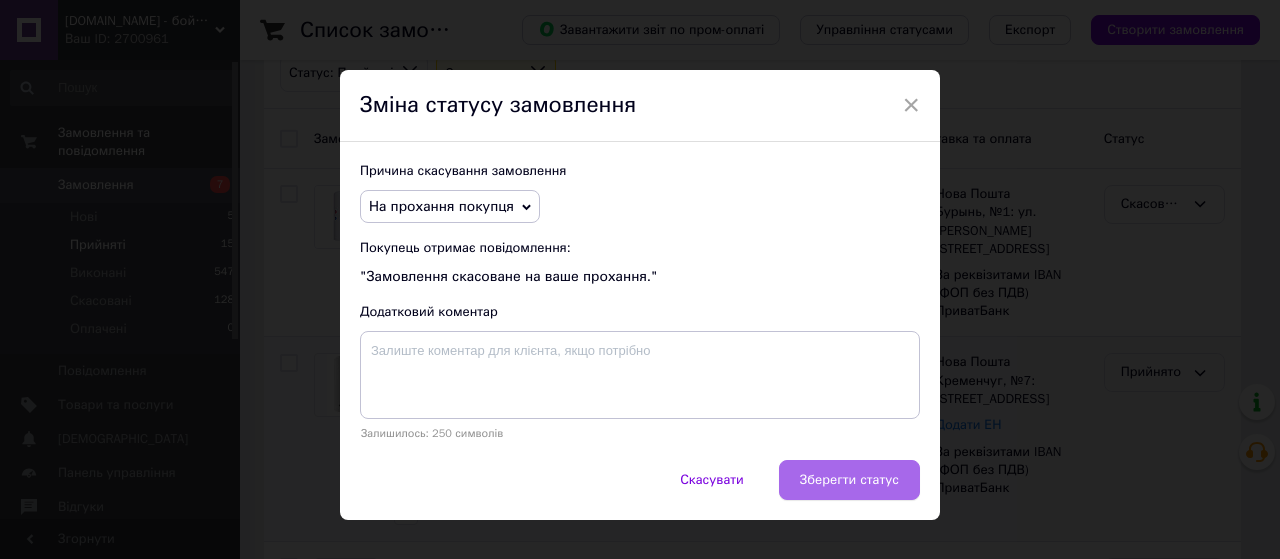 click on "Зберегти статус" at bounding box center (849, 480) 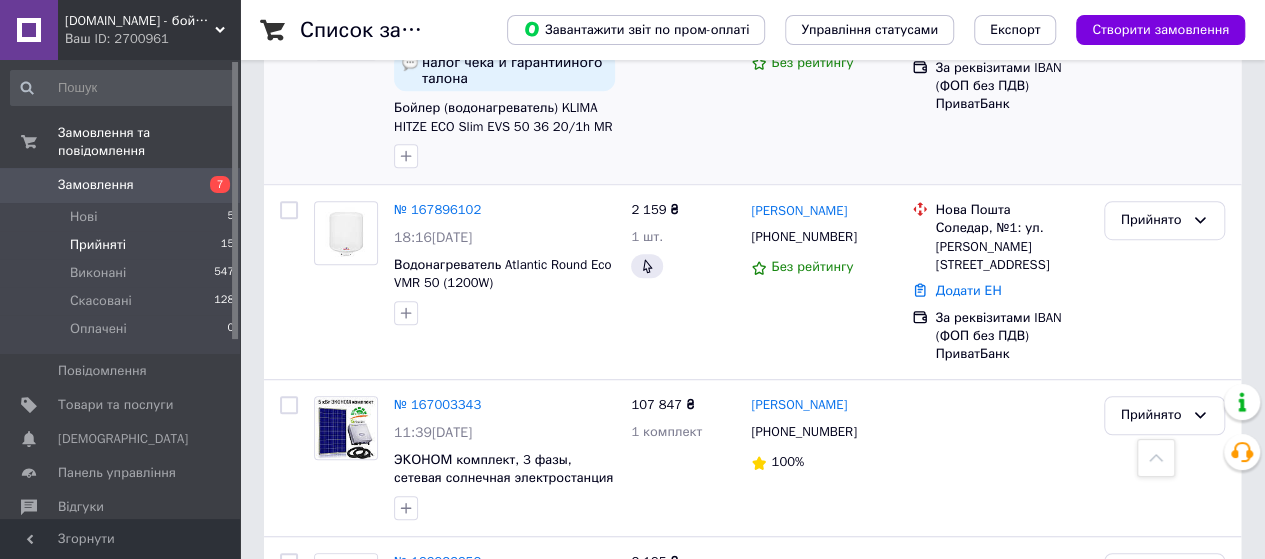scroll, scrollTop: 518, scrollLeft: 0, axis: vertical 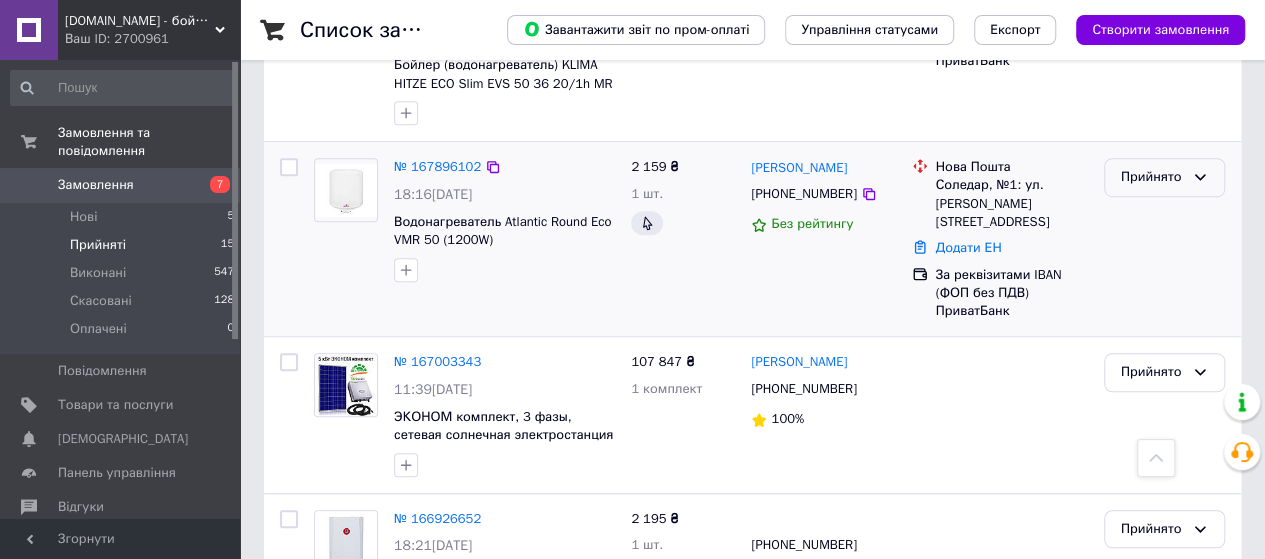 click on "Прийнято" at bounding box center [1152, 177] 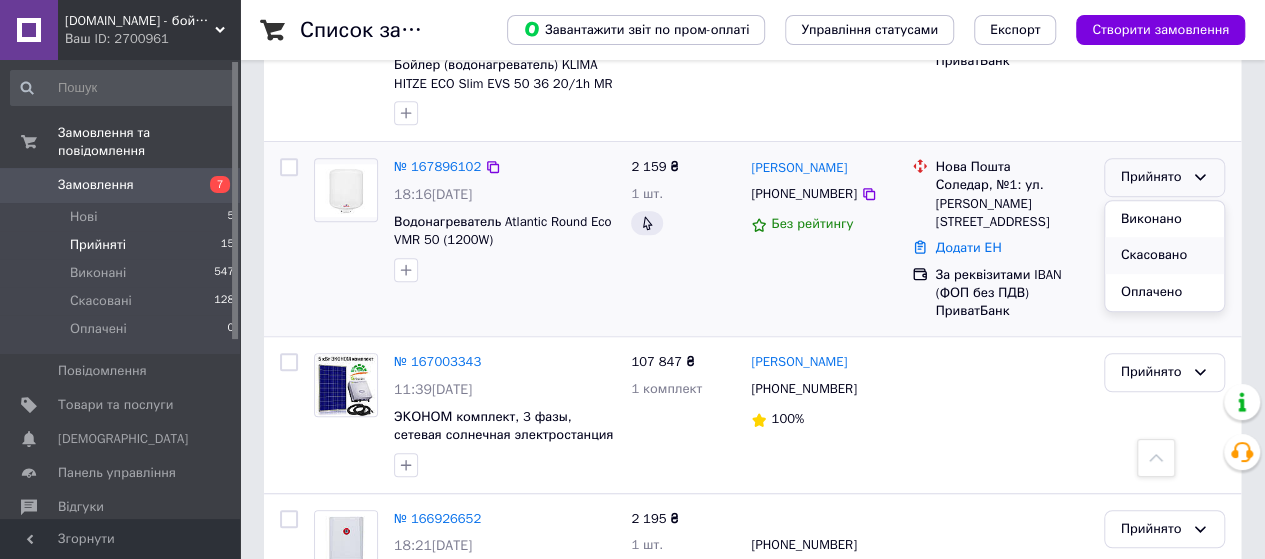 click on "Скасовано" at bounding box center [1164, 255] 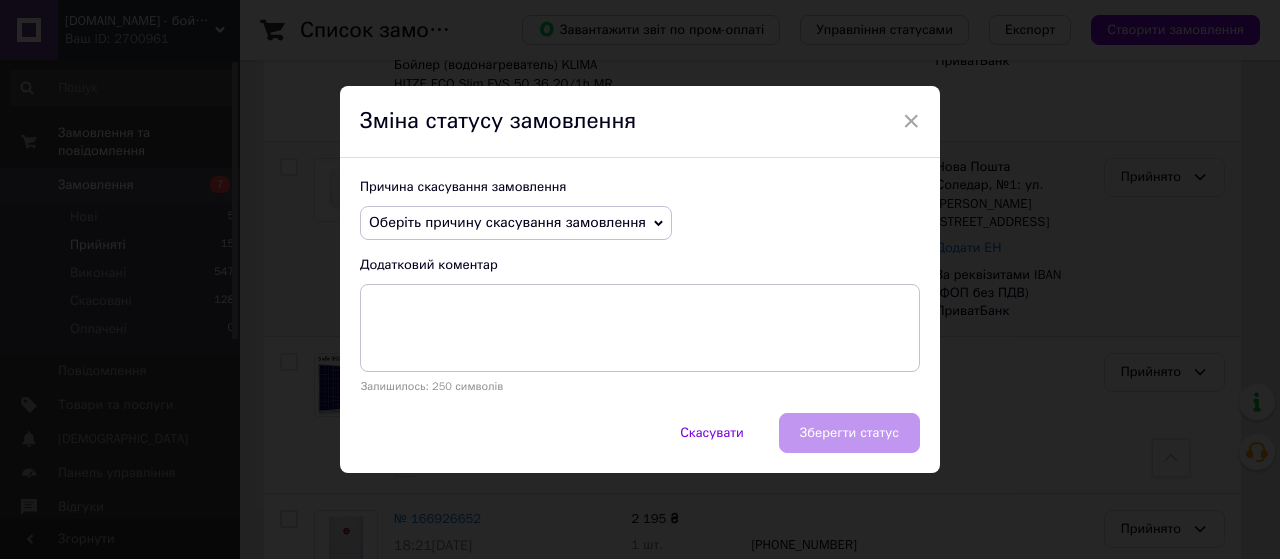 click on "Оберіть причину скасування замовлення" at bounding box center [507, 222] 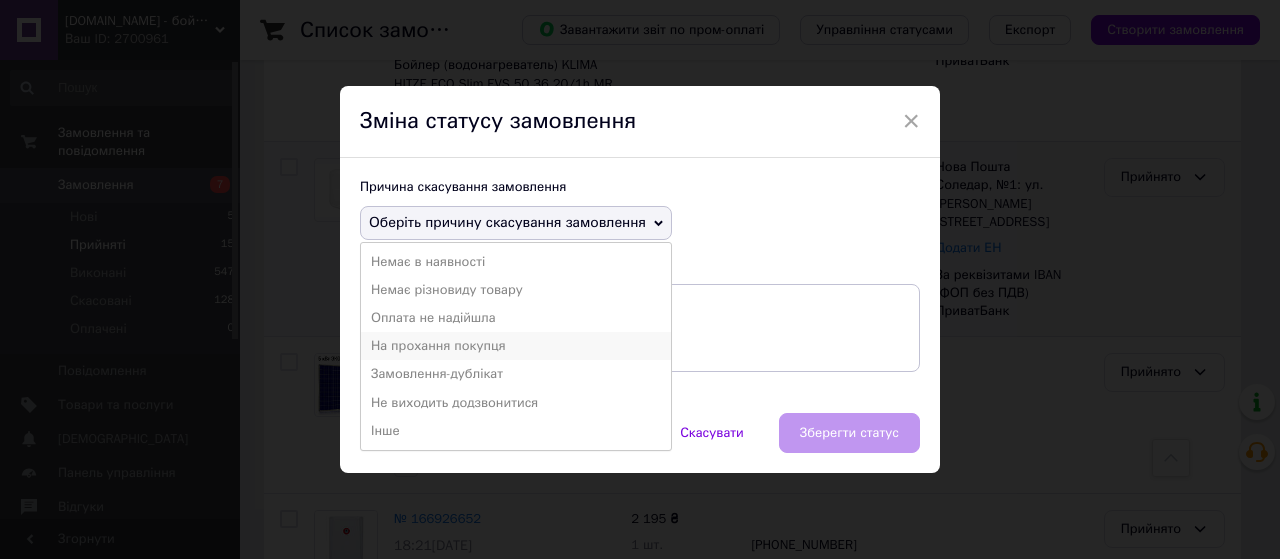click on "На прохання покупця" at bounding box center (516, 346) 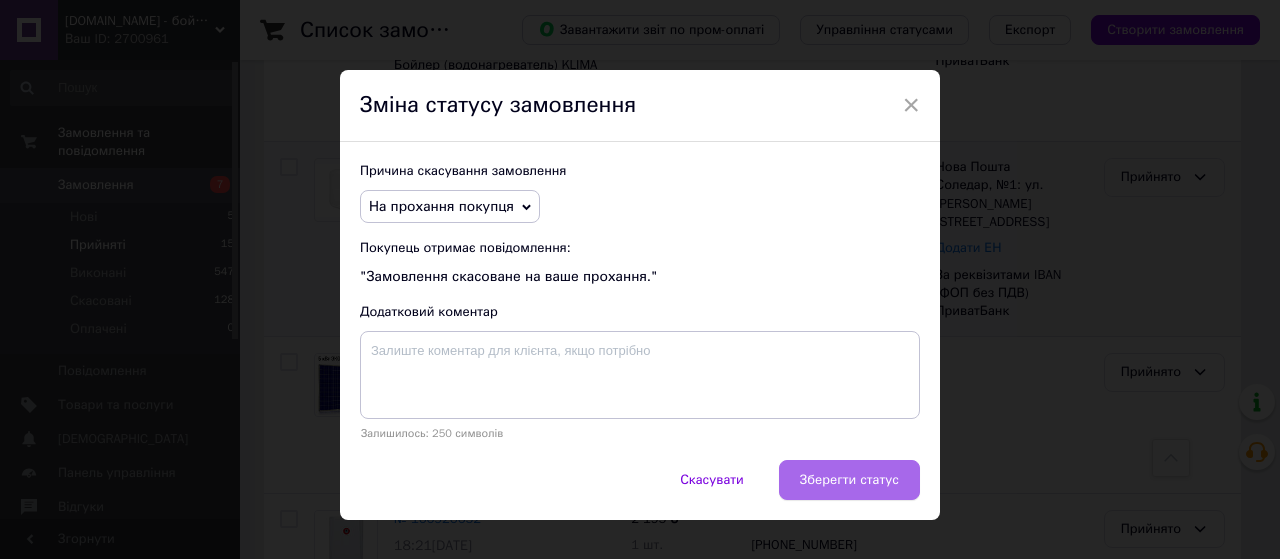 click on "Зберегти статус" at bounding box center [849, 480] 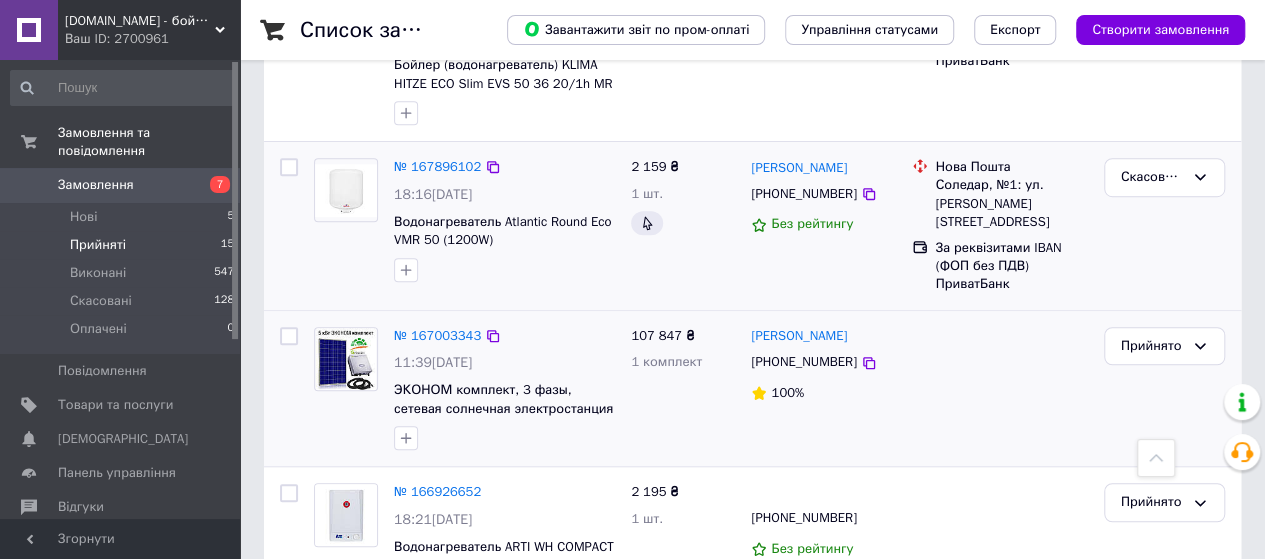 scroll, scrollTop: 718, scrollLeft: 0, axis: vertical 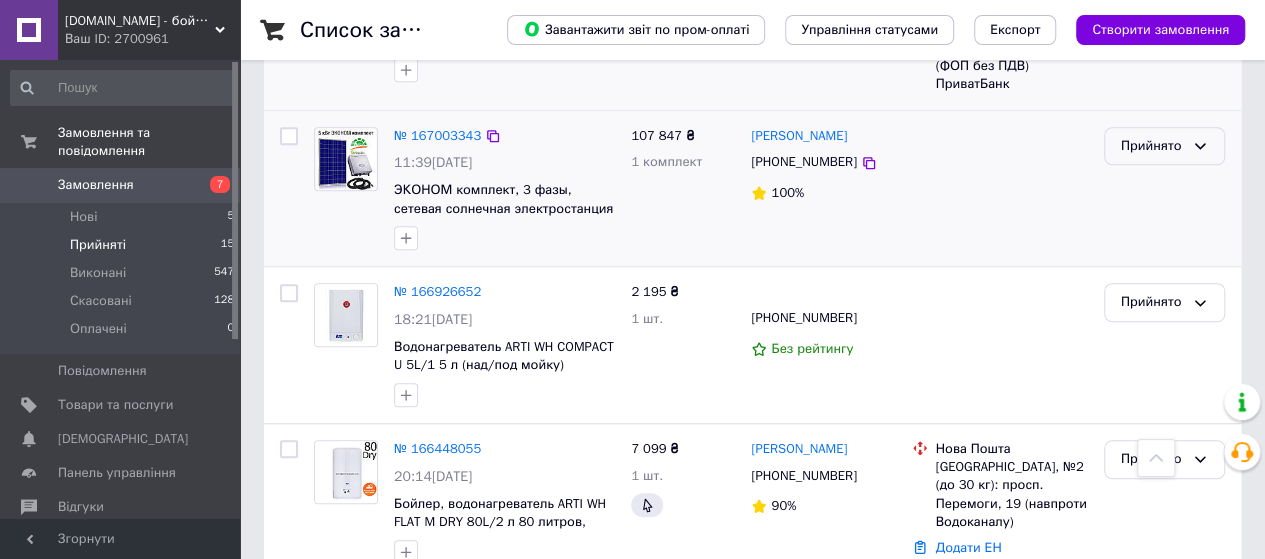 click on "Прийнято" at bounding box center [1152, 146] 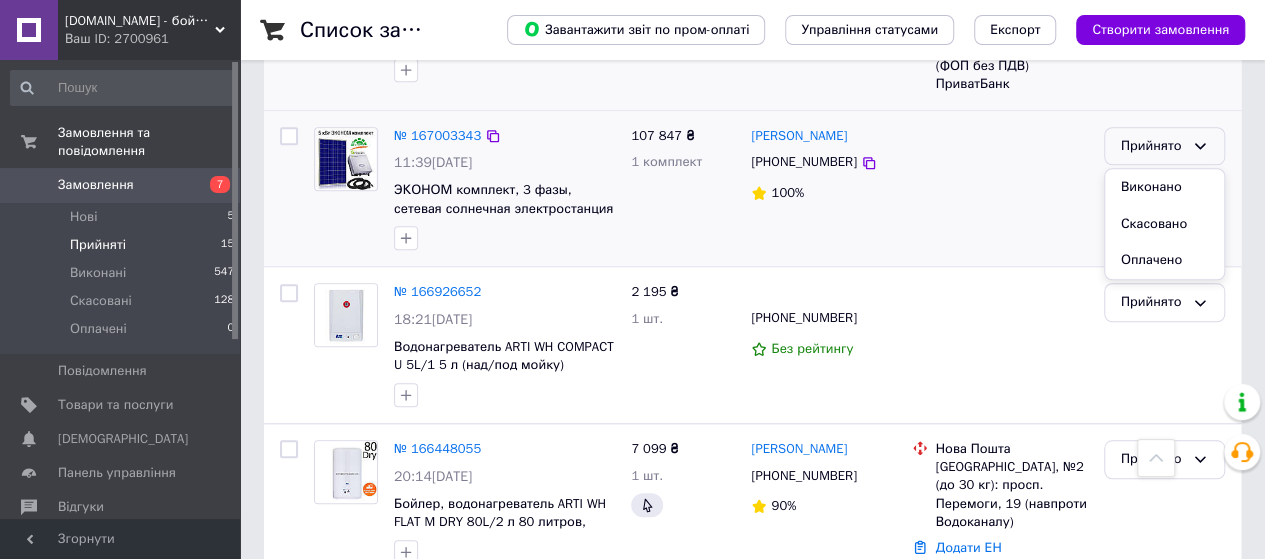click on "Скасовано" at bounding box center [1164, 224] 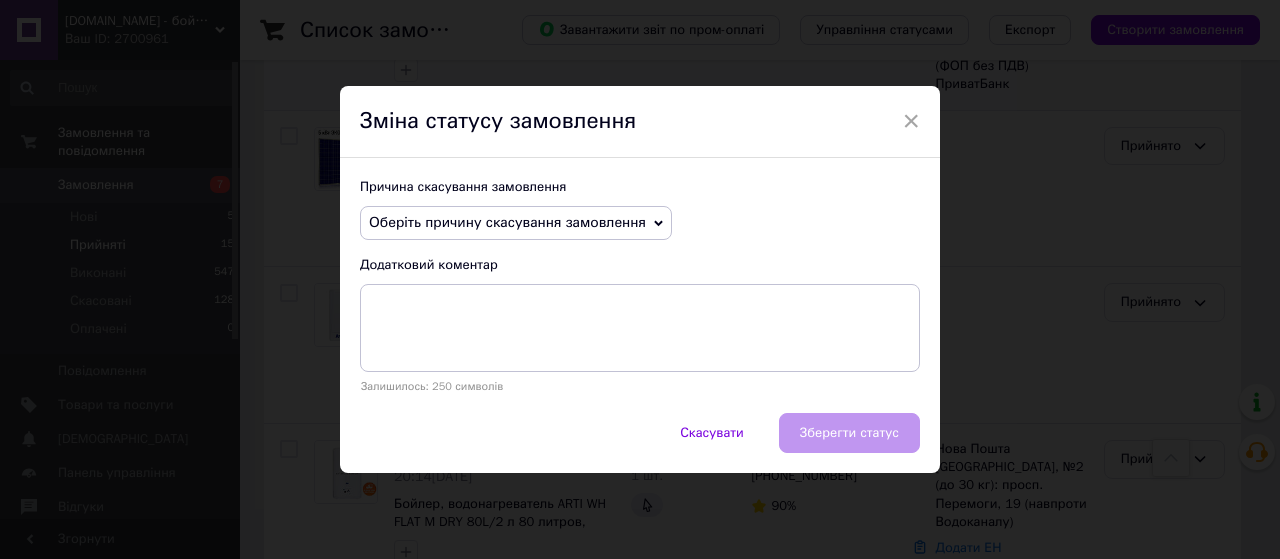 click on "Оберіть причину скасування замовлення" at bounding box center [516, 223] 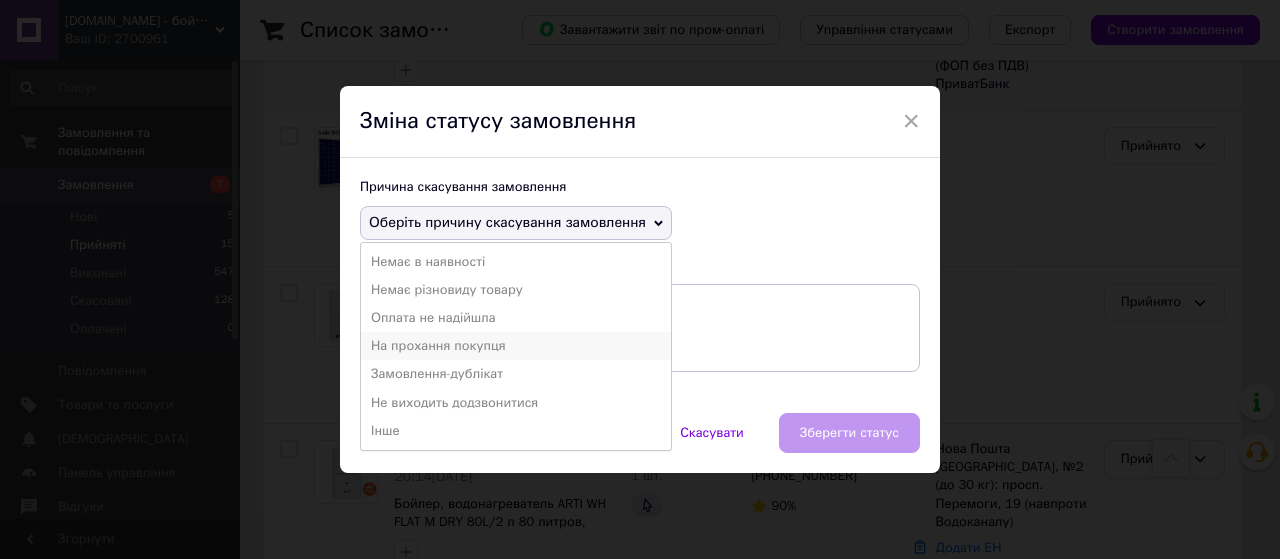 click on "На прохання покупця" at bounding box center (516, 346) 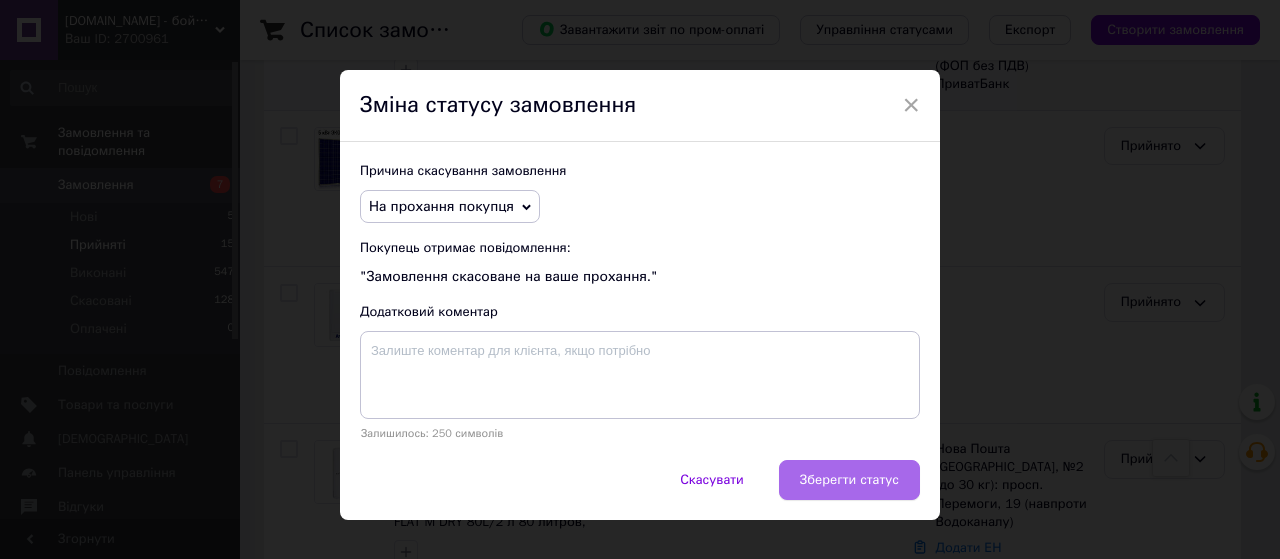 click on "Зберегти статус" at bounding box center (849, 480) 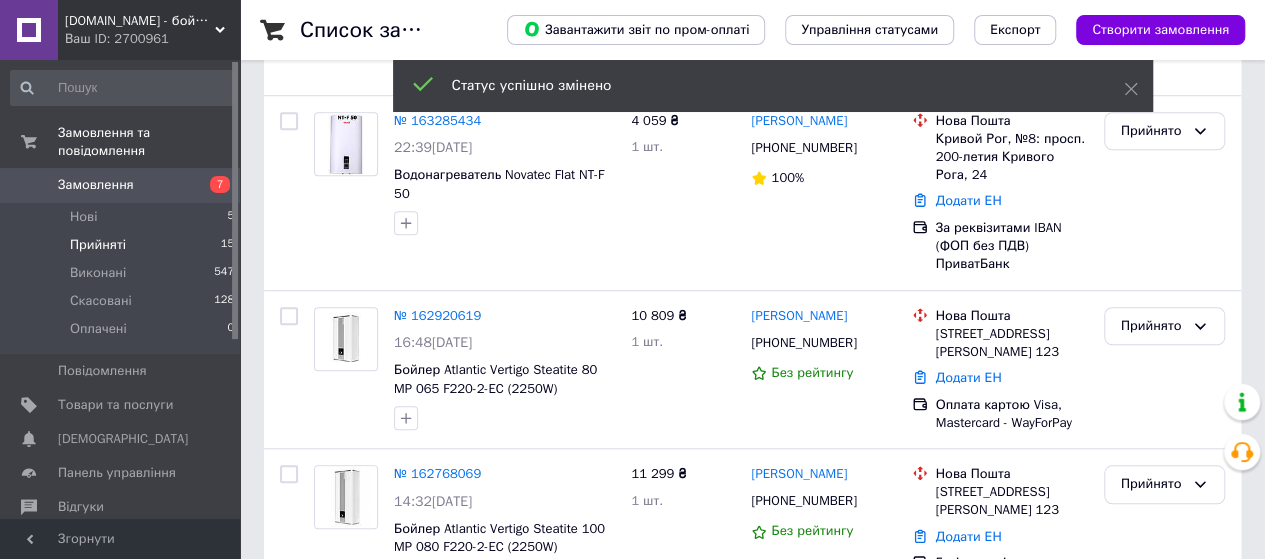 scroll, scrollTop: 201, scrollLeft: 0, axis: vertical 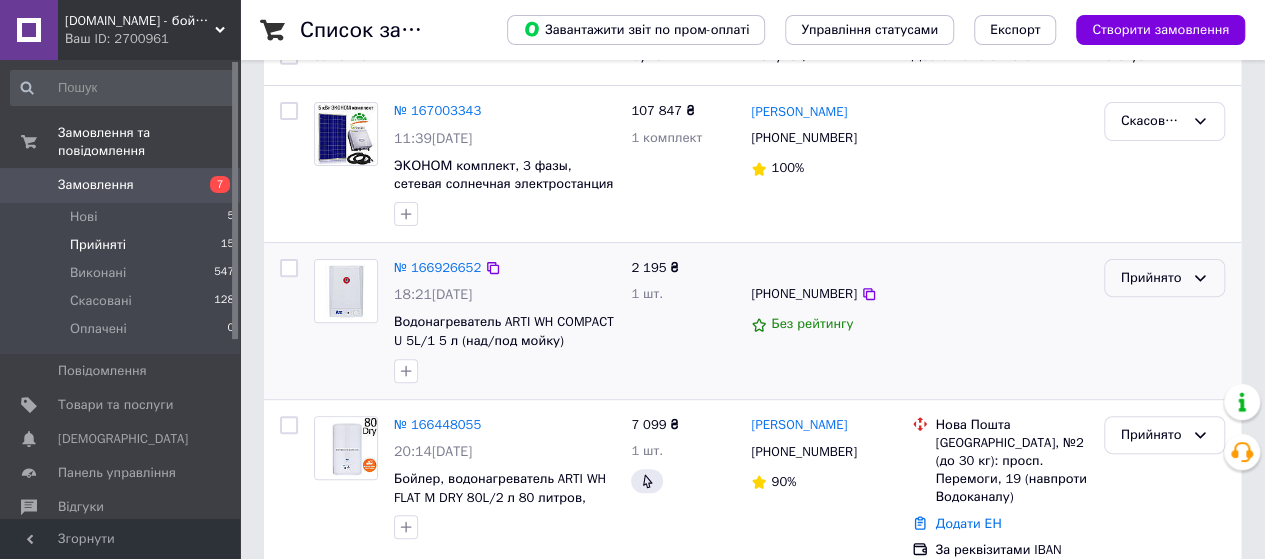 click on "Прийнято" at bounding box center [1152, 278] 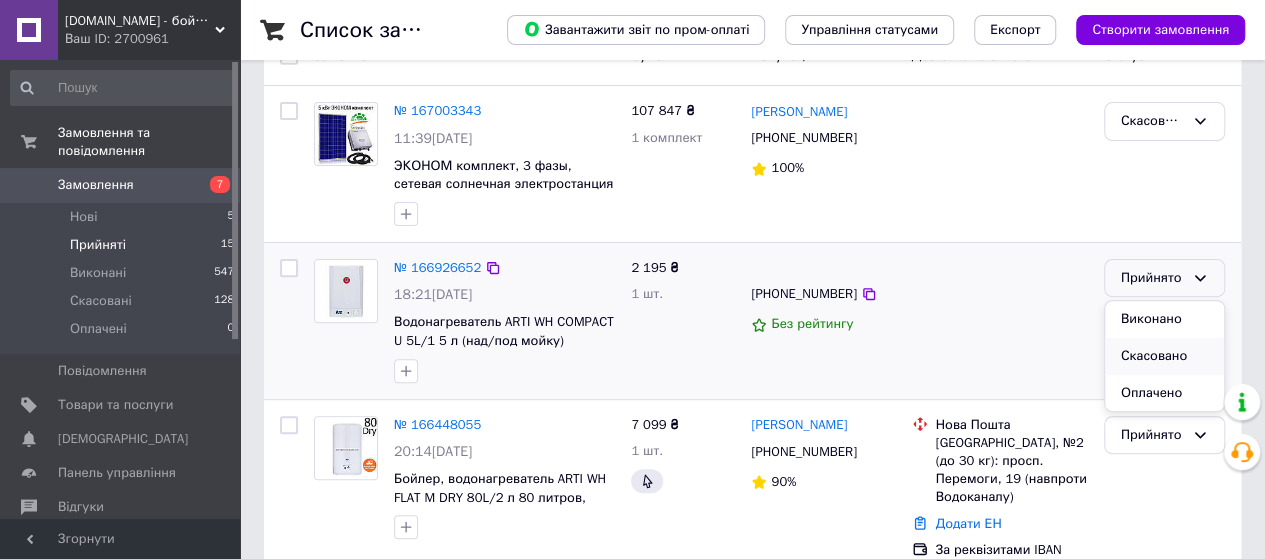 click on "Скасовано" at bounding box center (1164, 356) 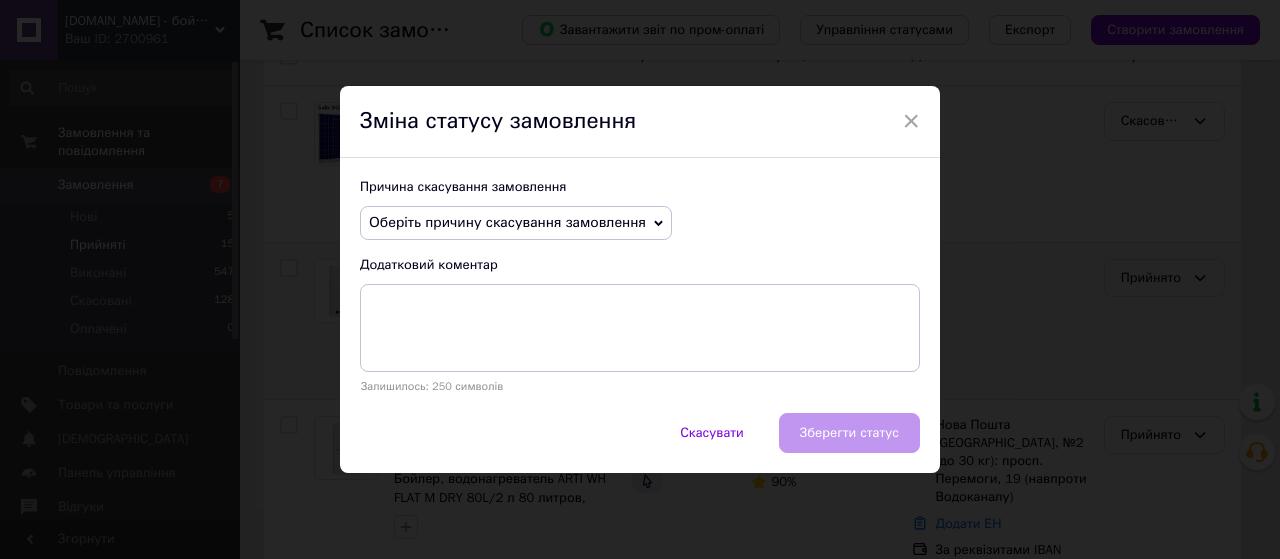 click on "Оберіть причину скасування замовлення" at bounding box center (507, 222) 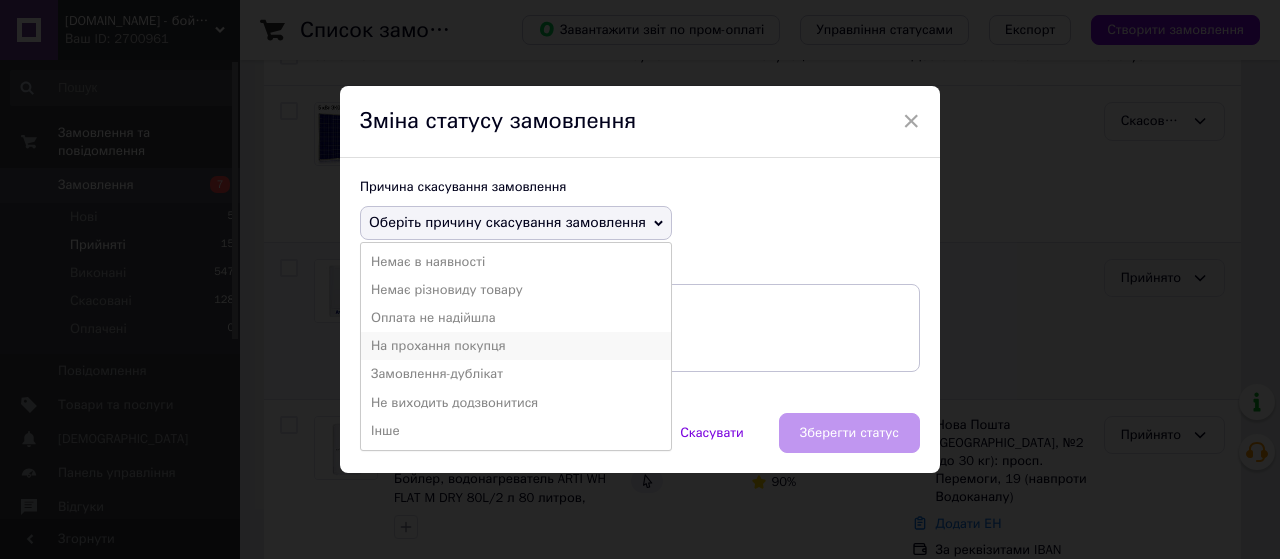 click on "На прохання покупця" at bounding box center [516, 346] 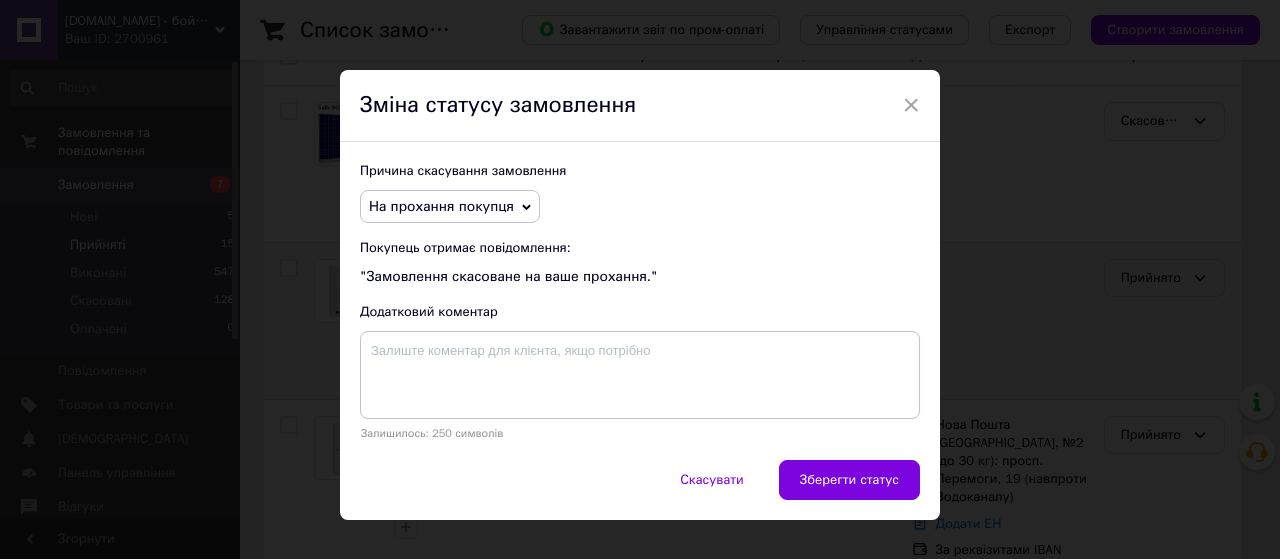 click on "Зберегти статус" at bounding box center [849, 480] 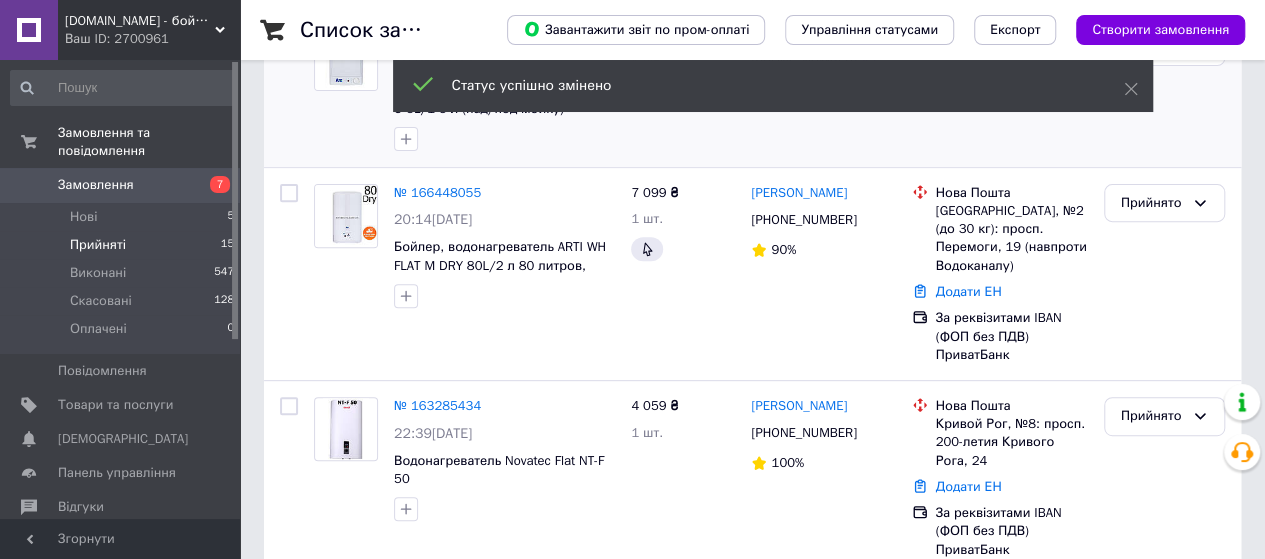 scroll, scrollTop: 311, scrollLeft: 0, axis: vertical 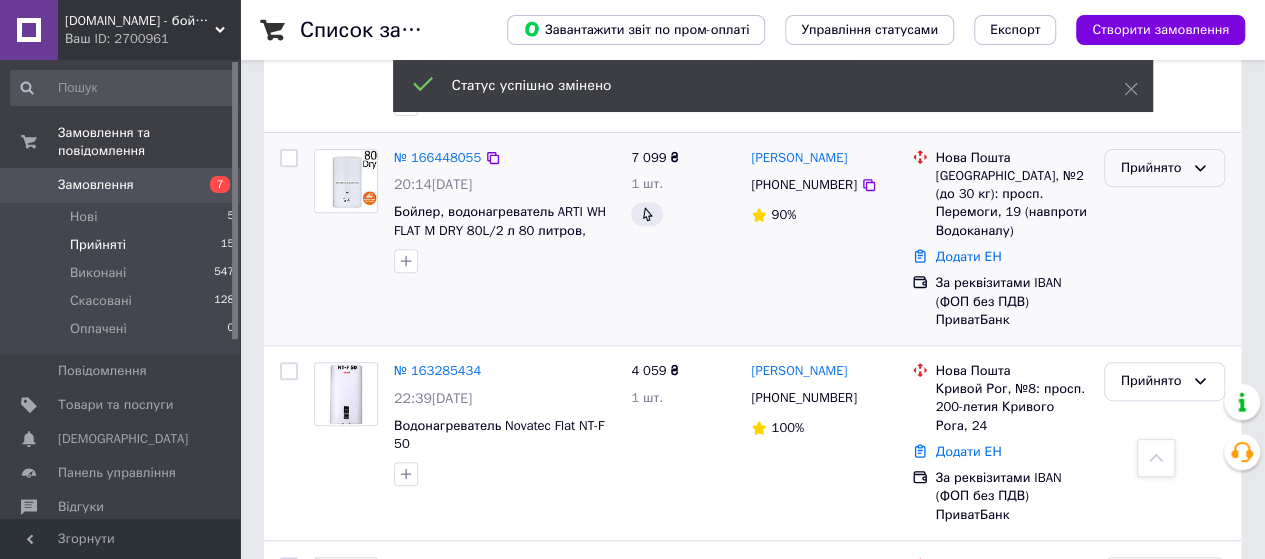 click on "Прийнято" at bounding box center (1152, 168) 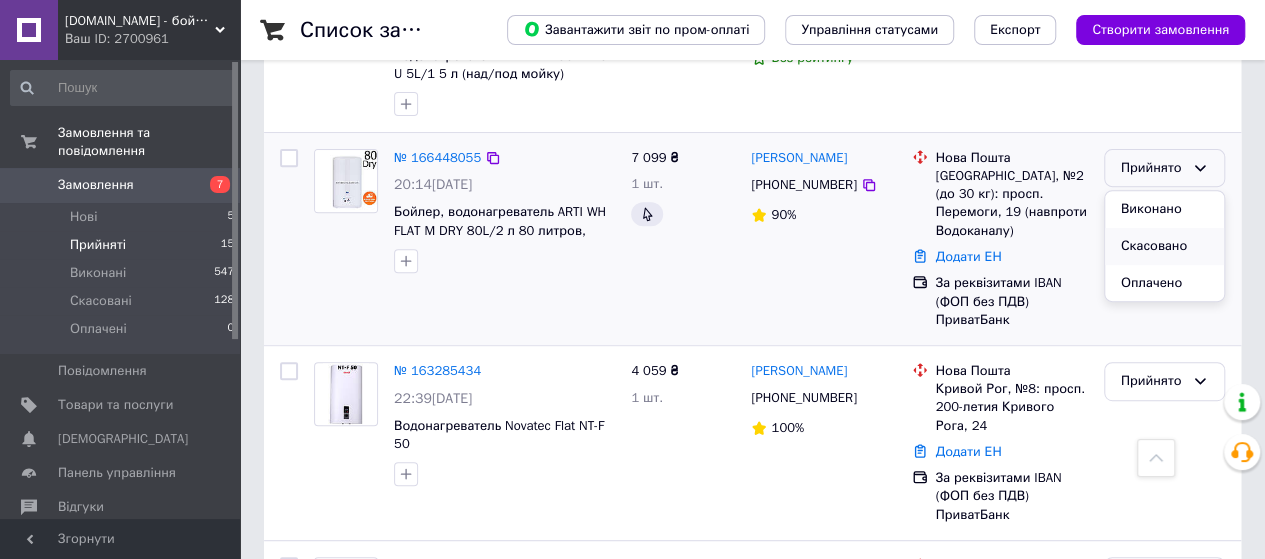 click on "Скасовано" at bounding box center [1164, 246] 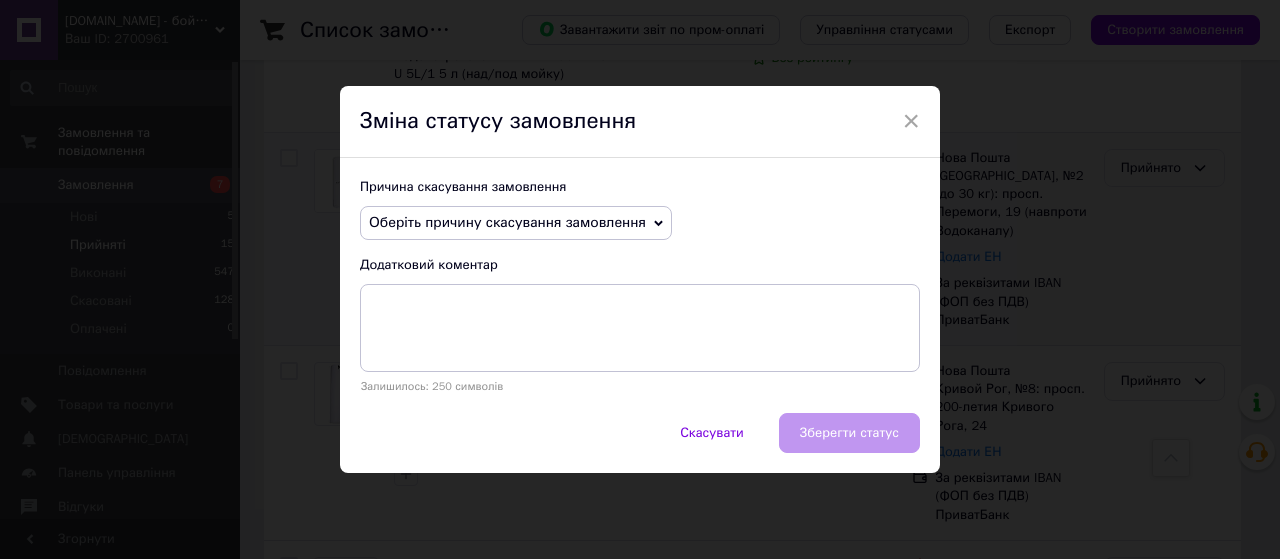 click on "Оберіть причину скасування замовлення" at bounding box center [516, 223] 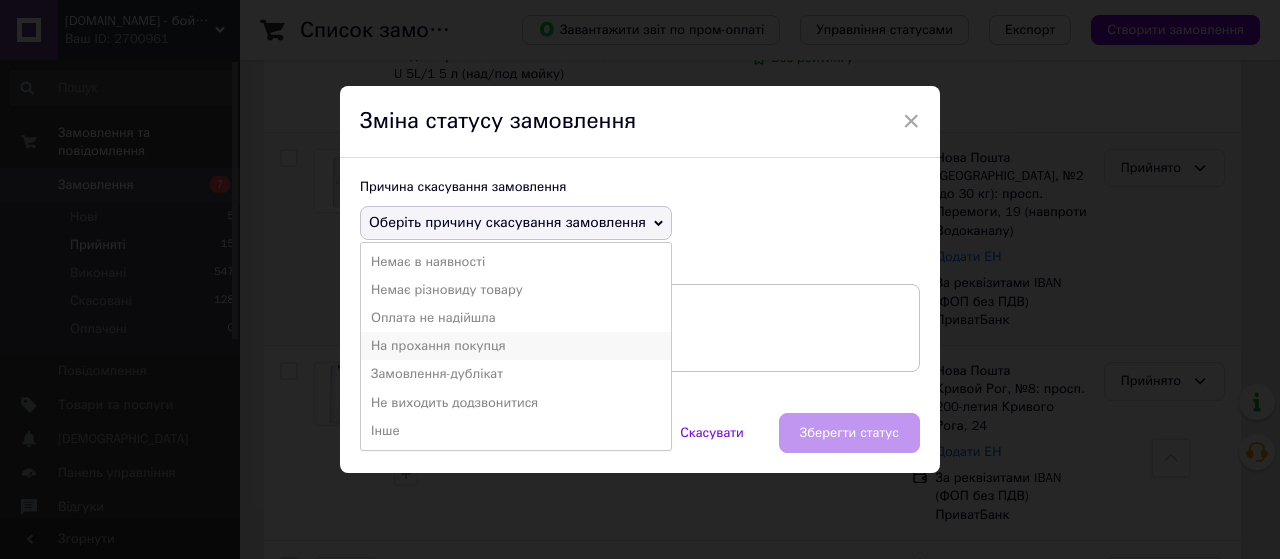 click on "На прохання покупця" at bounding box center (516, 346) 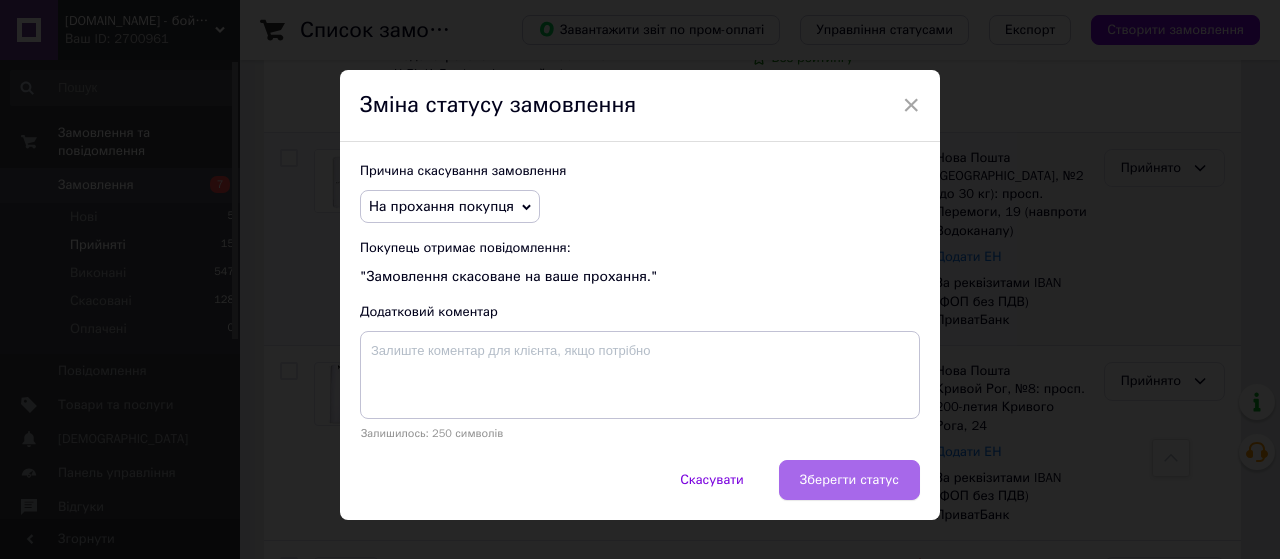 click on "Зберегти статус" at bounding box center [849, 480] 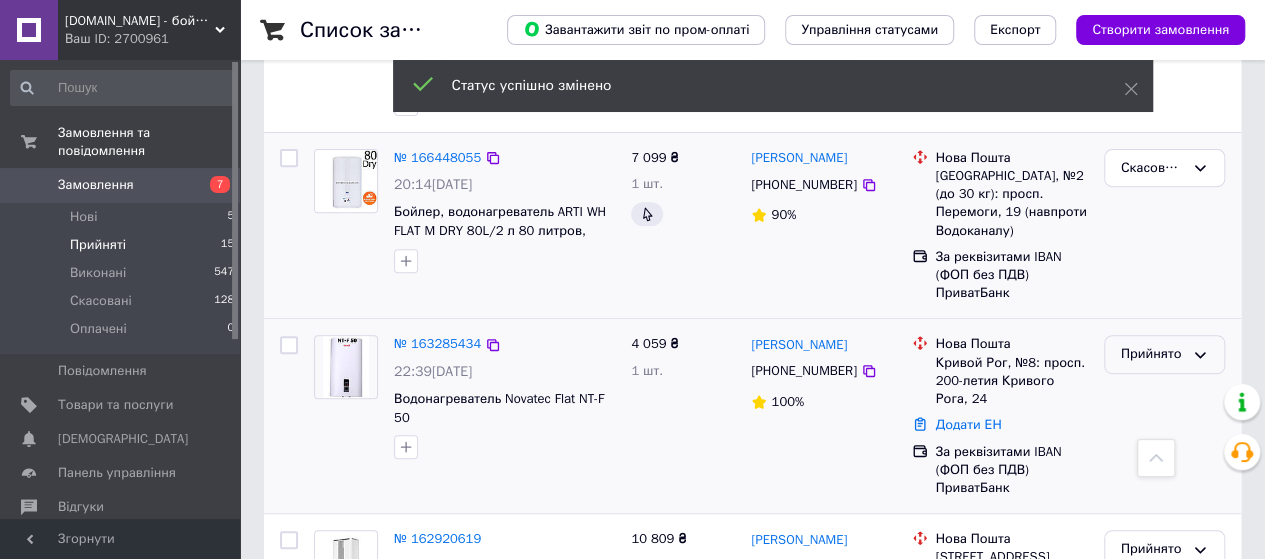 click on "Прийнято" at bounding box center (1152, 354) 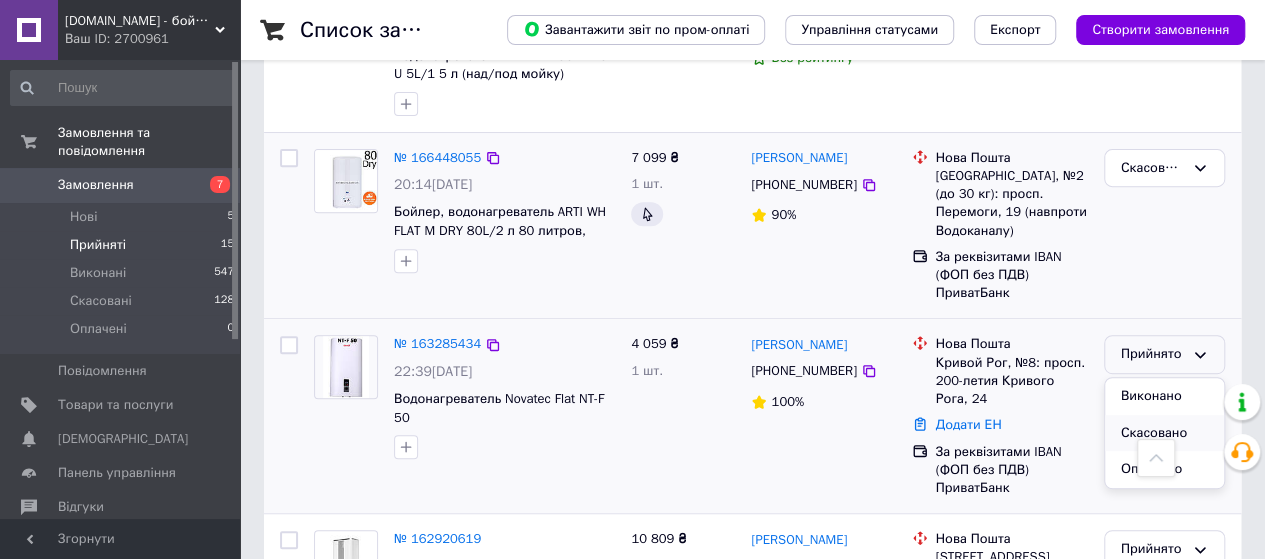click on "Скасовано" at bounding box center (1164, 433) 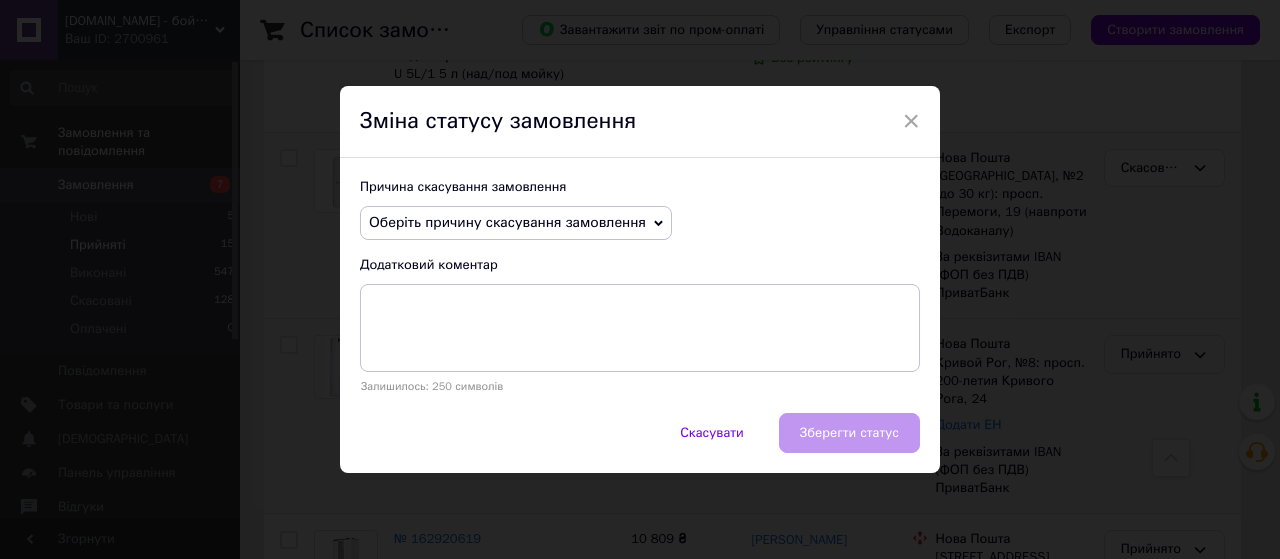 click on "Оберіть причину скасування замовлення" at bounding box center [507, 222] 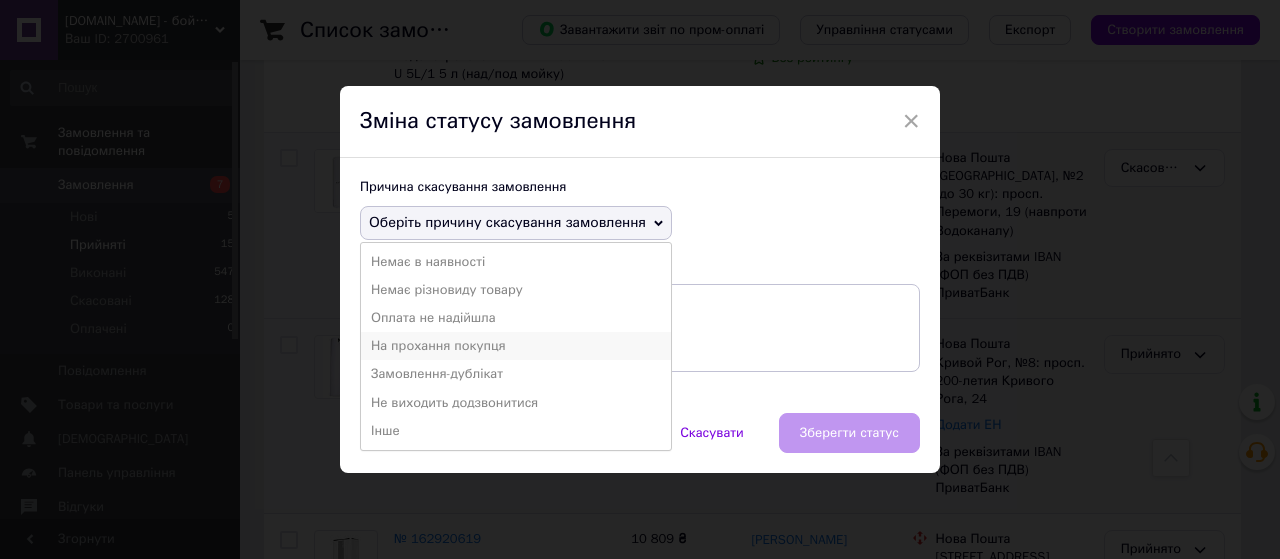 click on "На прохання покупця" at bounding box center (516, 346) 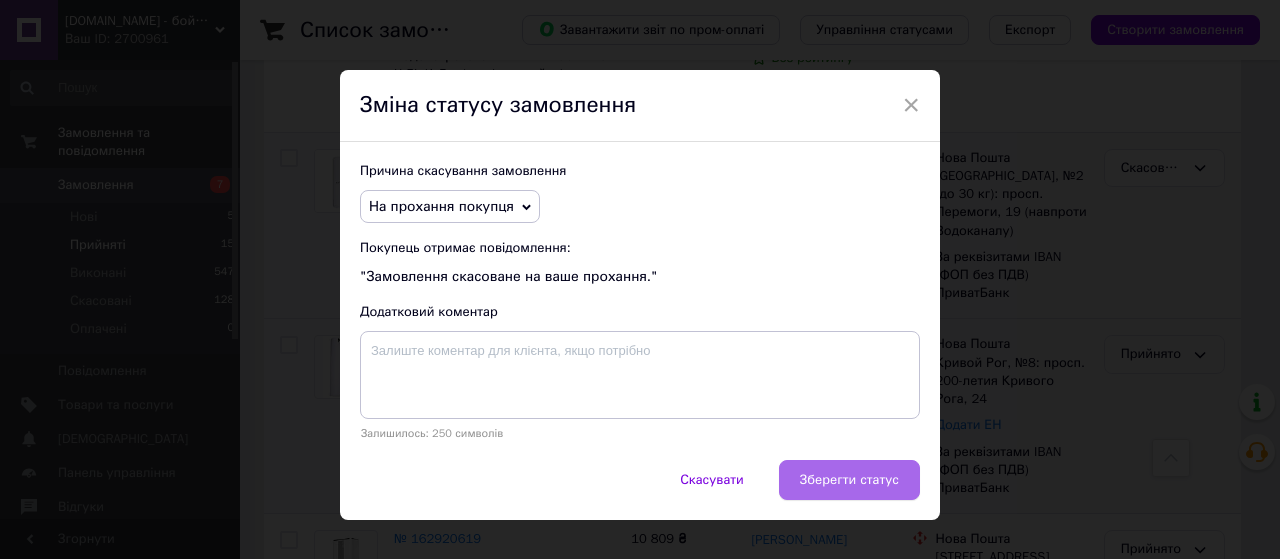 click on "Зберегти статус" at bounding box center [849, 480] 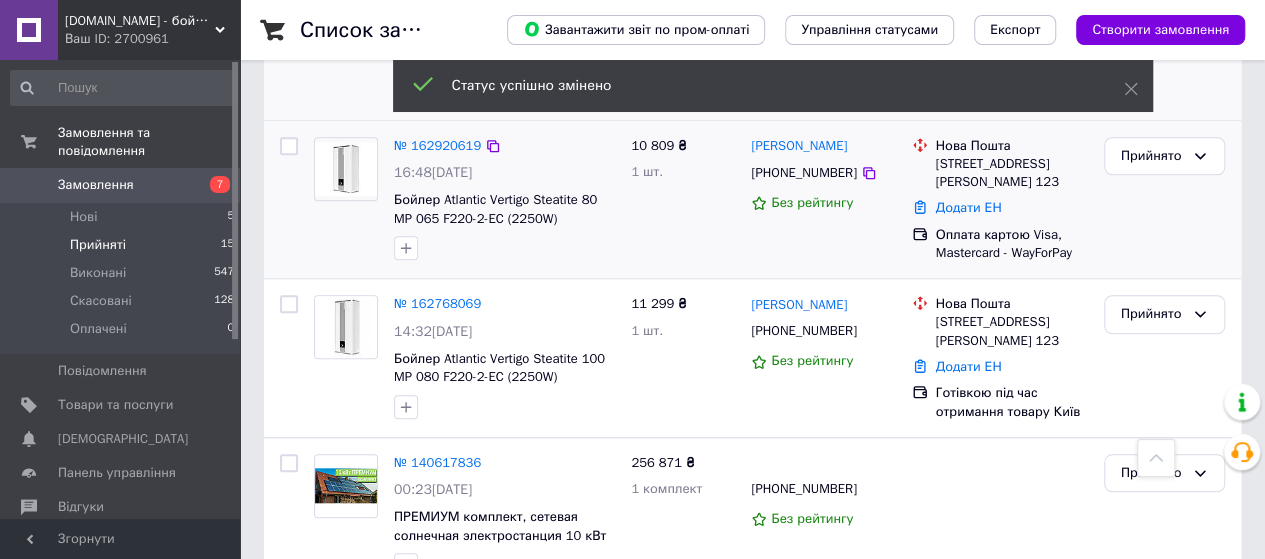 scroll, scrollTop: 711, scrollLeft: 0, axis: vertical 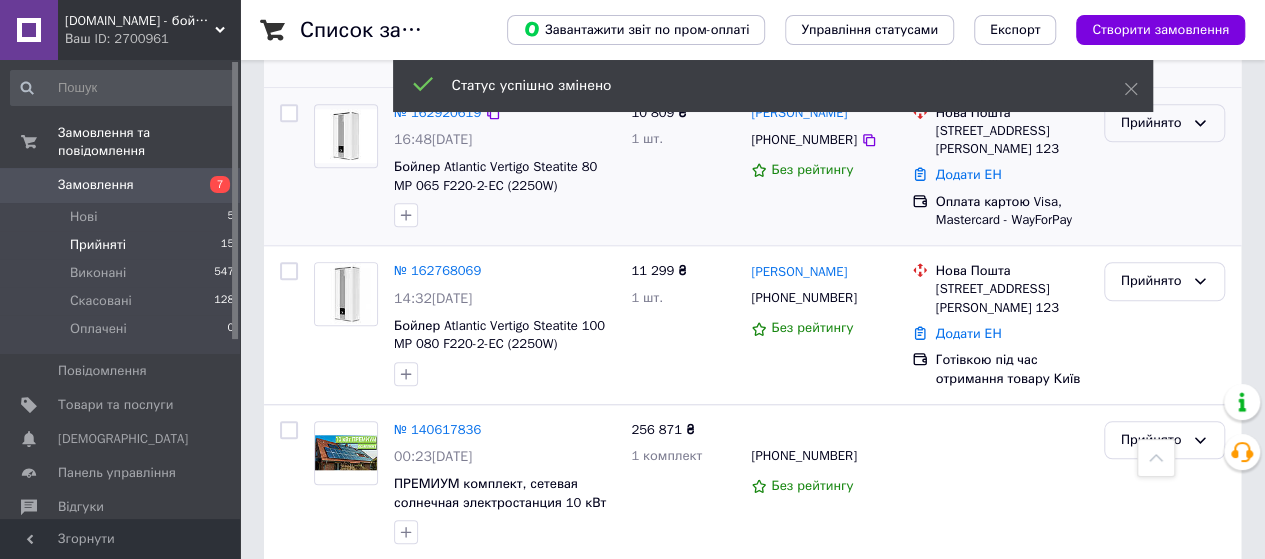 click on "Прийнято" at bounding box center [1152, 123] 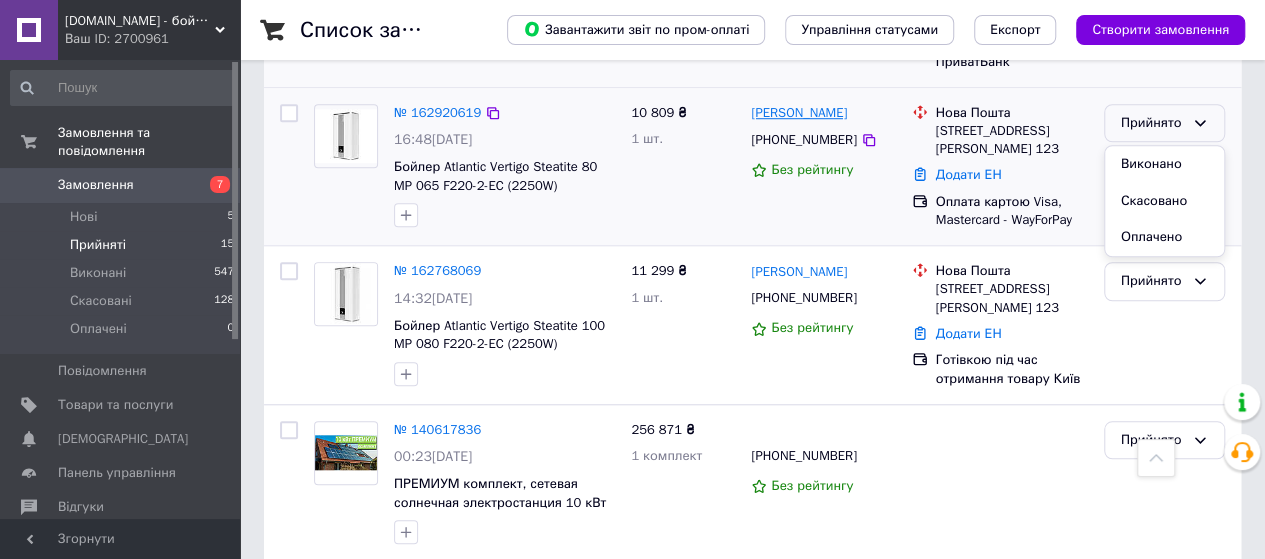 click on "[PERSON_NAME]" at bounding box center [799, 113] 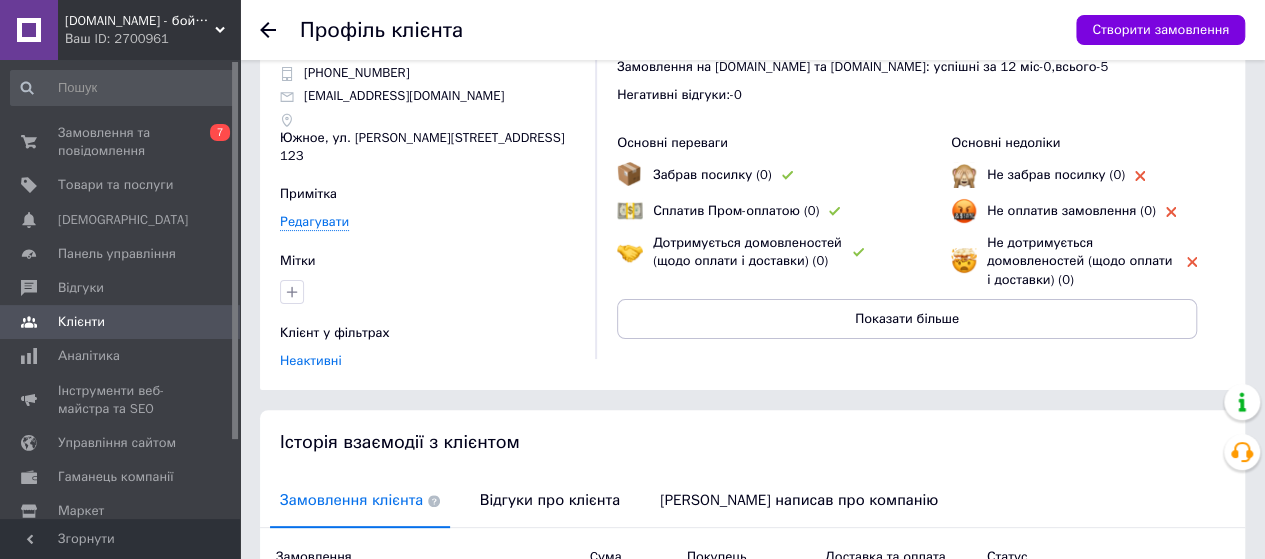 scroll, scrollTop: 74, scrollLeft: 0, axis: vertical 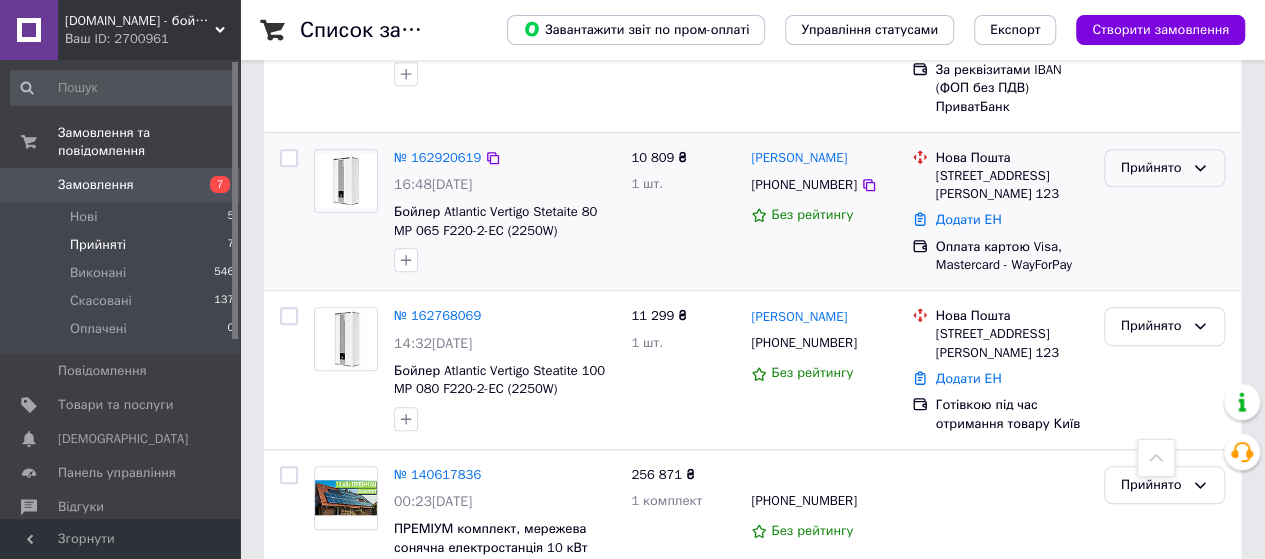 click on "Прийнято" at bounding box center (1152, 168) 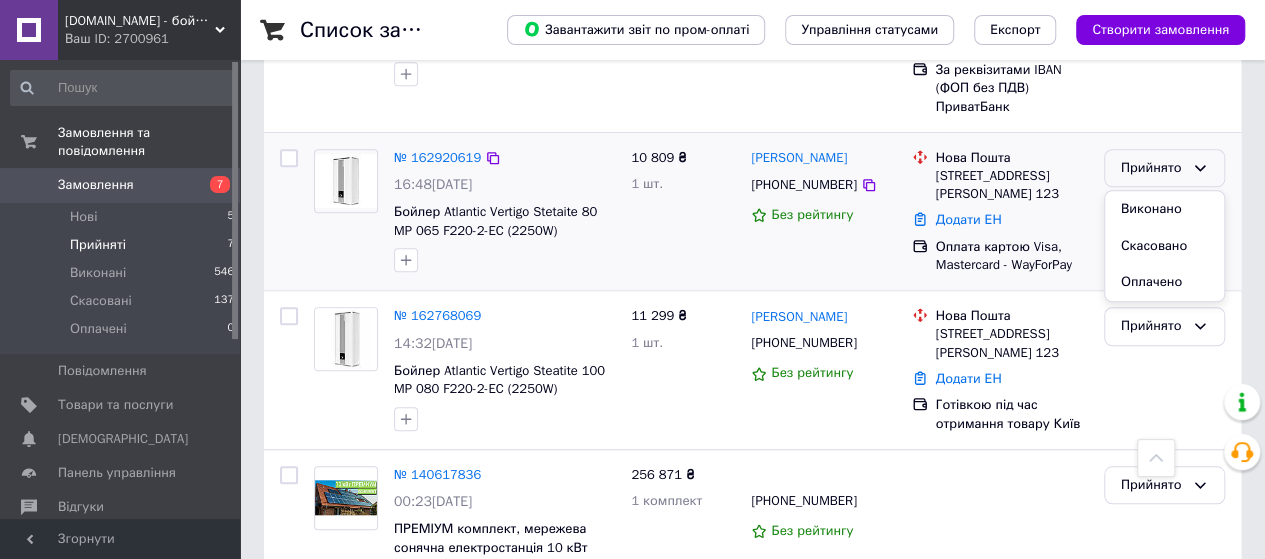 click on "Скасовано" at bounding box center [1164, 246] 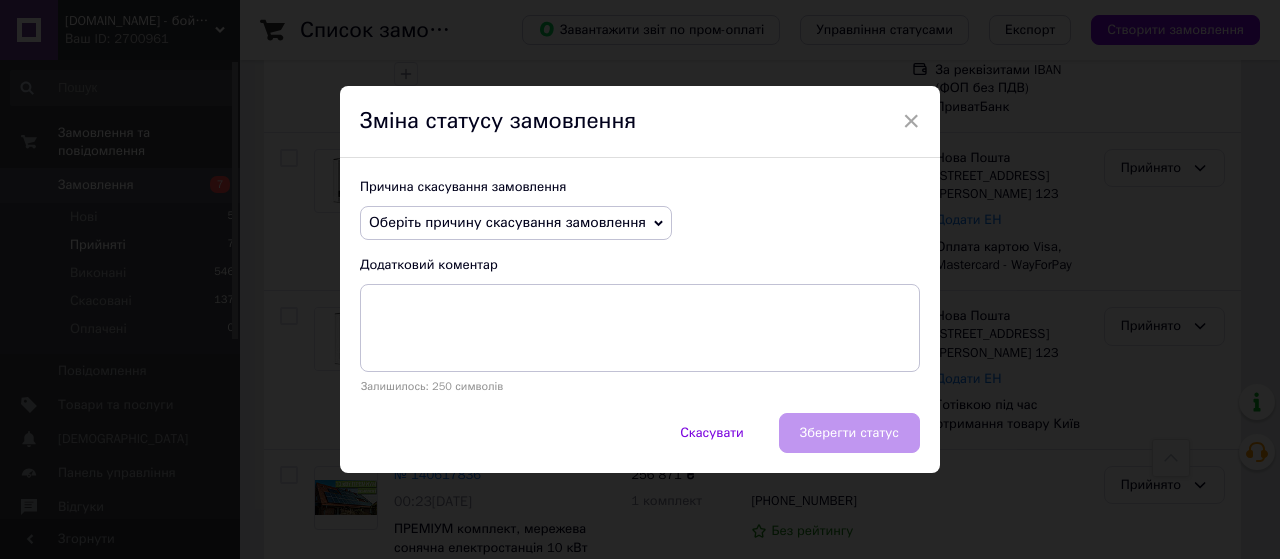 click on "Оберіть причину скасування замовлення" at bounding box center [516, 223] 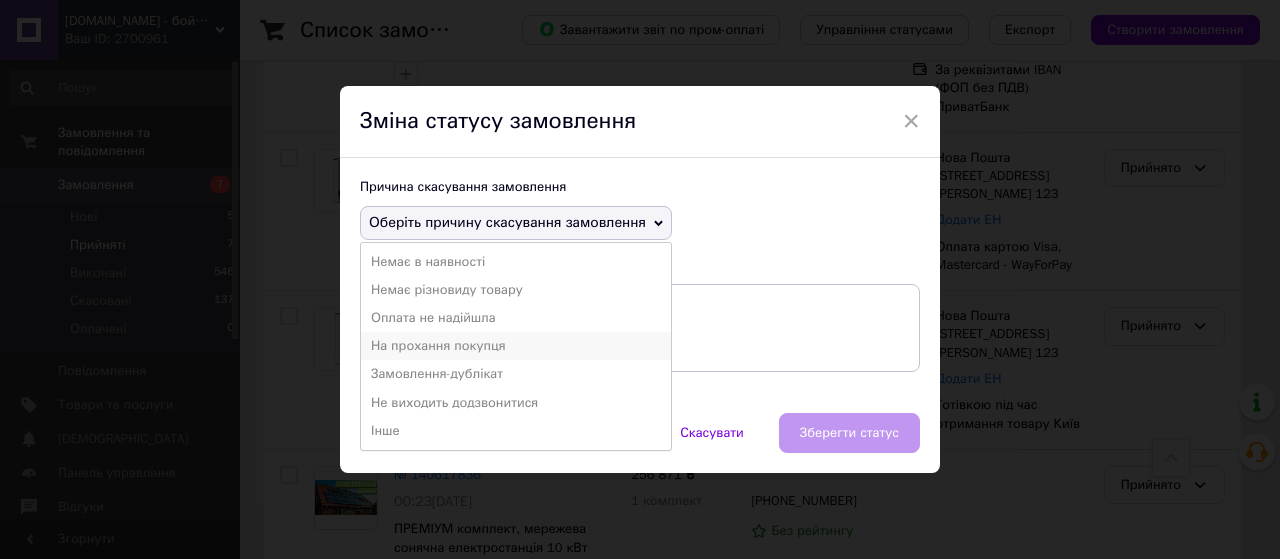 click on "На прохання покупця" at bounding box center (516, 346) 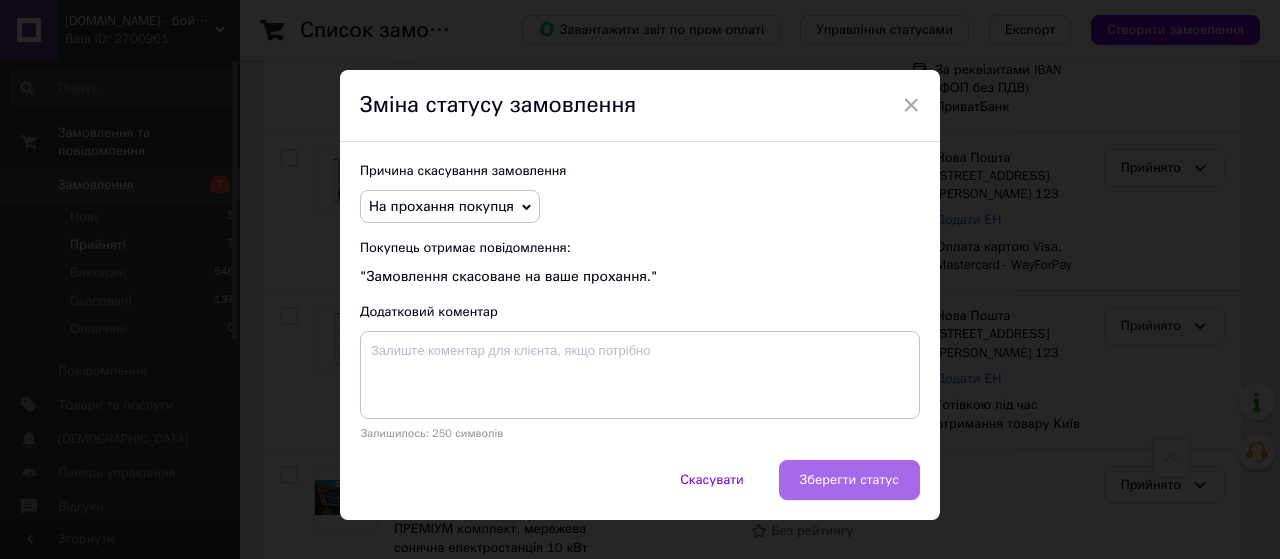 click on "Зберегти статус" at bounding box center (849, 480) 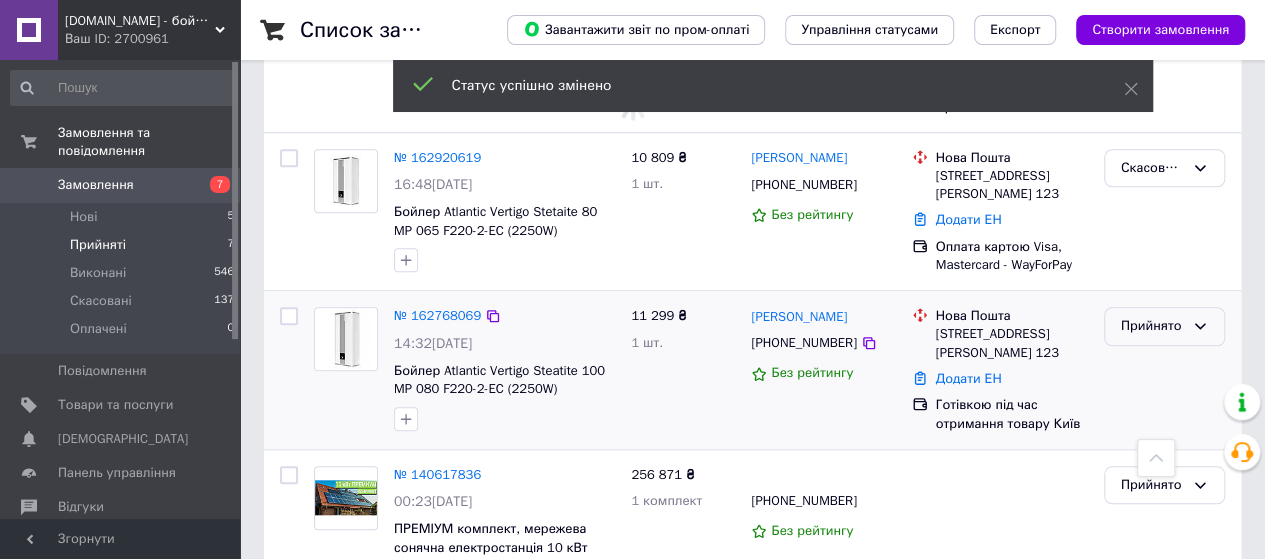 click on "Прийнято" at bounding box center (1152, 326) 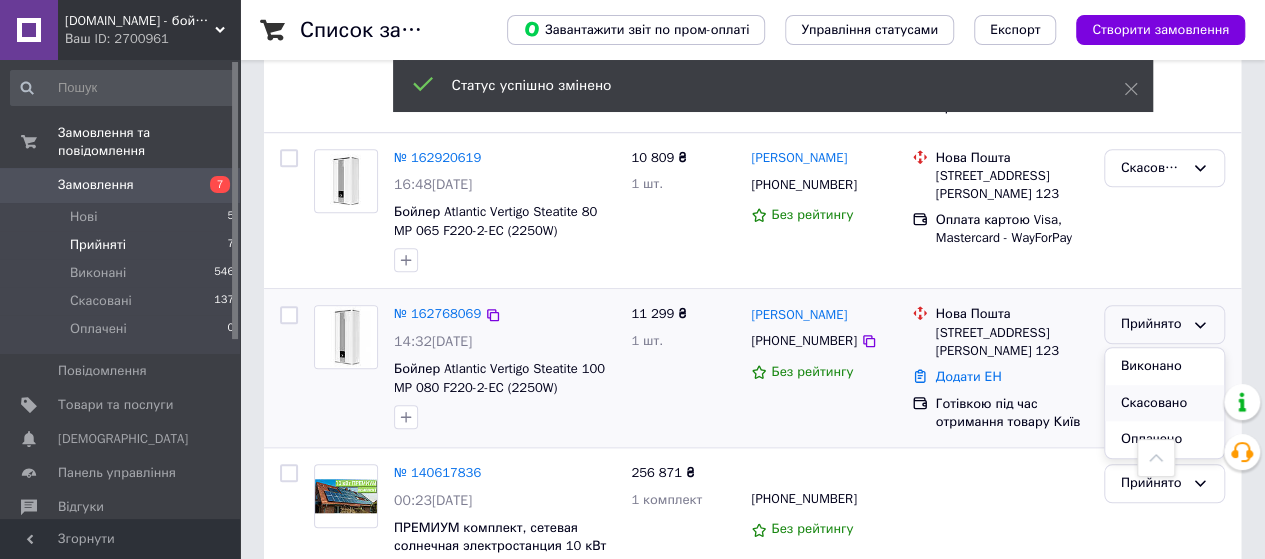 click on "Скасовано" at bounding box center [1164, 403] 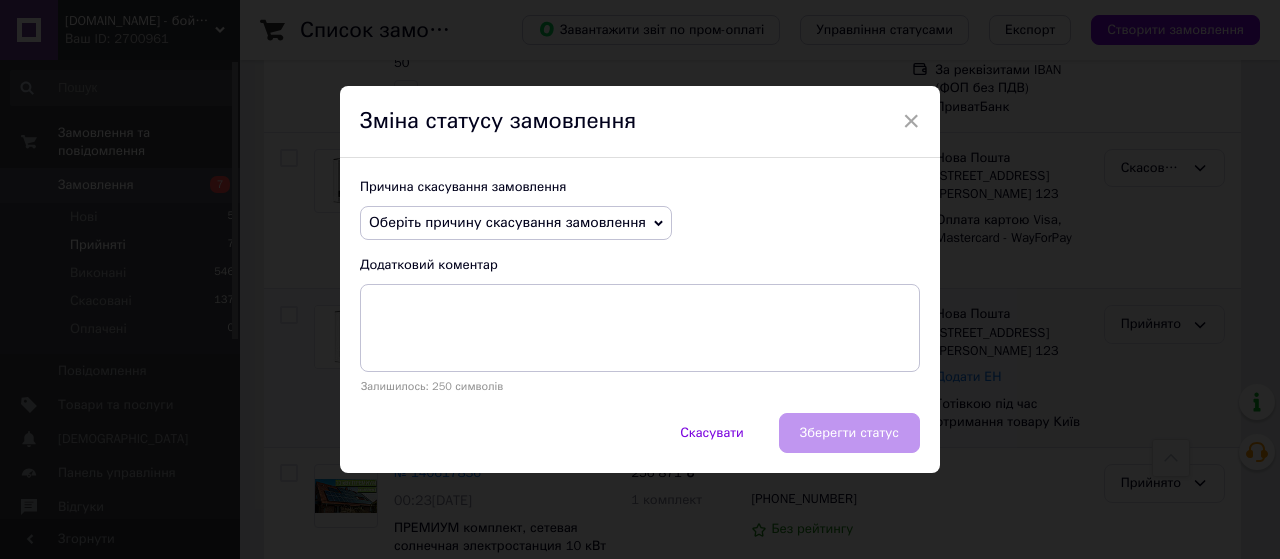 click on "Оберіть причину скасування замовлення" at bounding box center [507, 222] 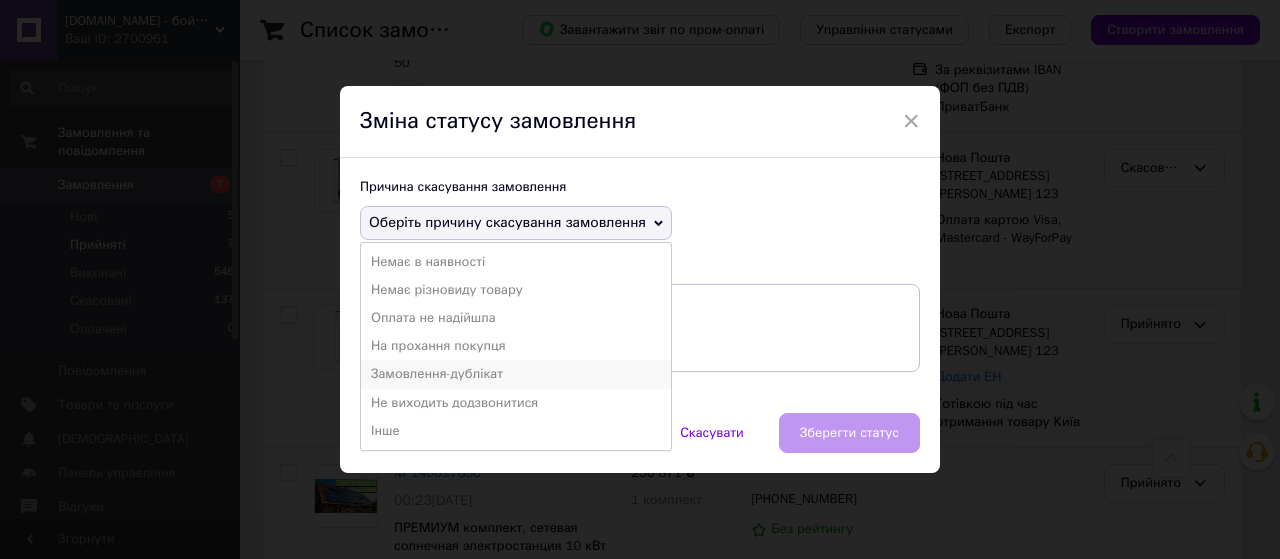 click on "Замовлення-дублікат" at bounding box center [516, 374] 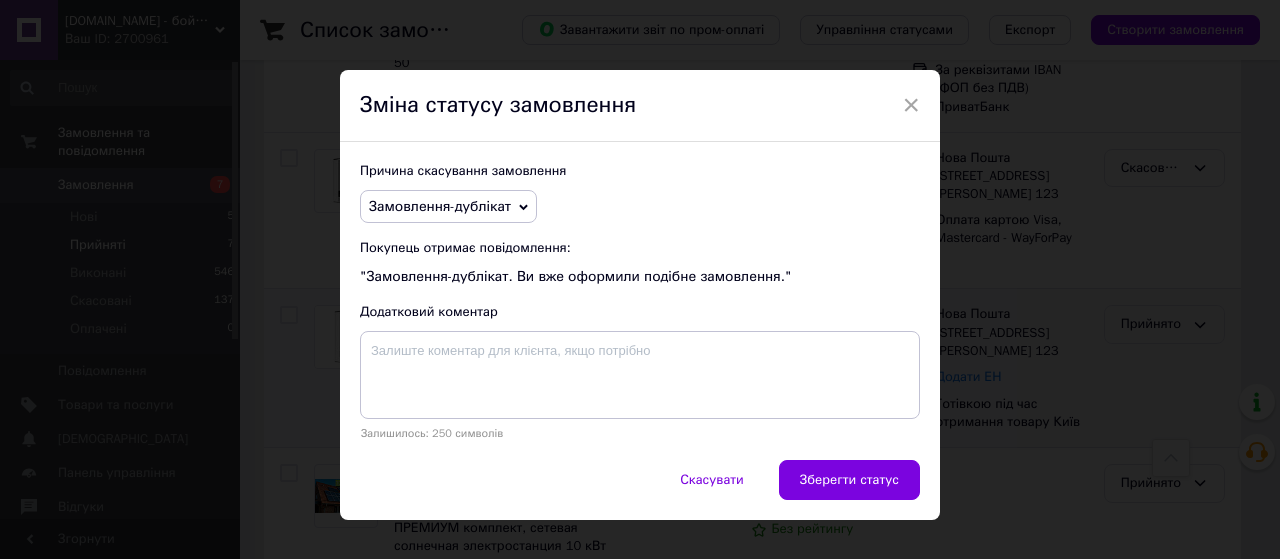 click on "Зберегти статус" at bounding box center [849, 480] 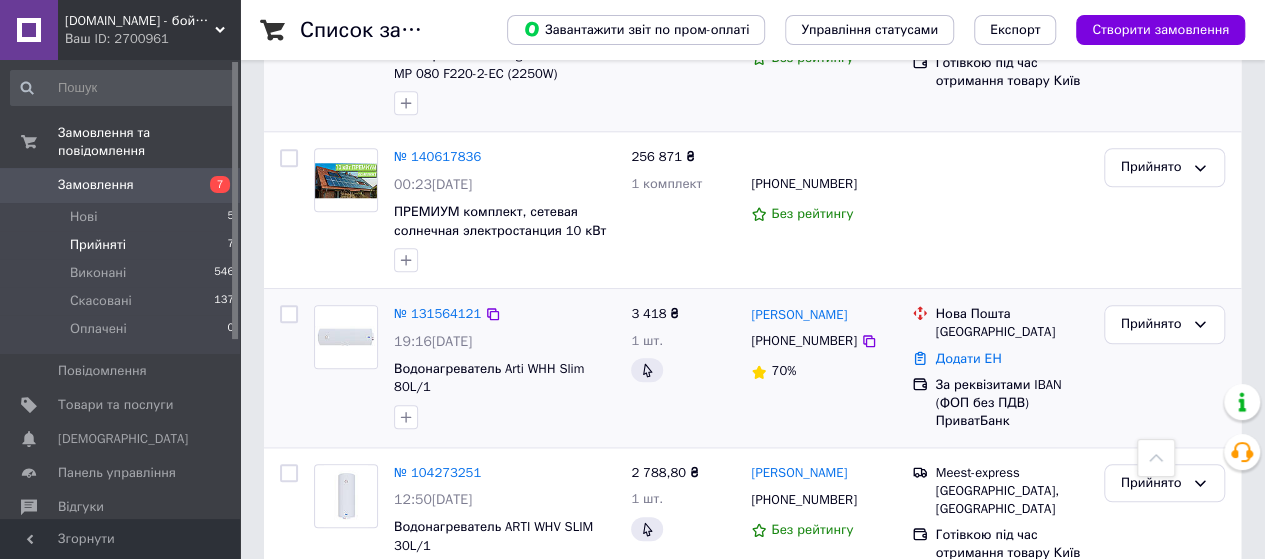 scroll, scrollTop: 754, scrollLeft: 0, axis: vertical 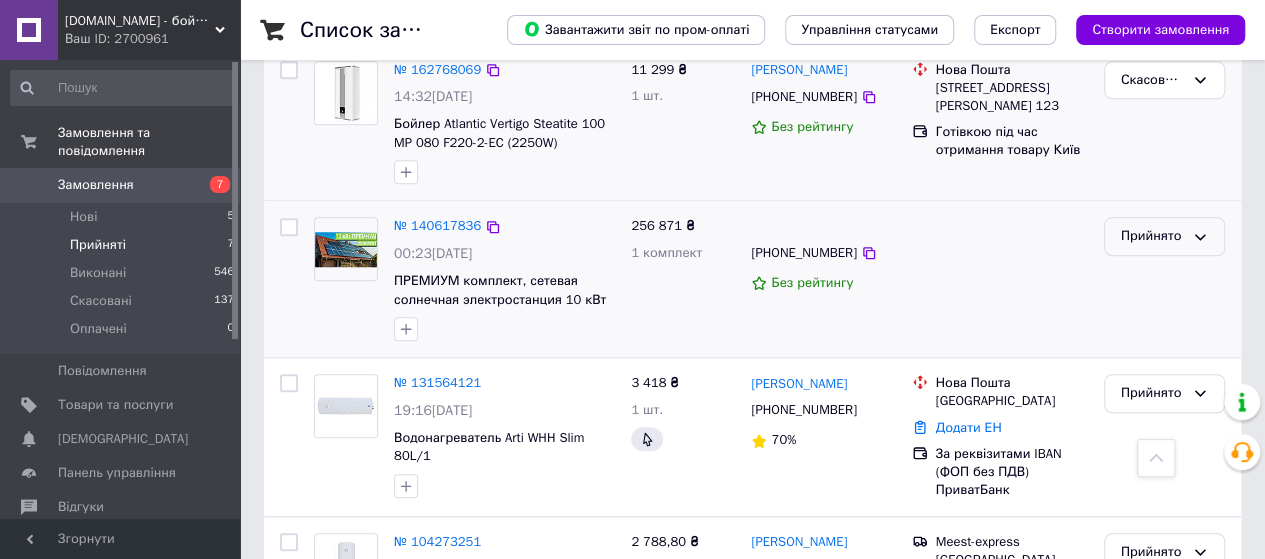 click on "Прийнято" at bounding box center (1152, 236) 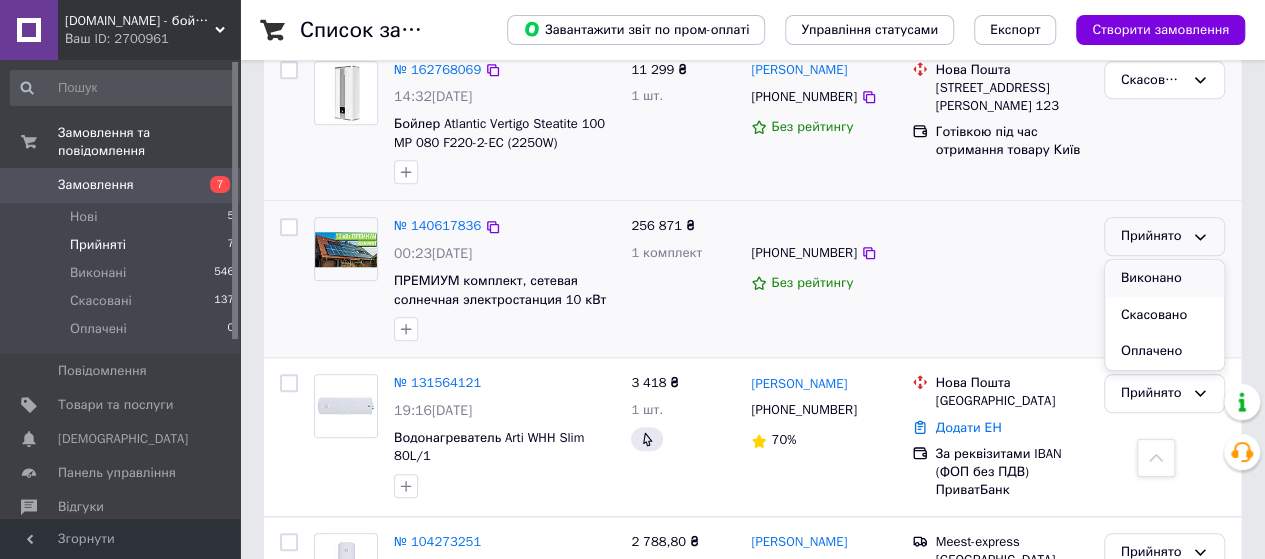click on "Виконано" at bounding box center [1164, 278] 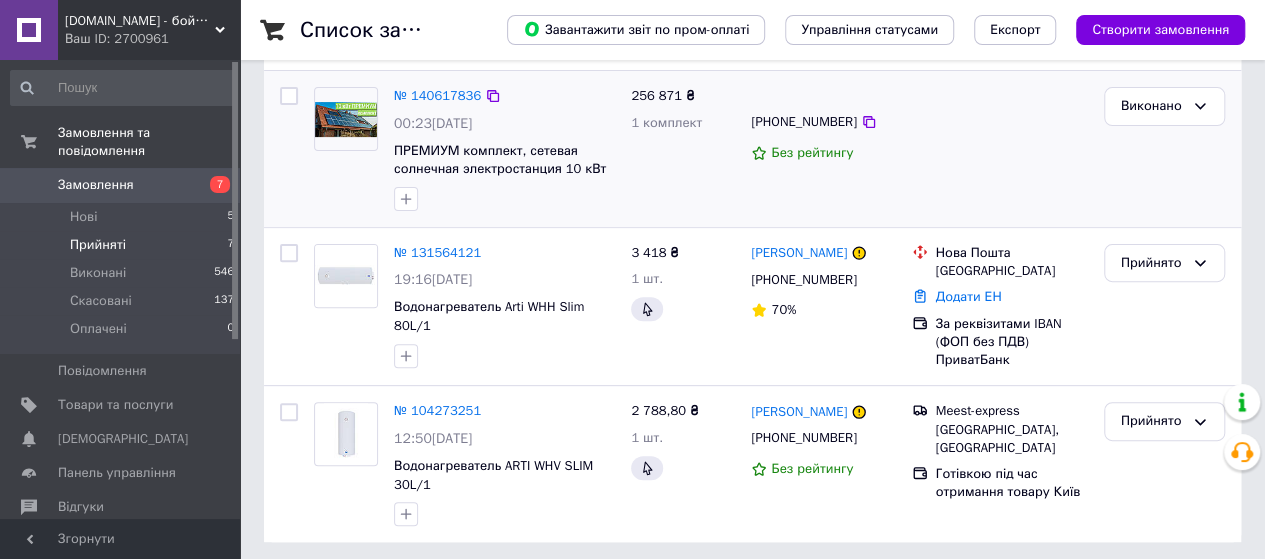 scroll, scrollTop: 220, scrollLeft: 0, axis: vertical 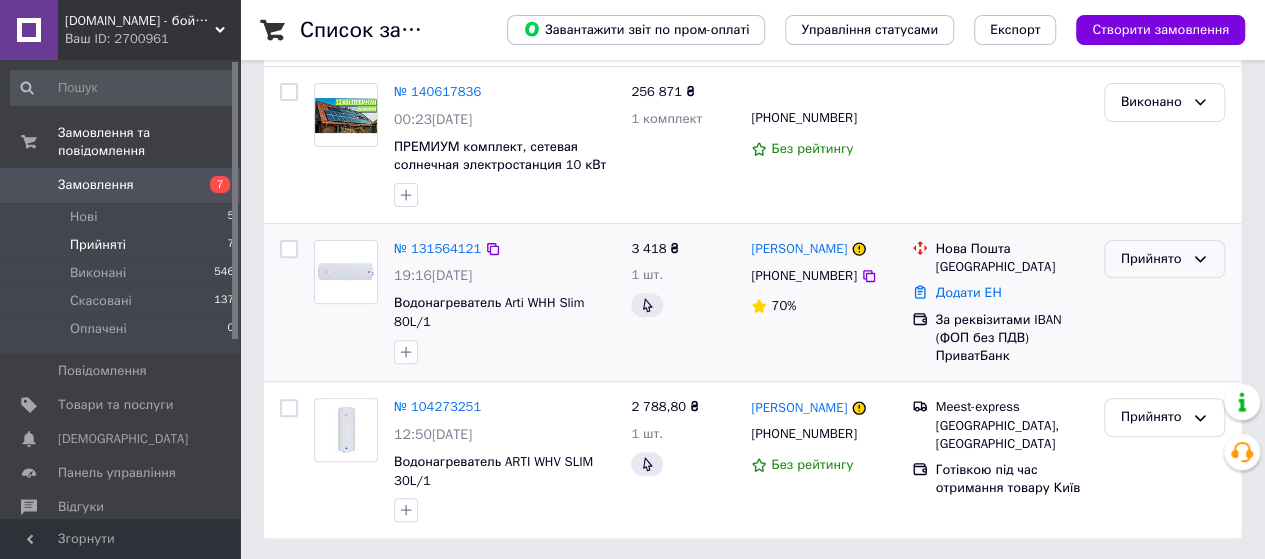 click on "Прийнято" at bounding box center (1152, 259) 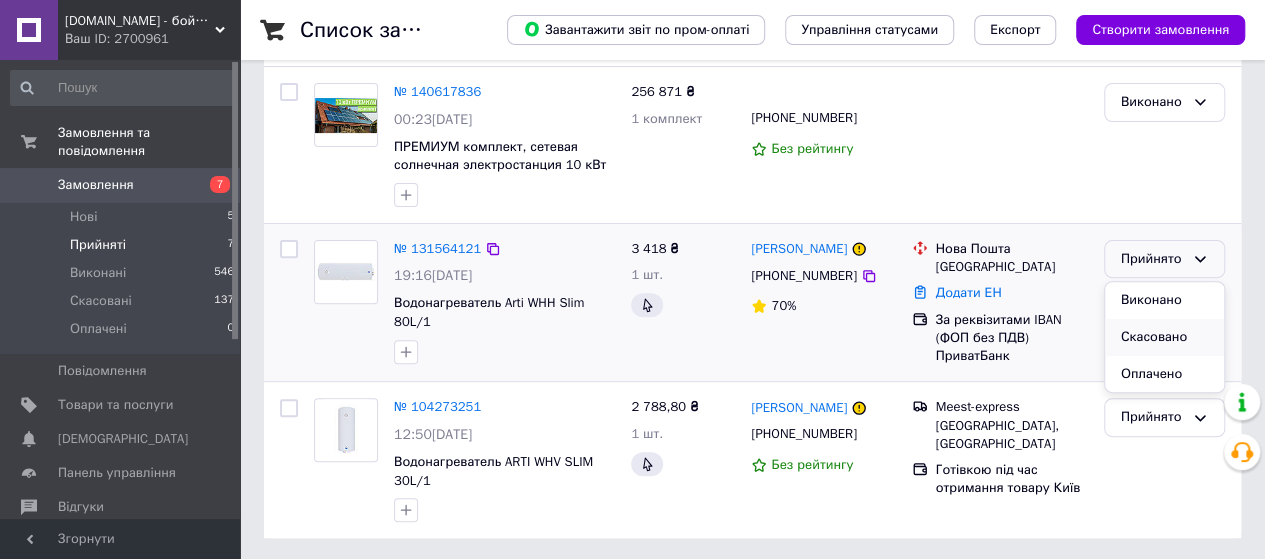 click on "Скасовано" at bounding box center [1164, 337] 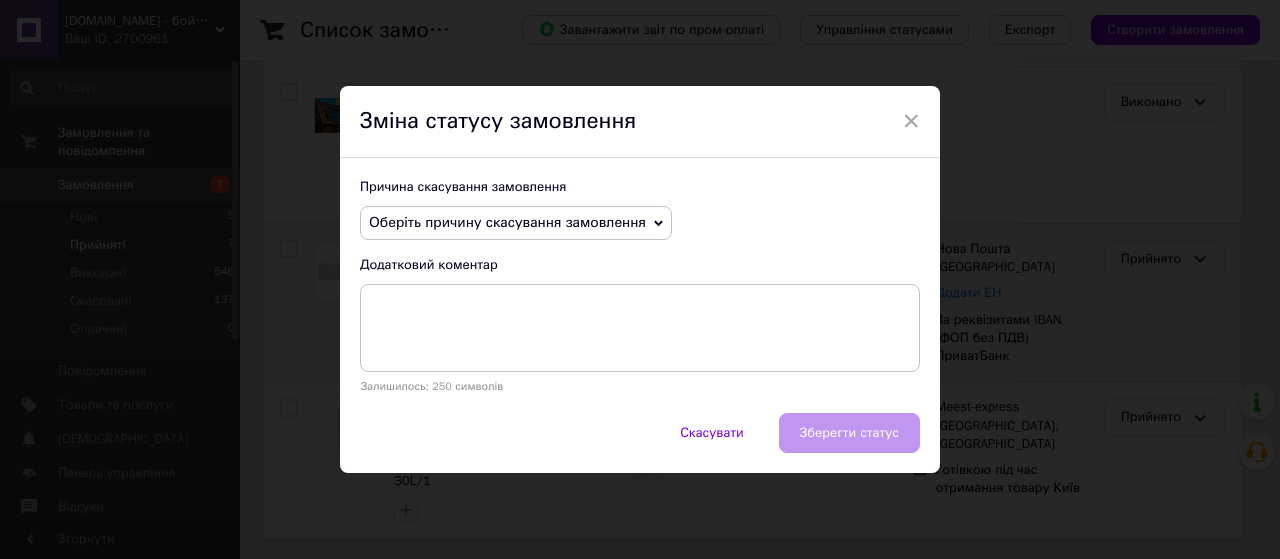 click on "Оберіть причину скасування замовлення" at bounding box center [516, 223] 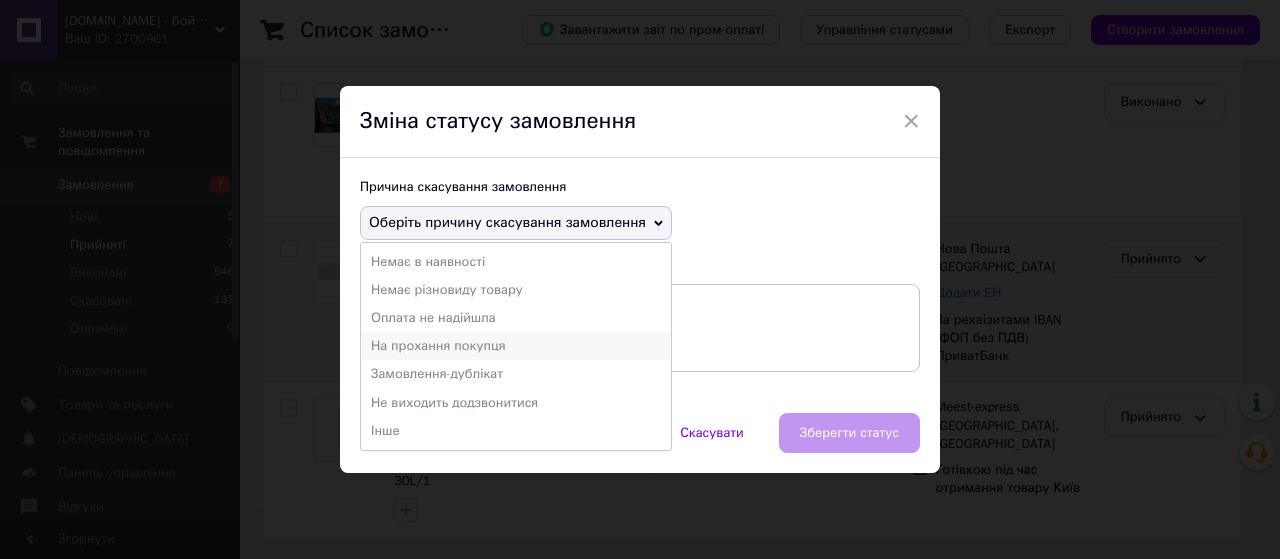 click on "На прохання покупця" at bounding box center (516, 346) 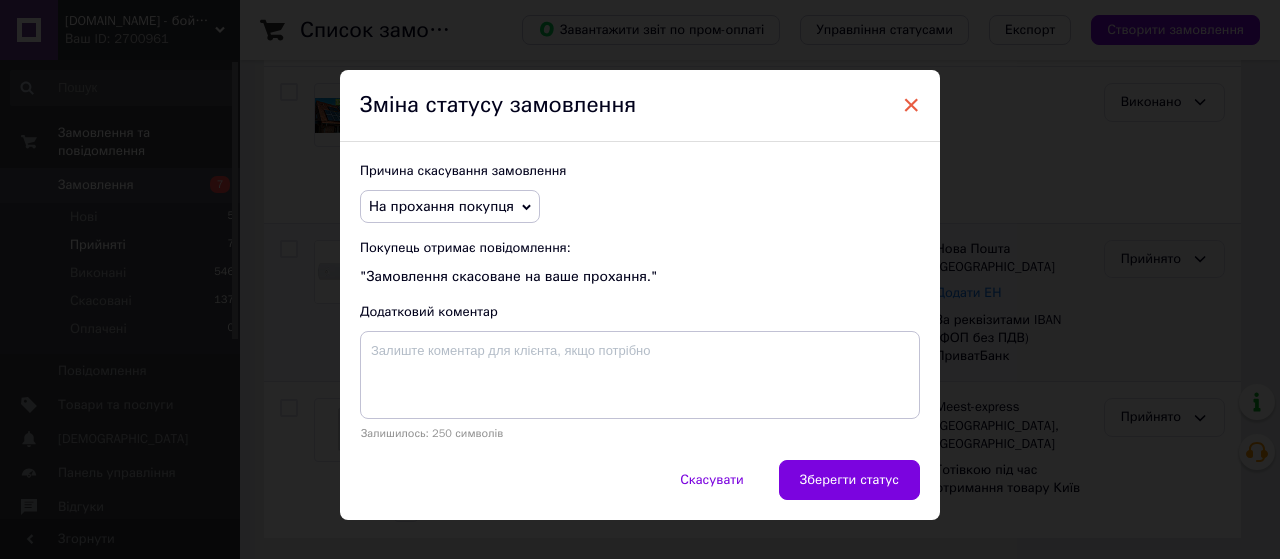 click on "×" at bounding box center (911, 105) 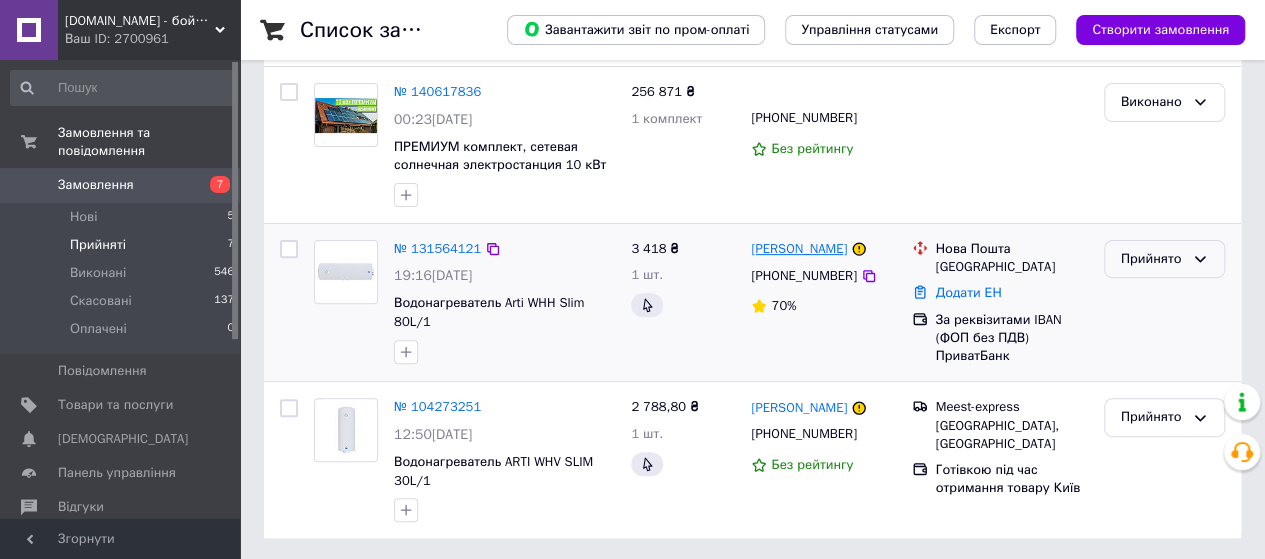 click on "[PERSON_NAME]" at bounding box center (799, 249) 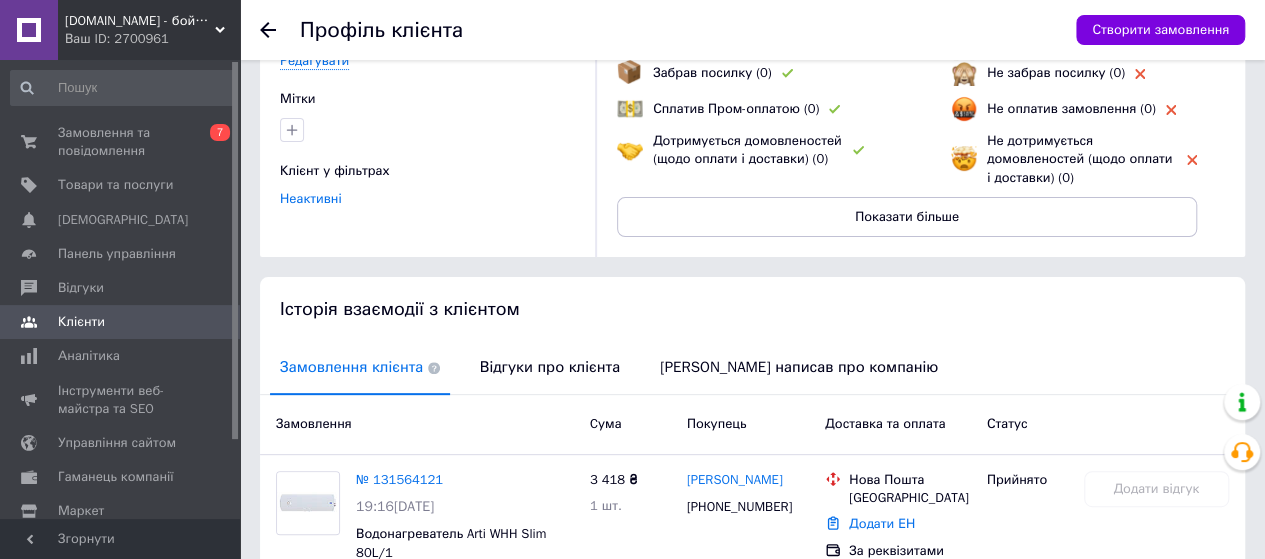 scroll, scrollTop: 310, scrollLeft: 0, axis: vertical 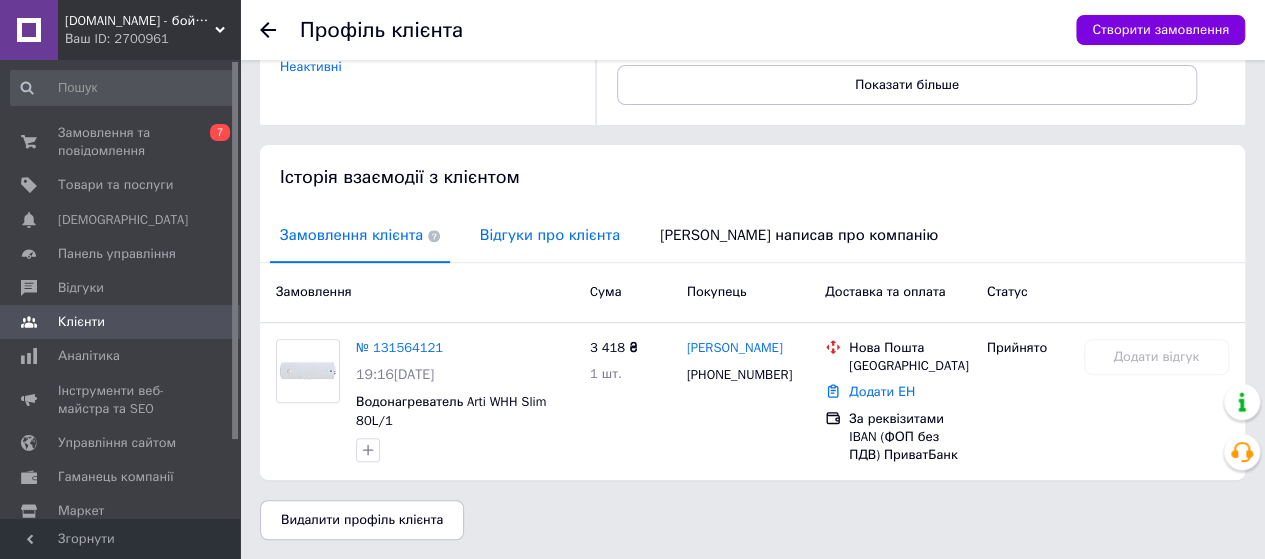 click on "Відгуки про клієнта" at bounding box center (550, 235) 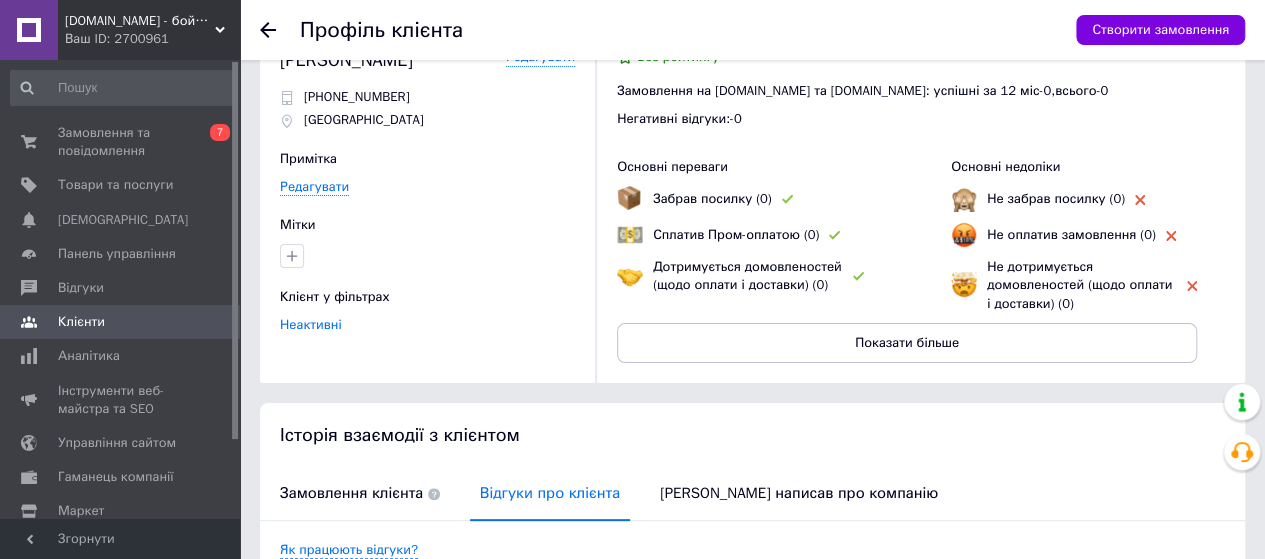 scroll, scrollTop: 0, scrollLeft: 0, axis: both 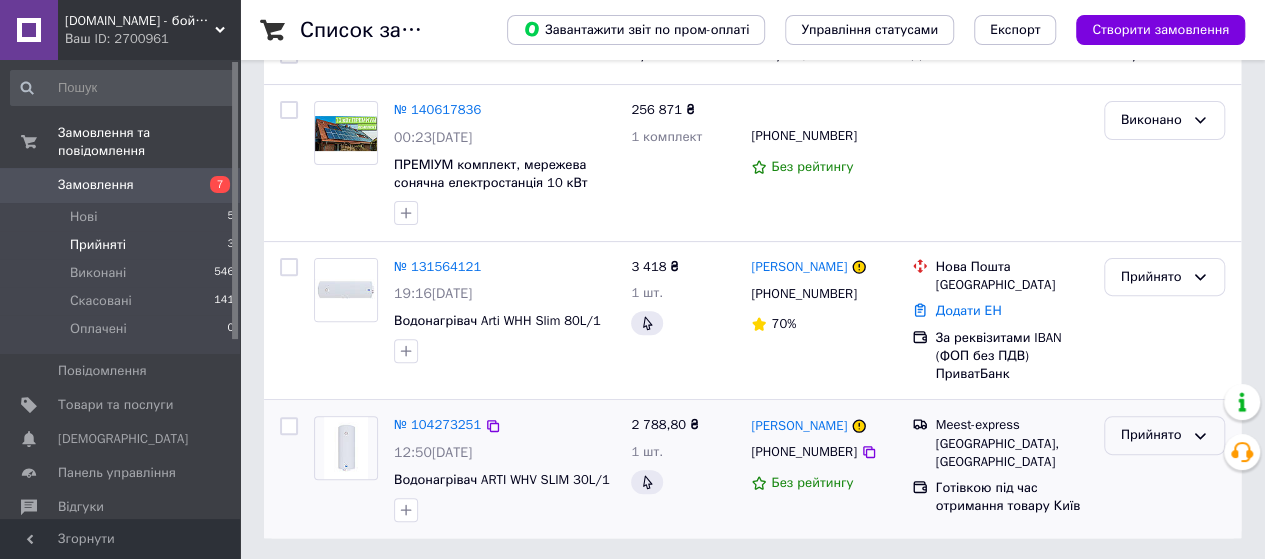 click on "Прийнято" at bounding box center (1152, 435) 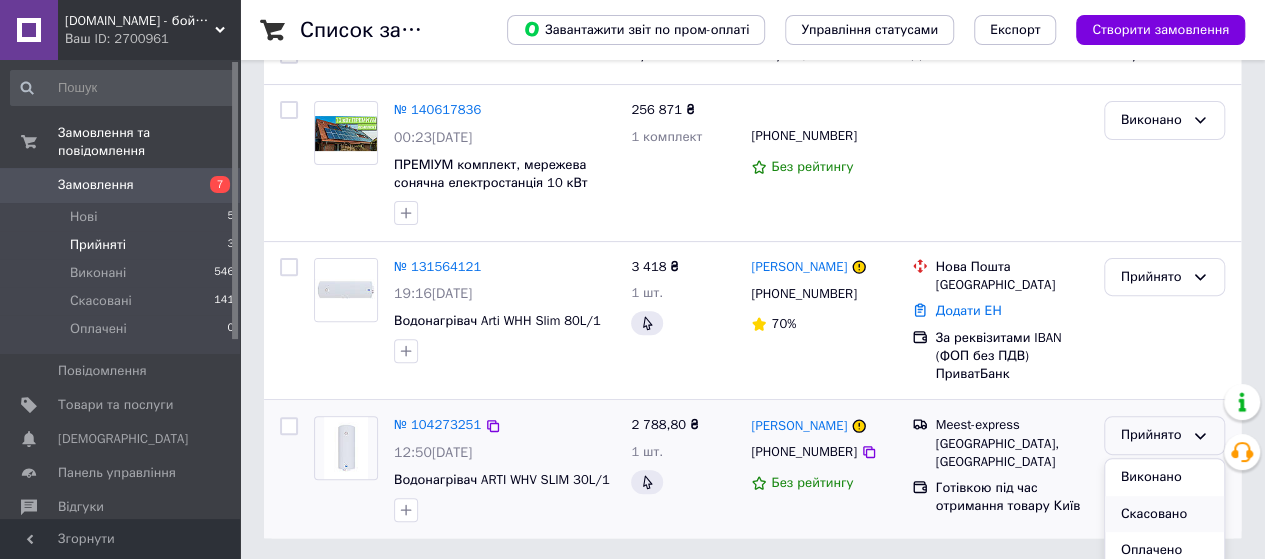 click on "Скасовано" at bounding box center [1164, 514] 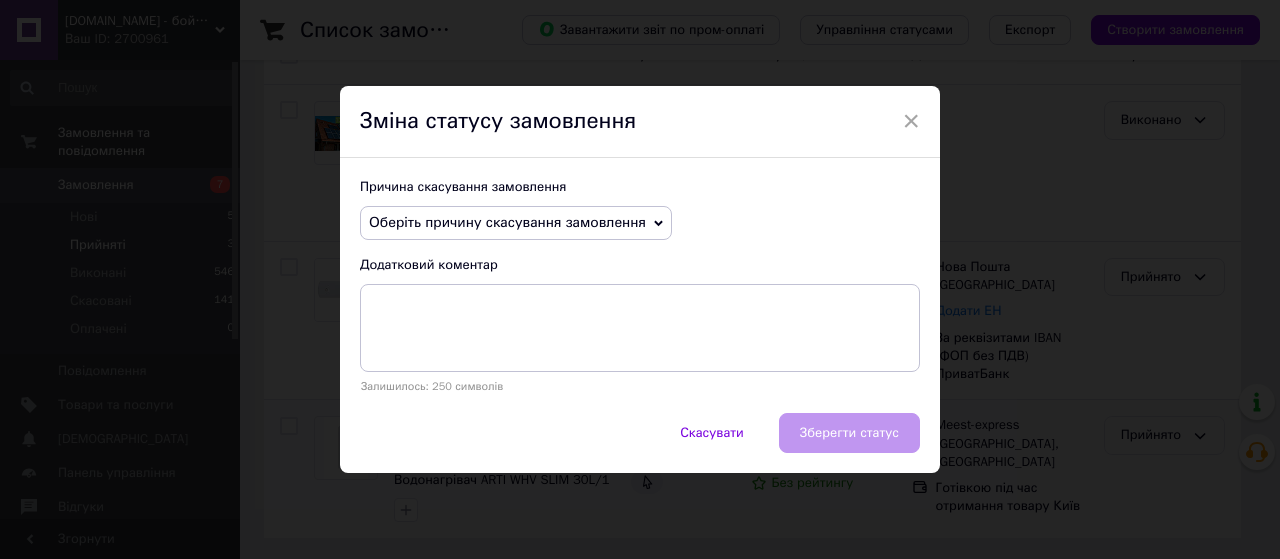click on "Оберіть причину скасування замовлення" at bounding box center [507, 222] 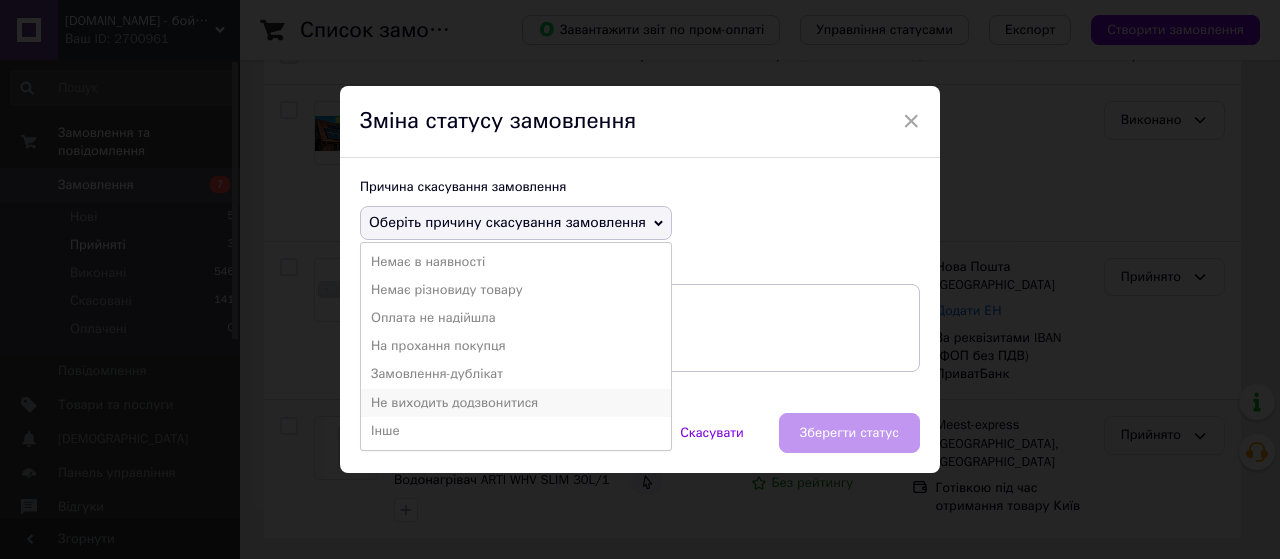 click on "Не виходить додзвонитися" at bounding box center (516, 403) 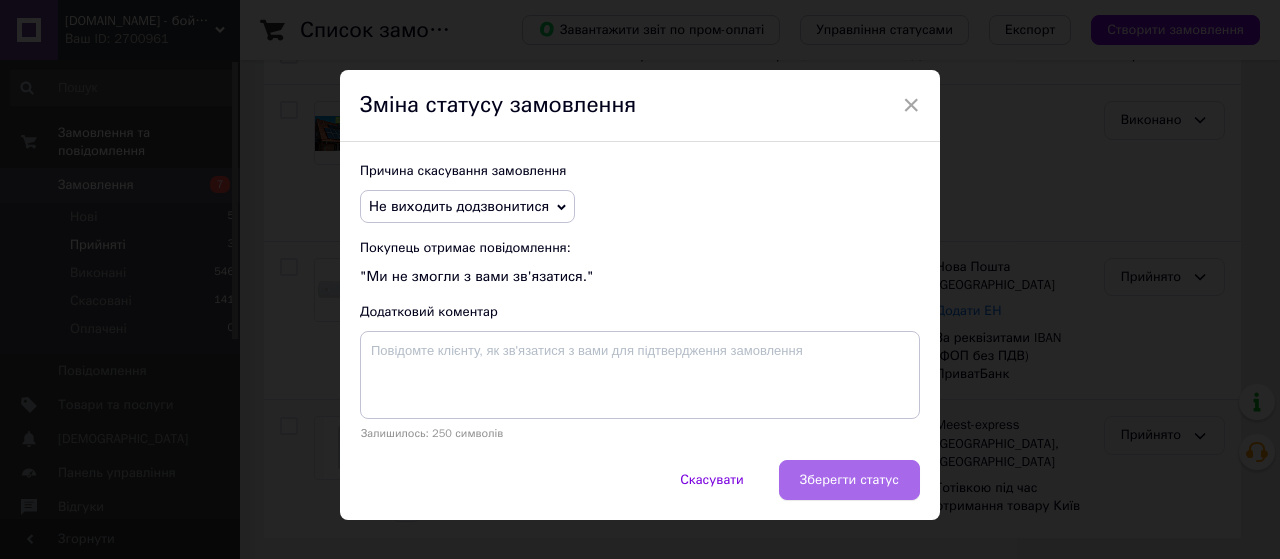 click on "Зберегти статус" at bounding box center [849, 480] 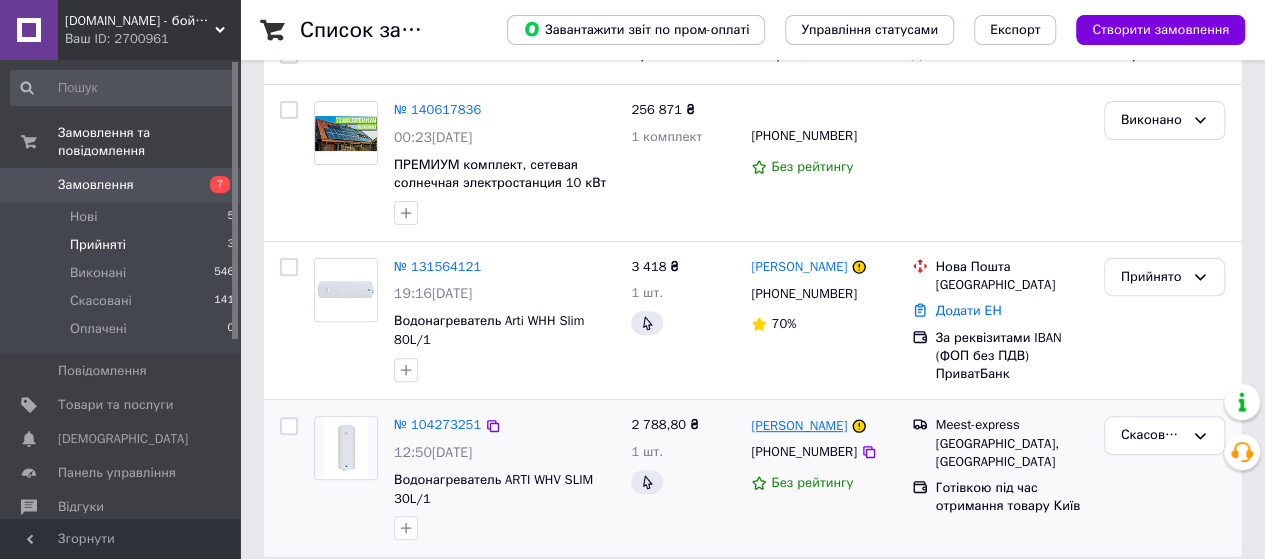 click on "[PERSON_NAME]" at bounding box center [799, 426] 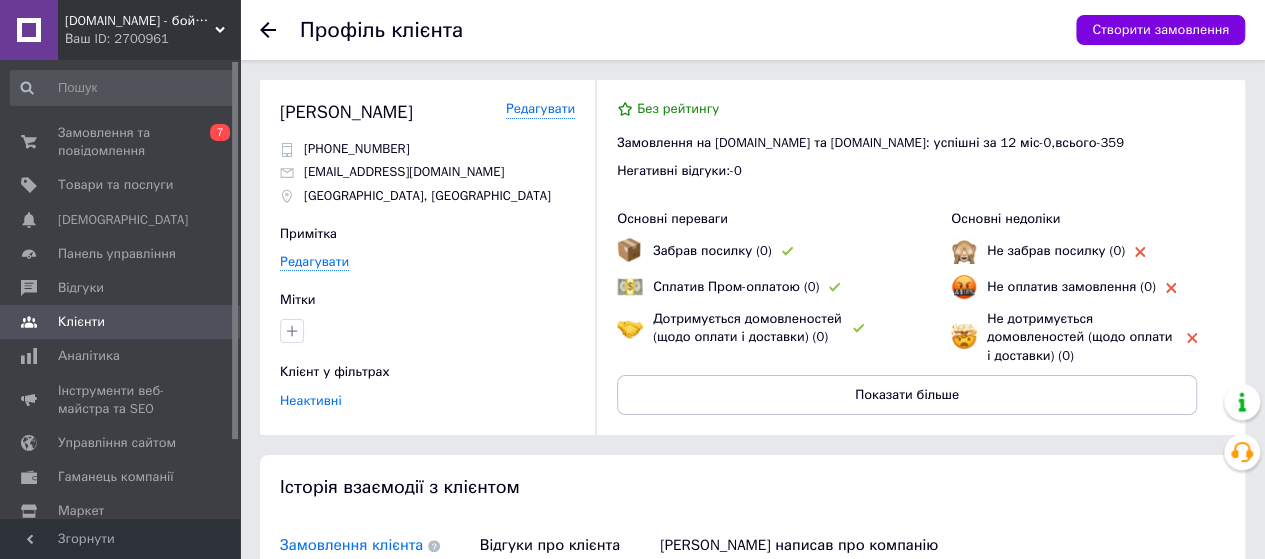 scroll, scrollTop: 322, scrollLeft: 0, axis: vertical 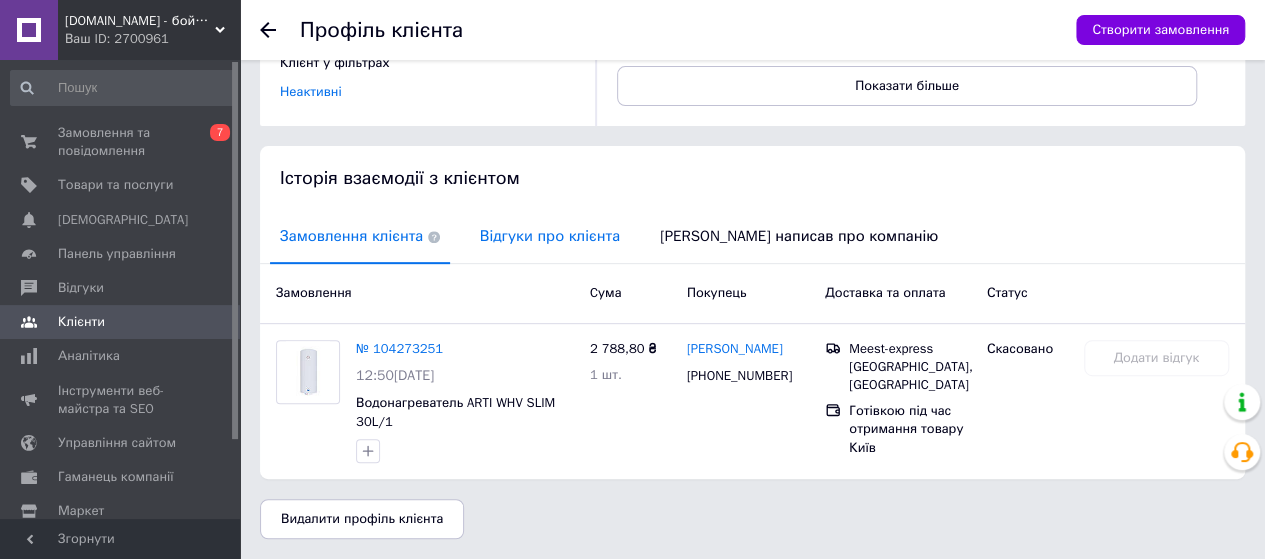 click on "Відгуки про клієнта" at bounding box center [550, 236] 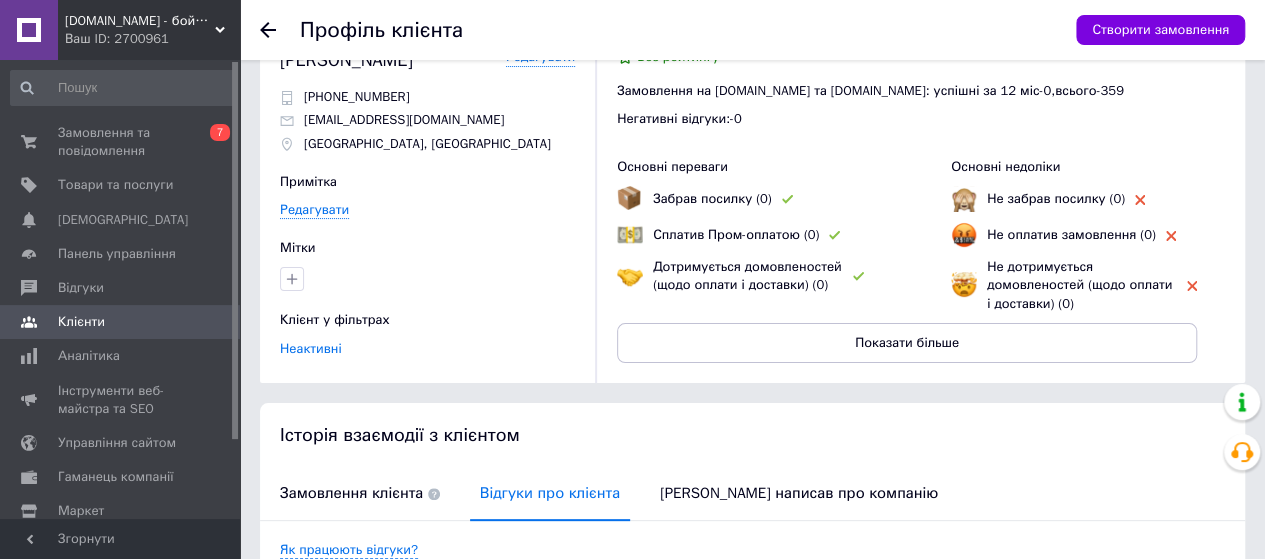 scroll, scrollTop: 0, scrollLeft: 0, axis: both 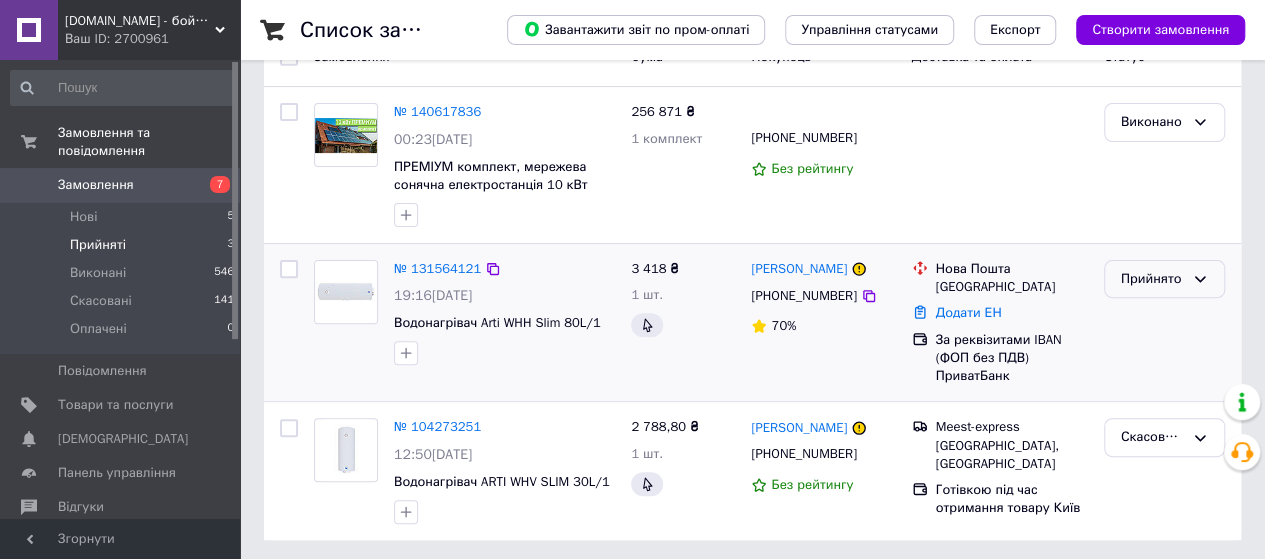 click on "Прийнято" at bounding box center (1152, 279) 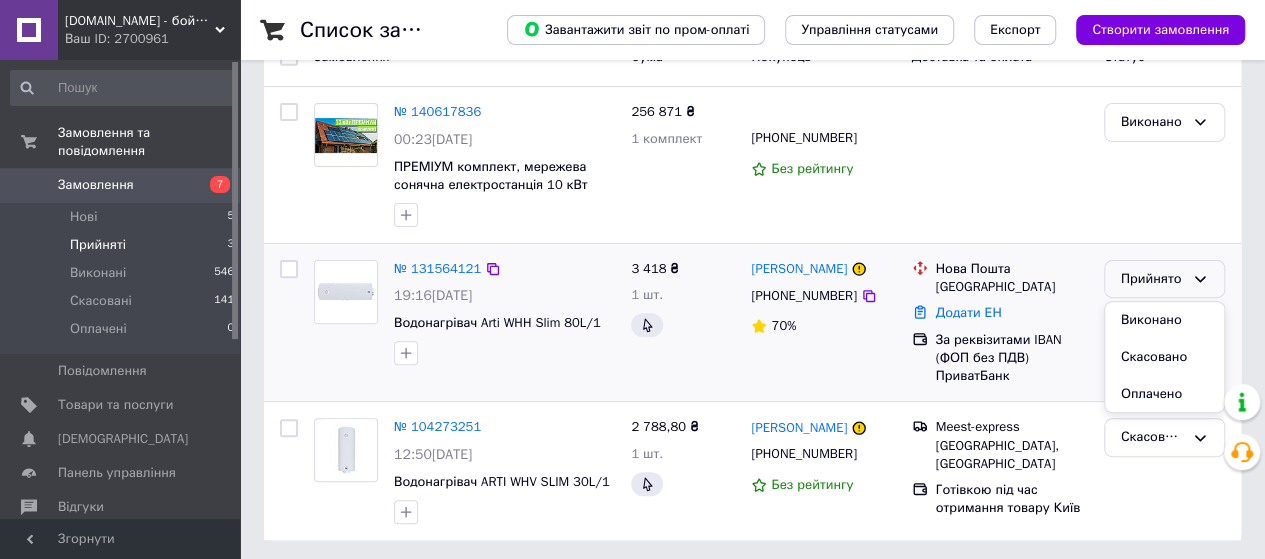 click on "Скасовано" at bounding box center [1164, 357] 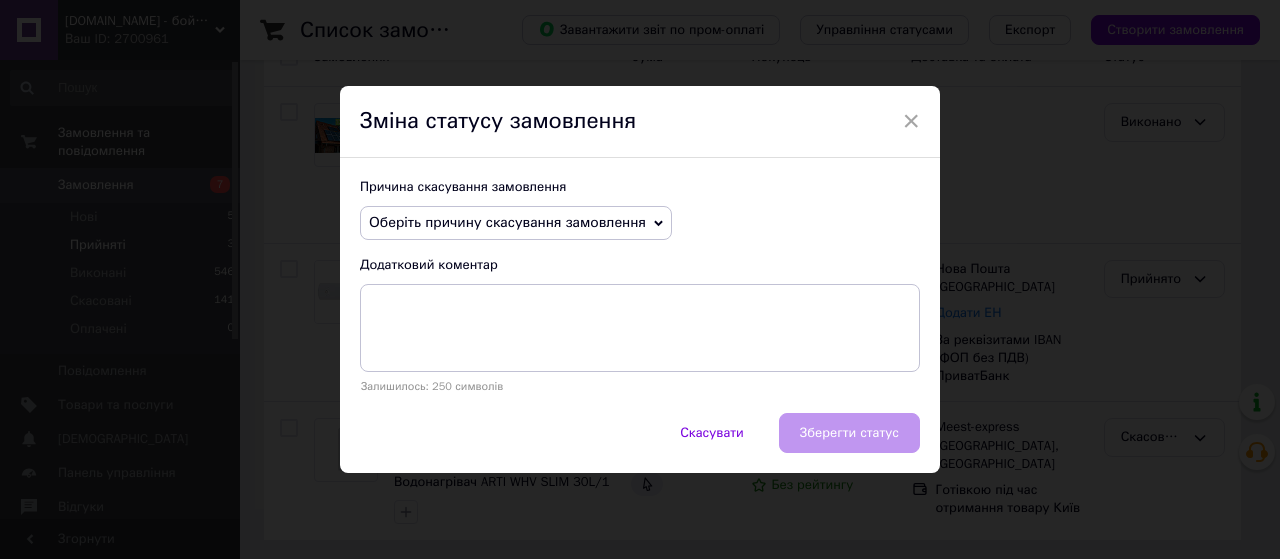 click on "Оберіть причину скасування замовлення" at bounding box center [507, 222] 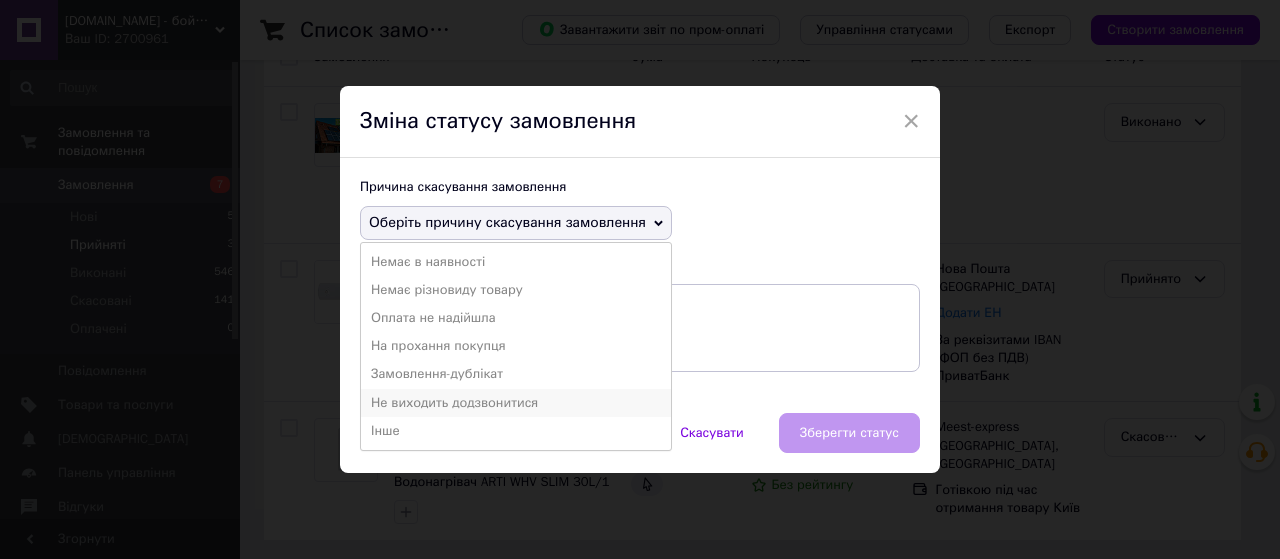 click on "Не виходить додзвонитися" at bounding box center (516, 403) 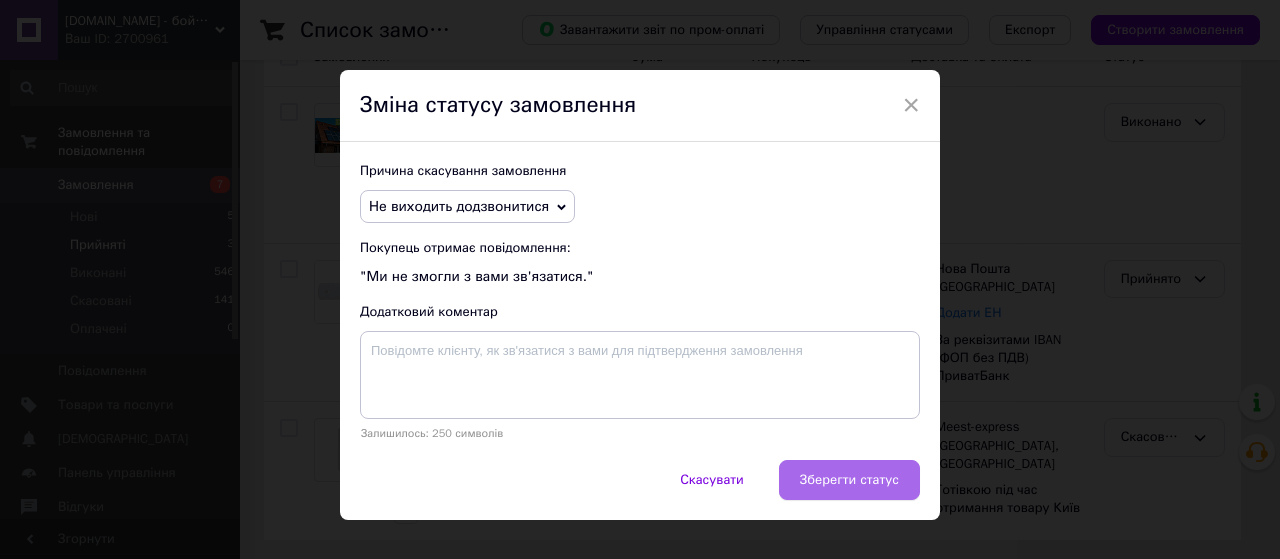 click on "Зберегти статус" at bounding box center [849, 480] 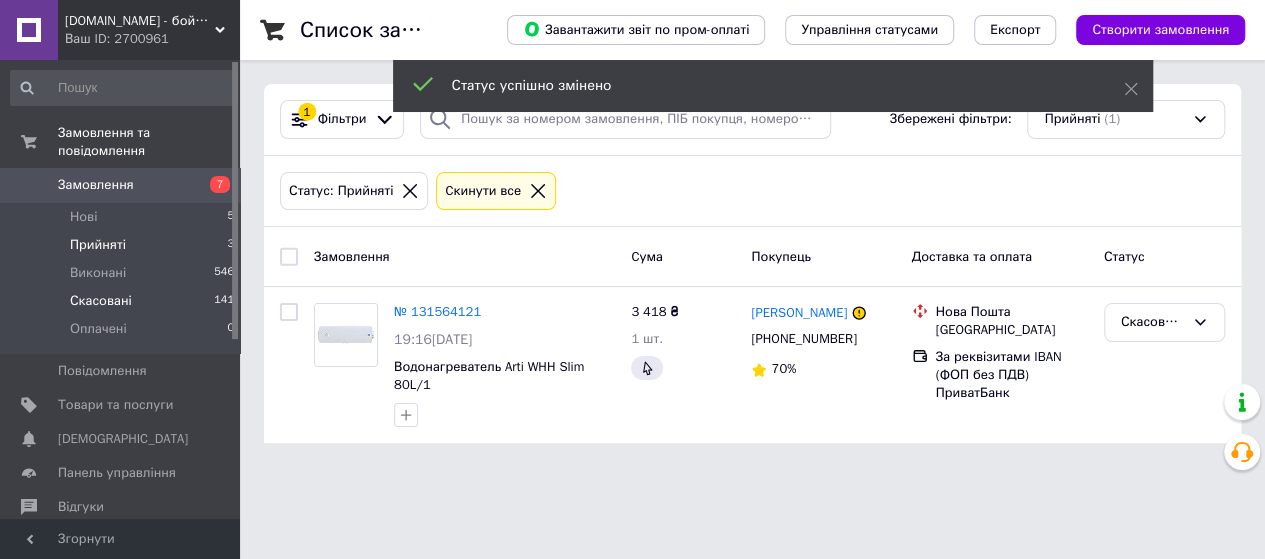 scroll, scrollTop: 0, scrollLeft: 0, axis: both 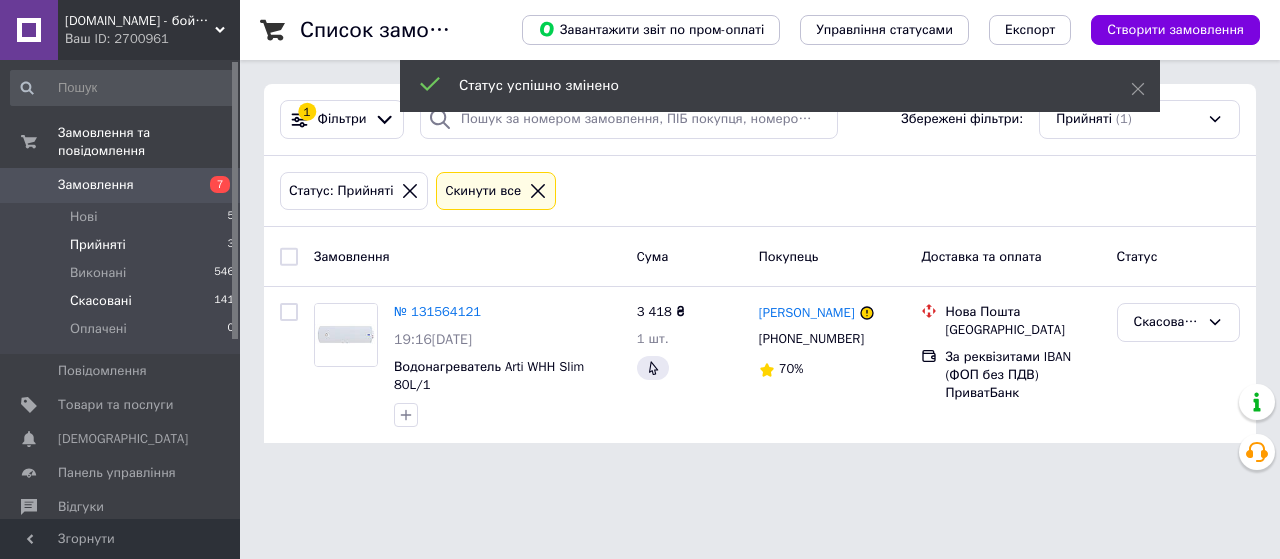 click on "Скасовані" at bounding box center (101, 301) 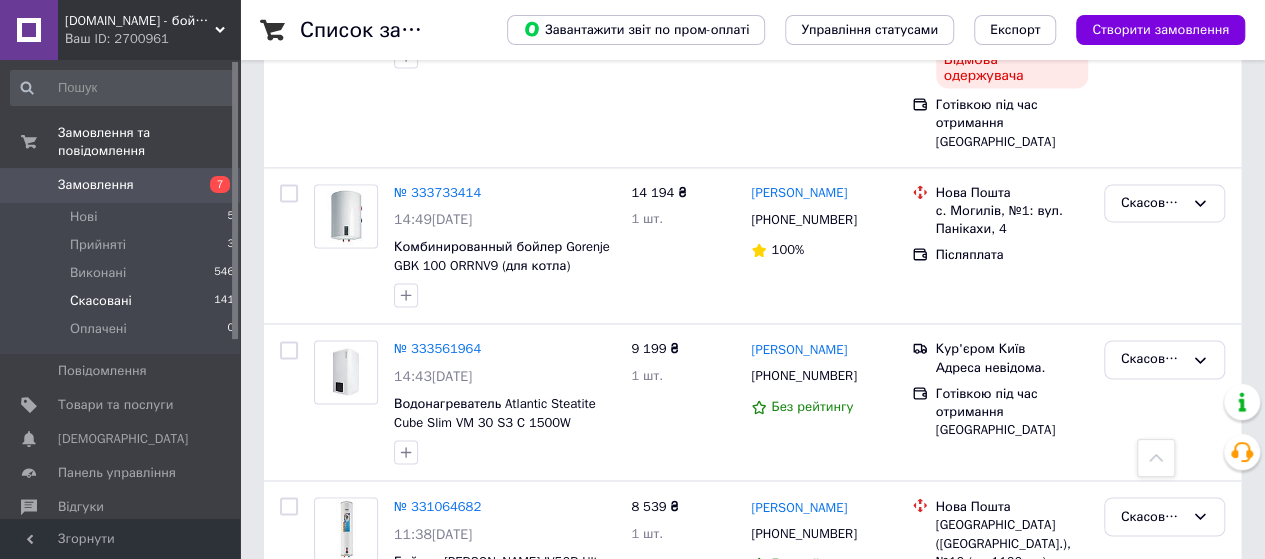 scroll, scrollTop: 1000, scrollLeft: 0, axis: vertical 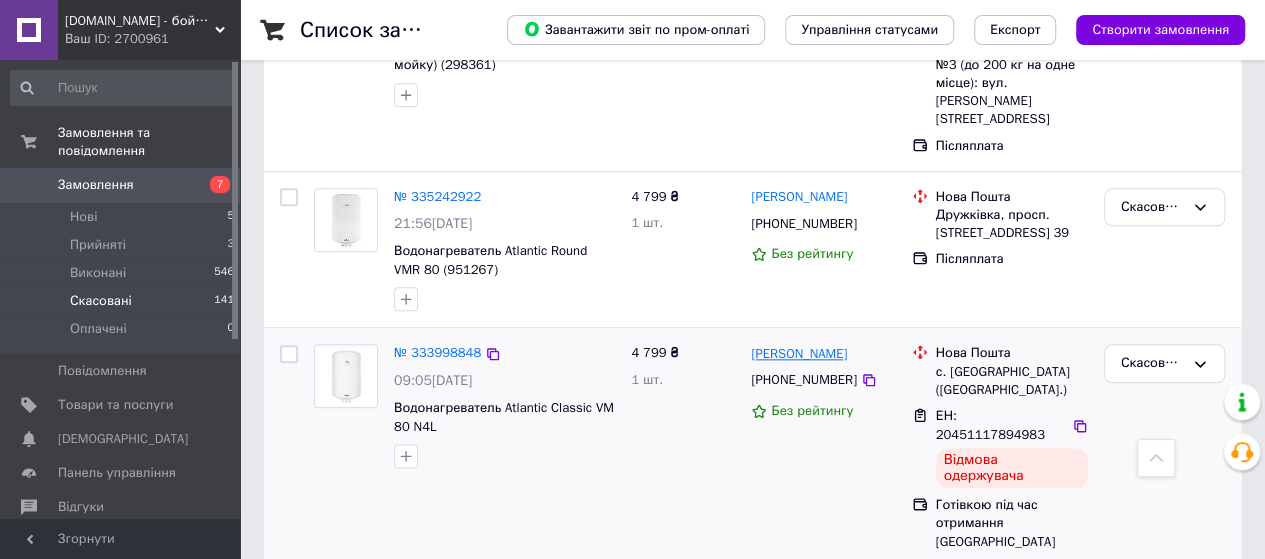 click on "[PERSON_NAME]" at bounding box center [799, 354] 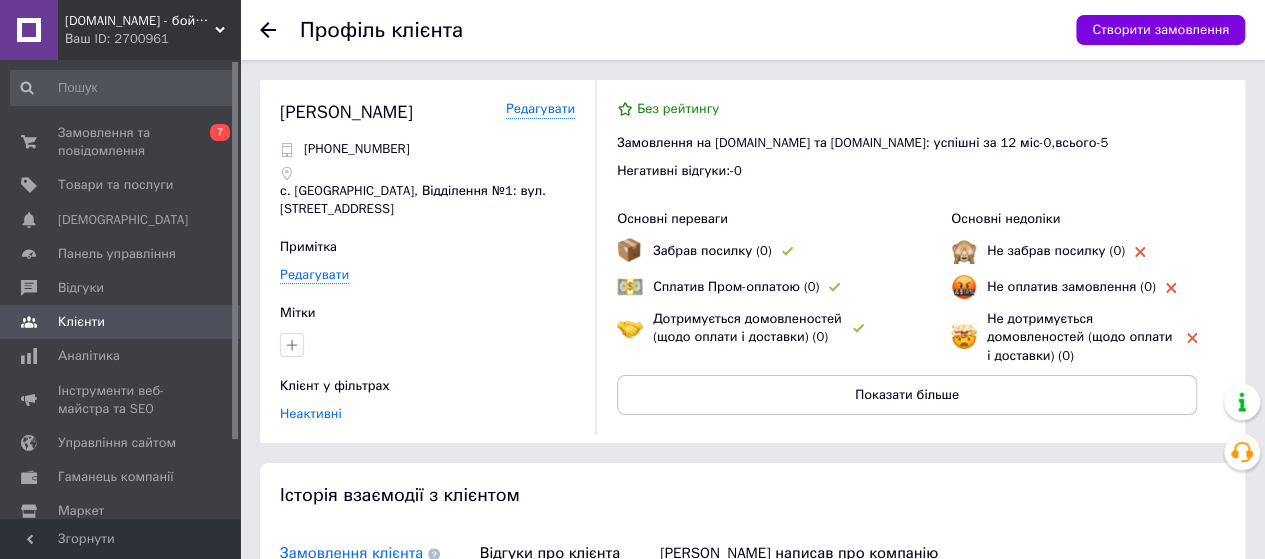 scroll, scrollTop: 372, scrollLeft: 0, axis: vertical 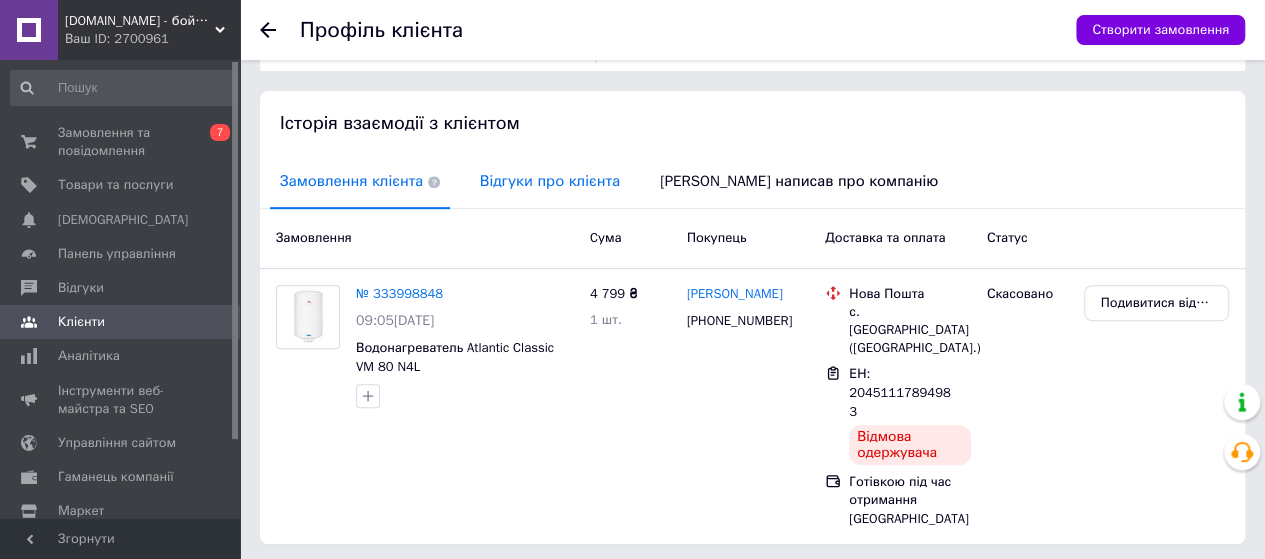click on "Відгуки про клієнта" at bounding box center (550, 181) 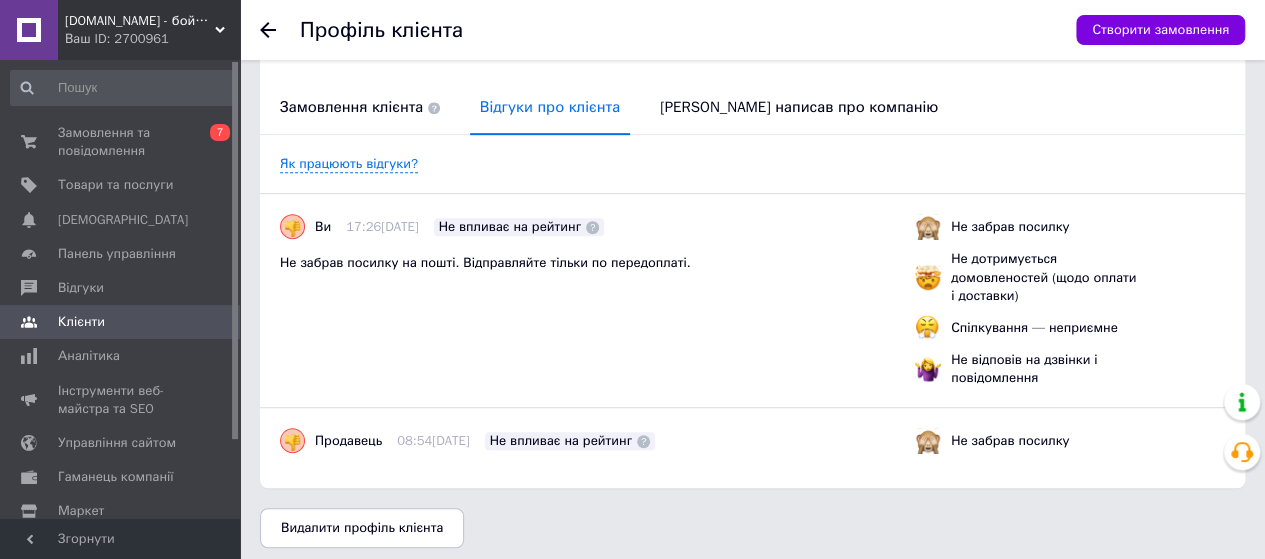 scroll, scrollTop: 0, scrollLeft: 0, axis: both 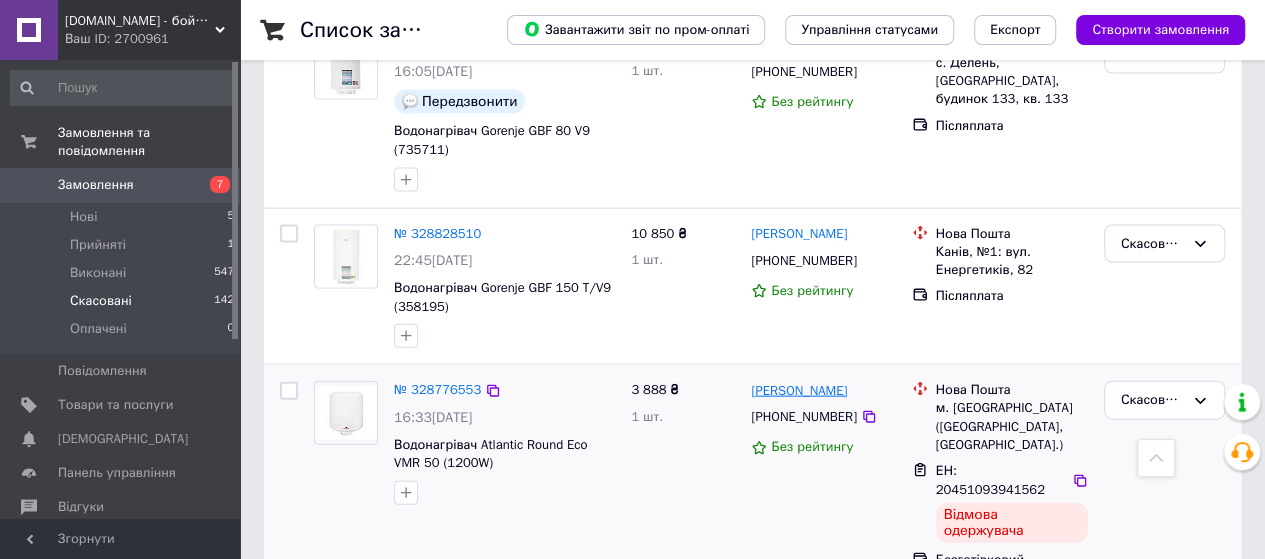 click on "[PERSON_NAME]" at bounding box center (799, 391) 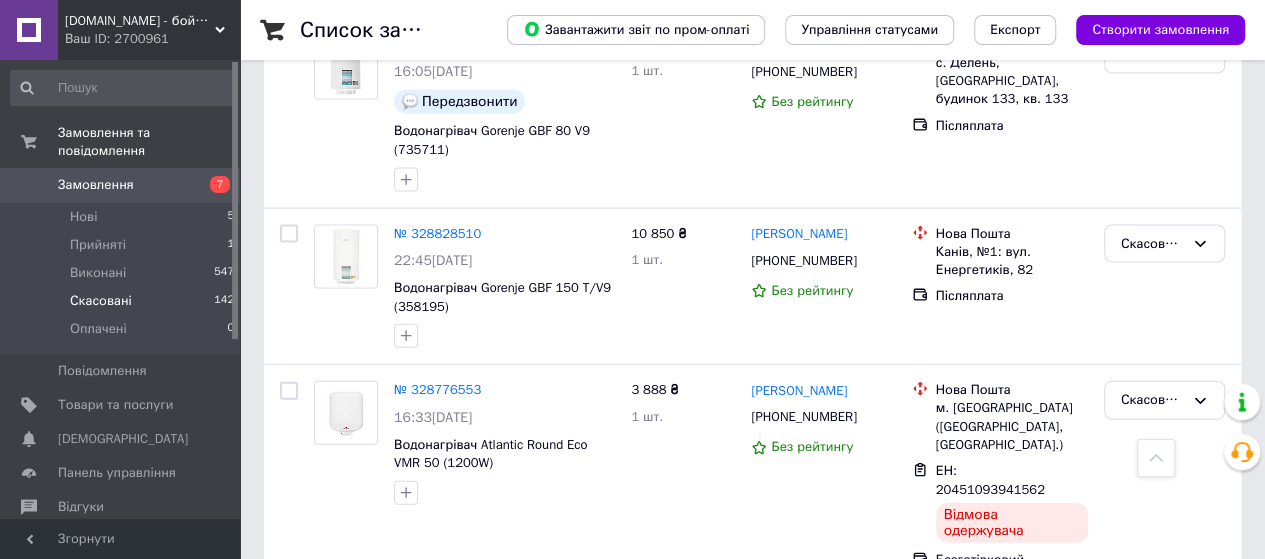 scroll, scrollTop: 0, scrollLeft: 0, axis: both 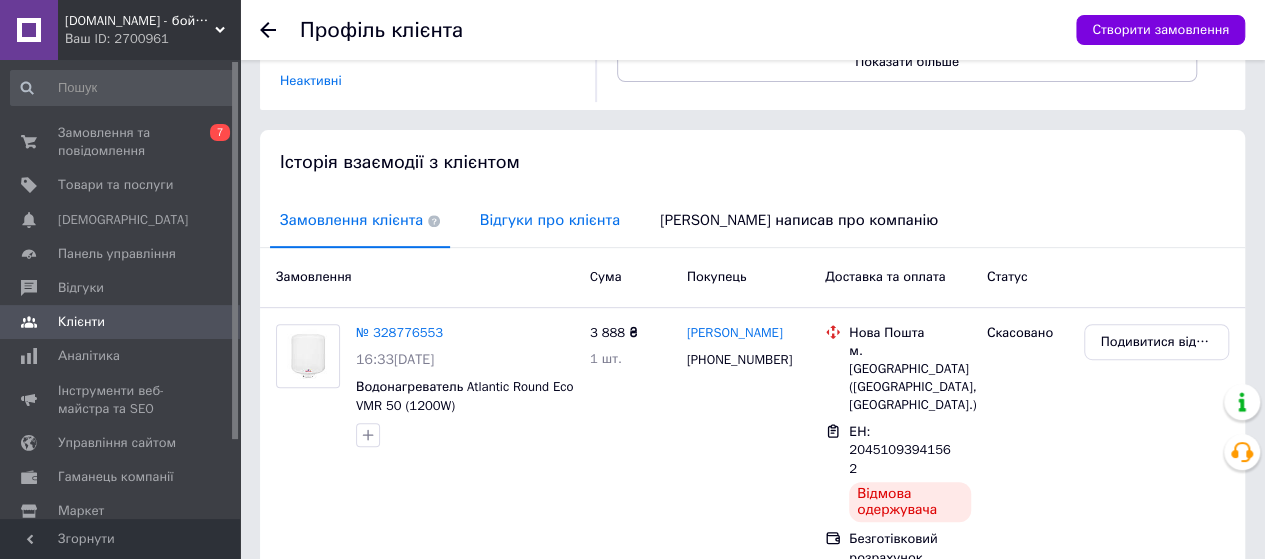 click on "Відгуки про клієнта" at bounding box center (550, 220) 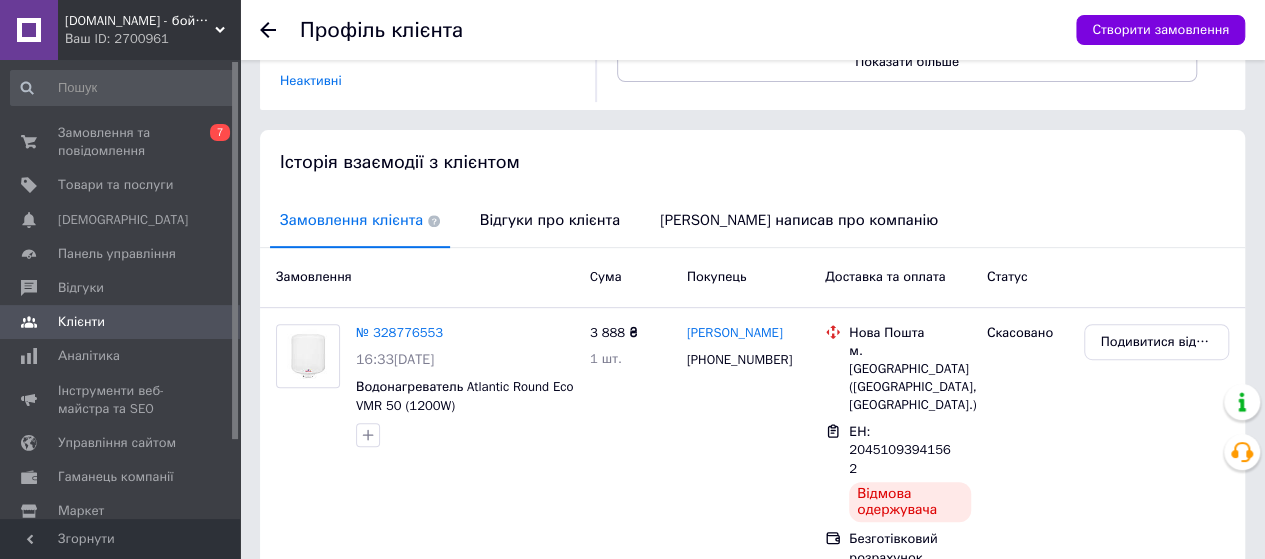 scroll, scrollTop: 273, scrollLeft: 0, axis: vertical 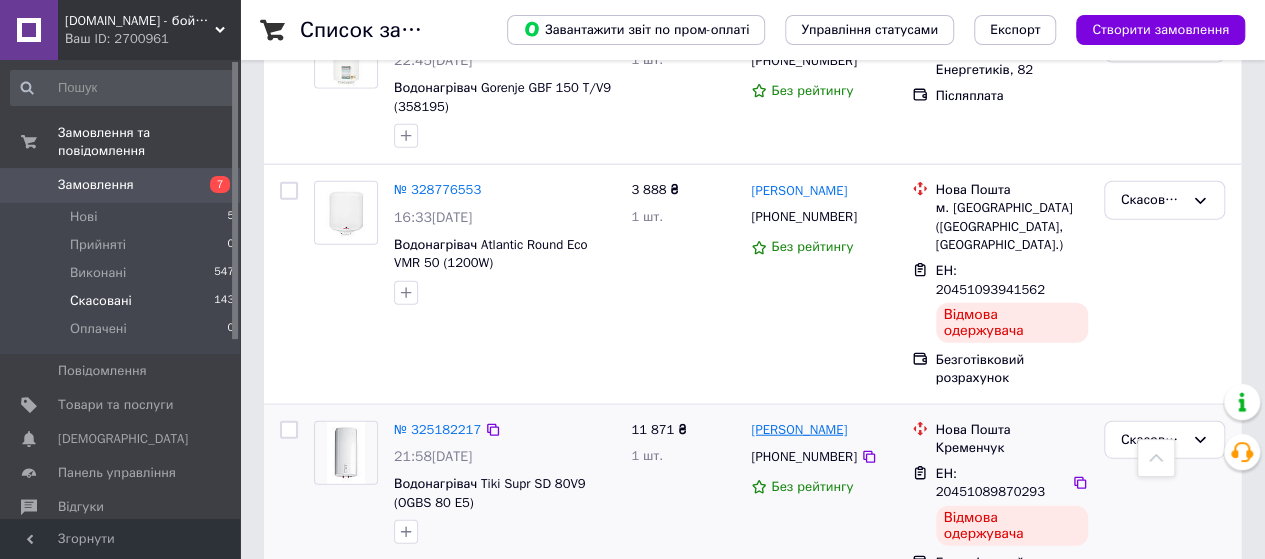 click on "[PERSON_NAME]" at bounding box center (799, 430) 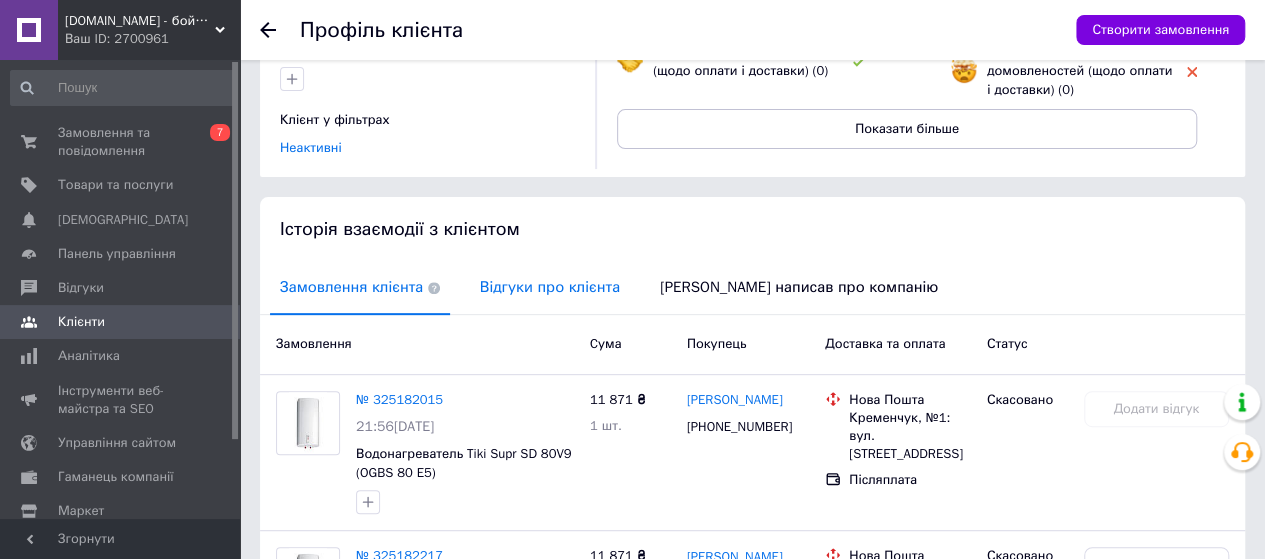 click on "Відгуки про клієнта" at bounding box center (550, 287) 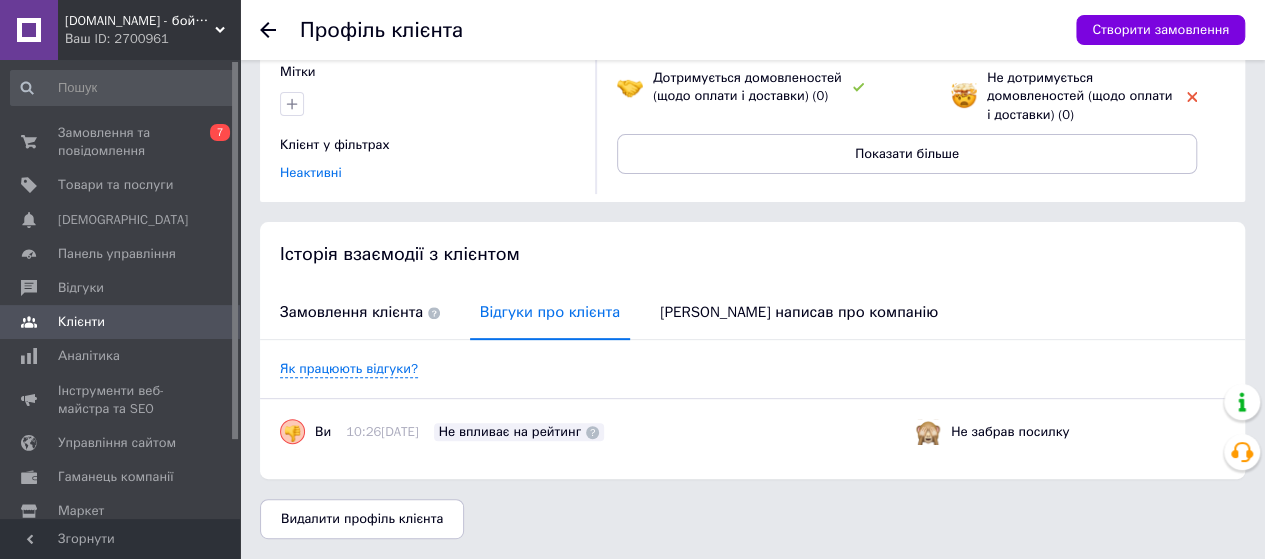 scroll, scrollTop: 232, scrollLeft: 0, axis: vertical 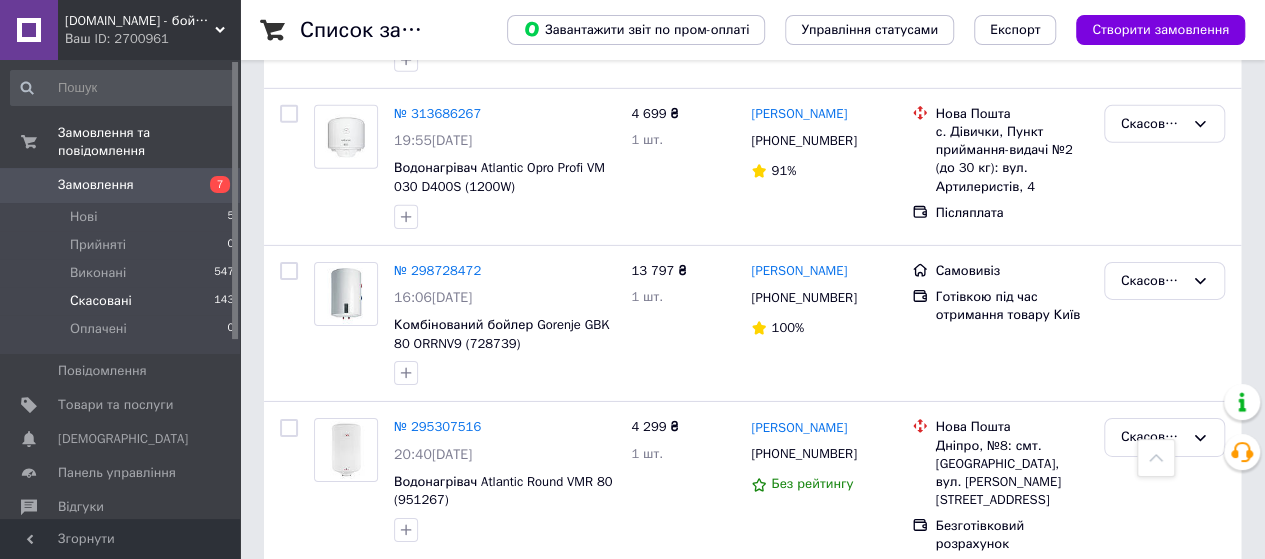 click on "по 20 позицій" at bounding box center [687, 819] 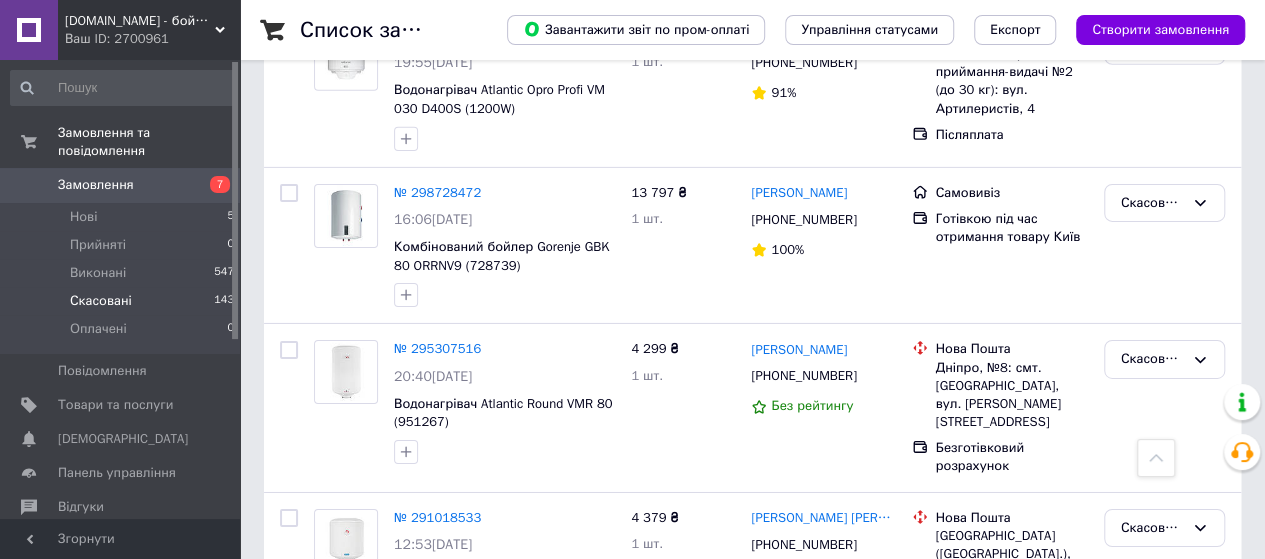click on "по 100 позицій" at bounding box center [687, 842] 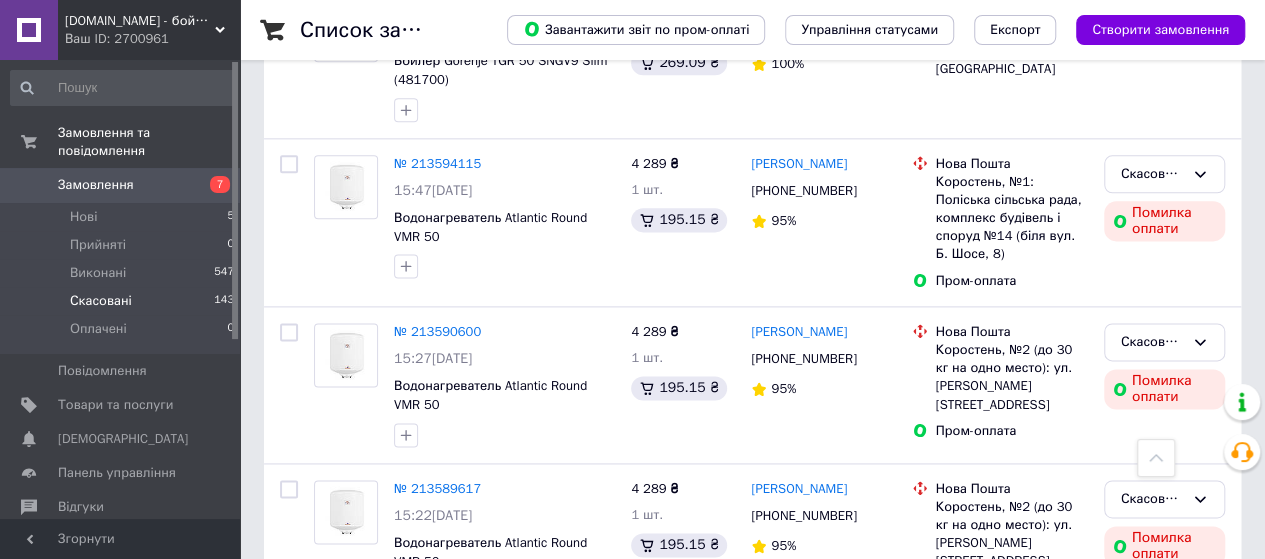 scroll, scrollTop: 8800, scrollLeft: 0, axis: vertical 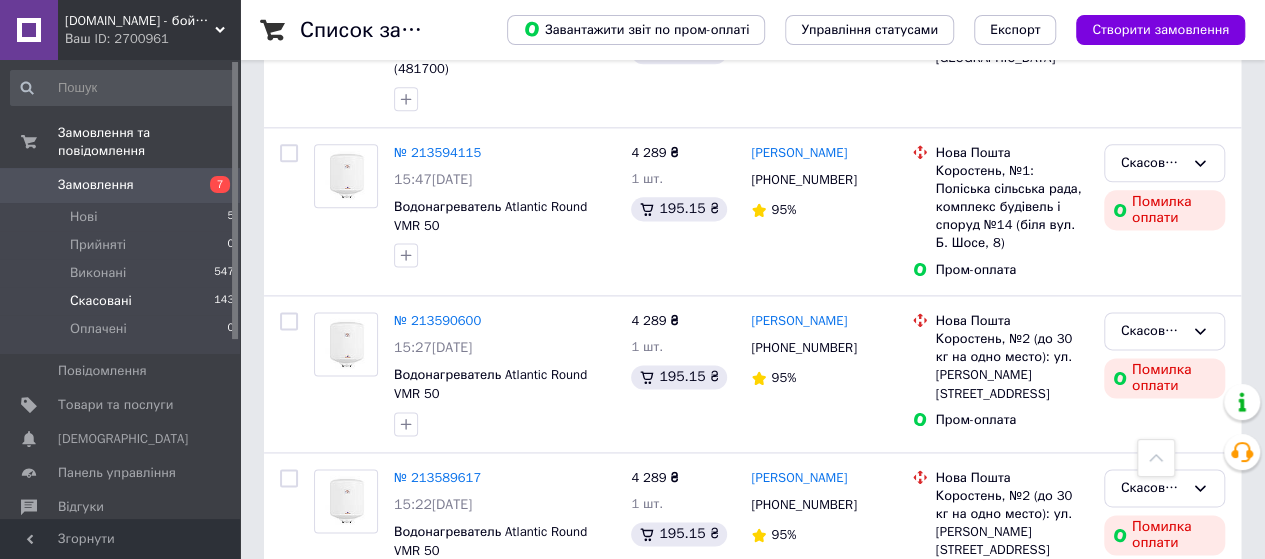 click on "[PERSON_NAME]" at bounding box center [799, 803] 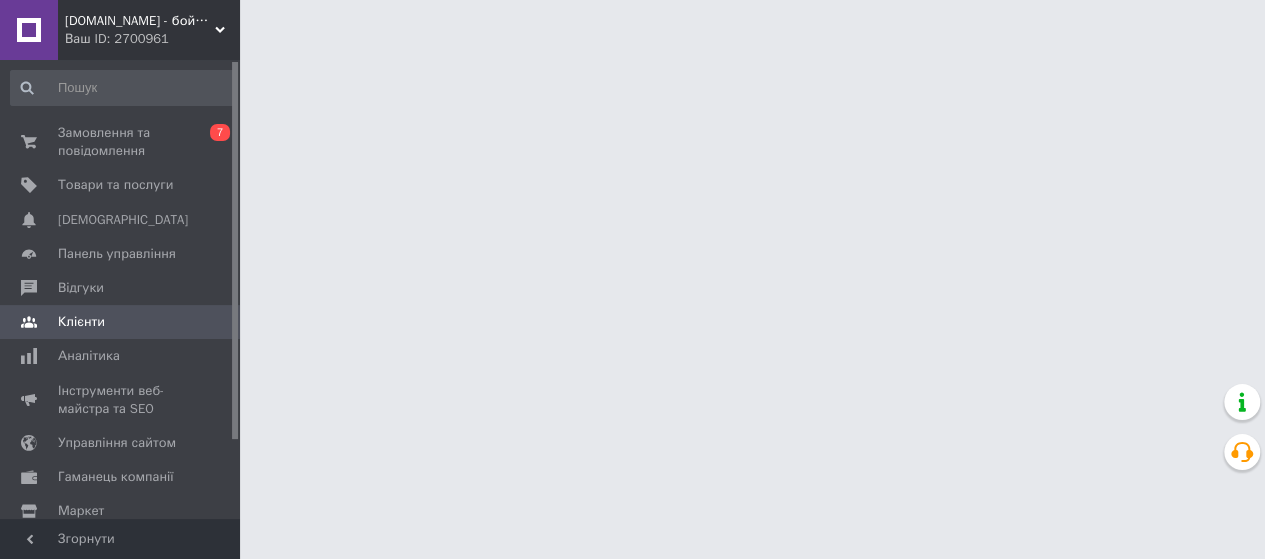 scroll, scrollTop: 0, scrollLeft: 0, axis: both 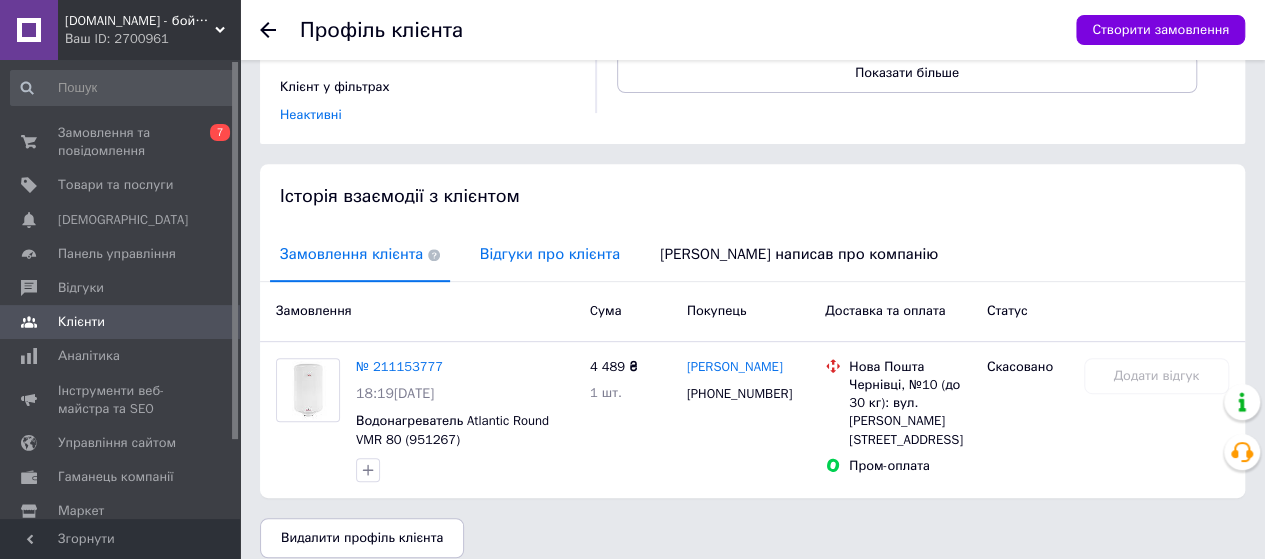 click on "Відгуки про клієнта" at bounding box center (550, 254) 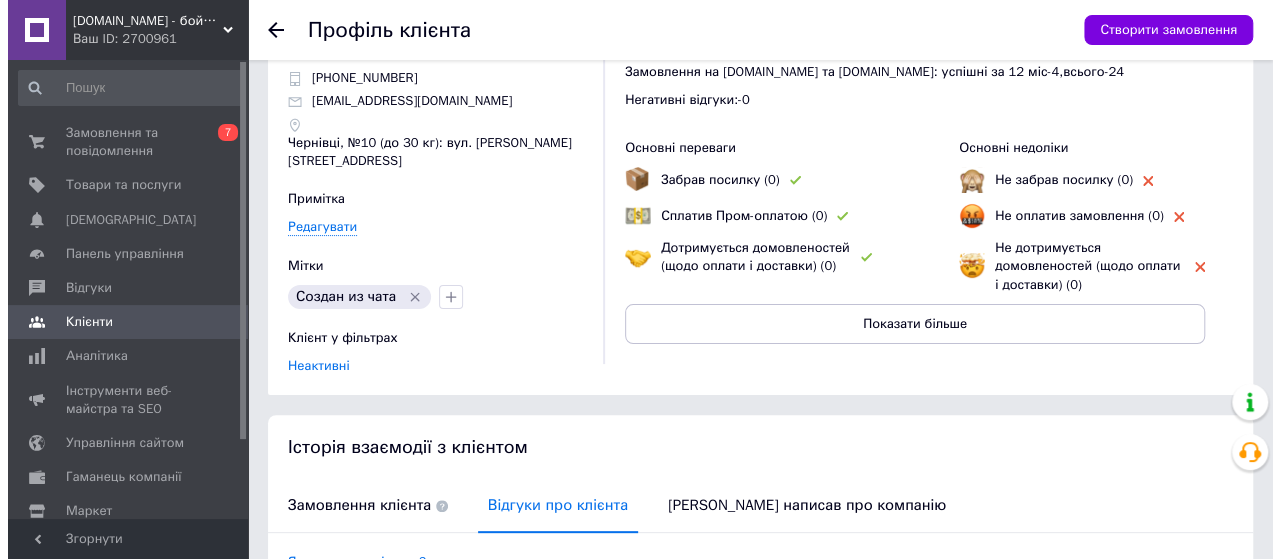 scroll, scrollTop: 0, scrollLeft: 0, axis: both 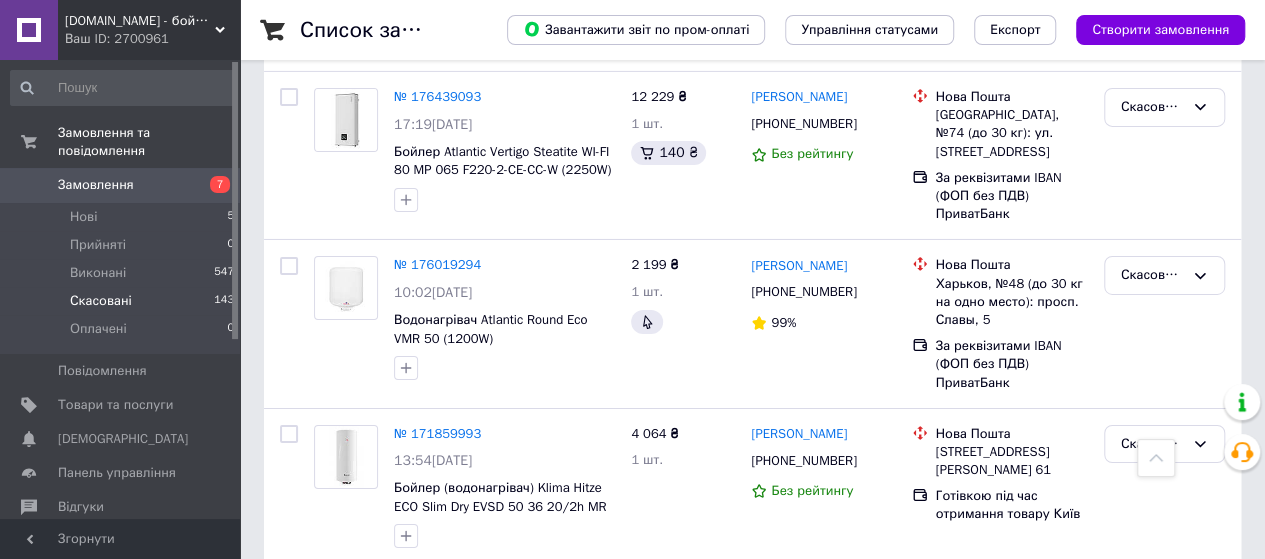 click on "Скасовано" at bounding box center [1152, 1142] 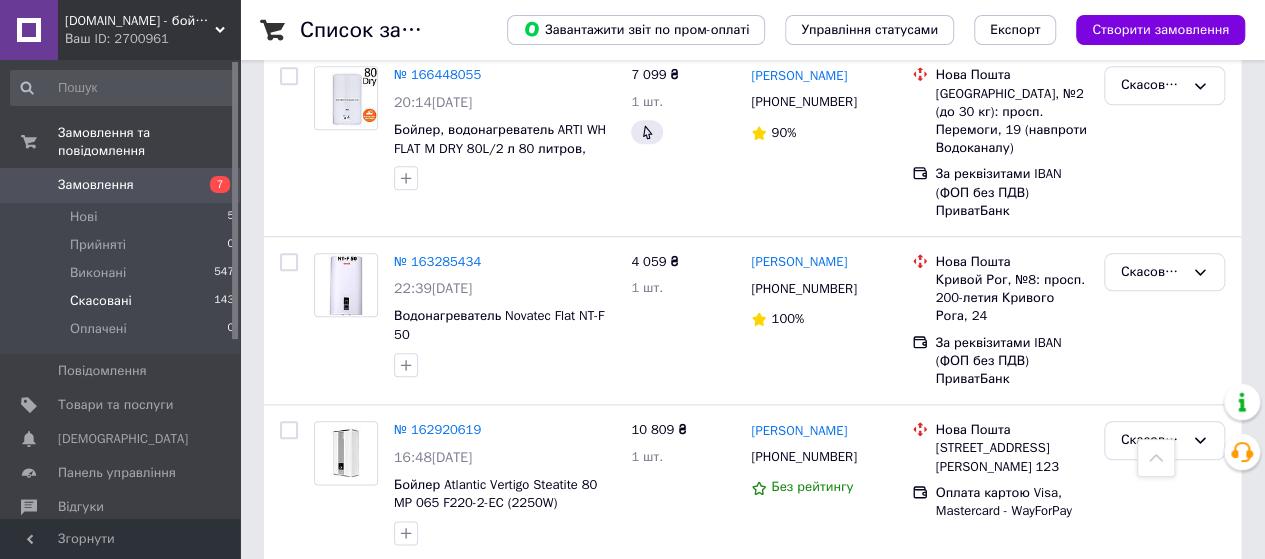 scroll, scrollTop: 16172, scrollLeft: 0, axis: vertical 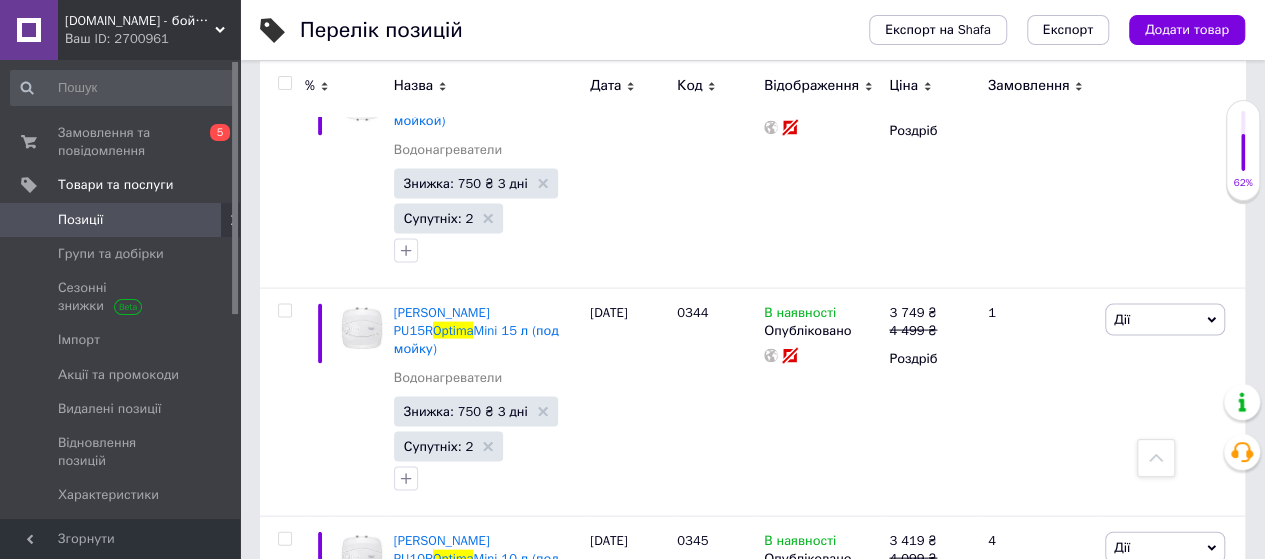 type 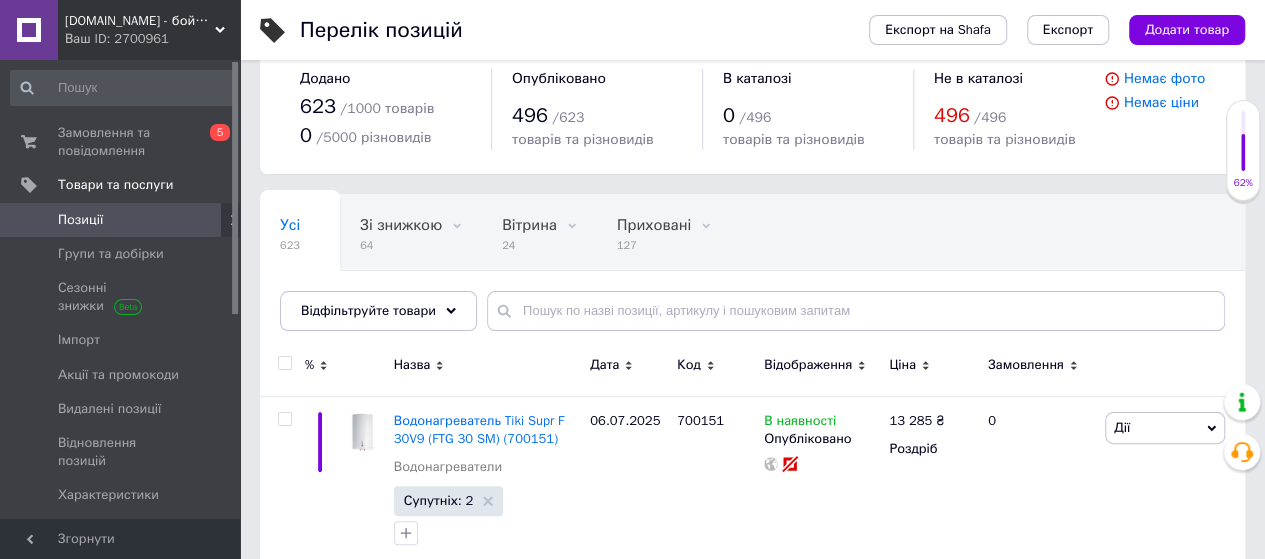 scroll, scrollTop: 66, scrollLeft: 0, axis: vertical 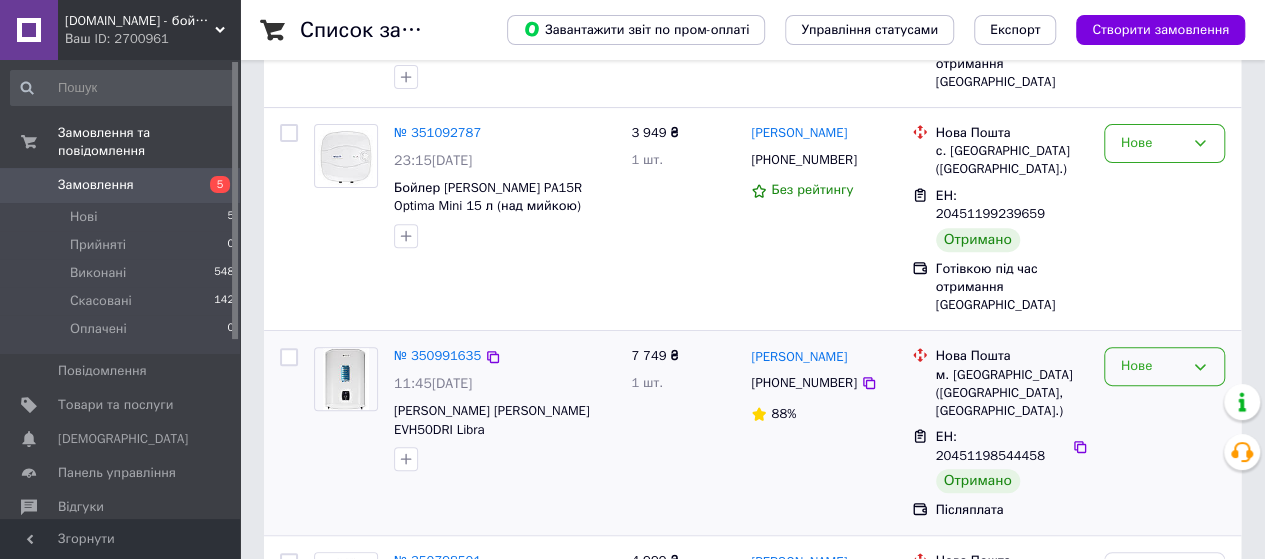 click on "Нове" at bounding box center (1152, 366) 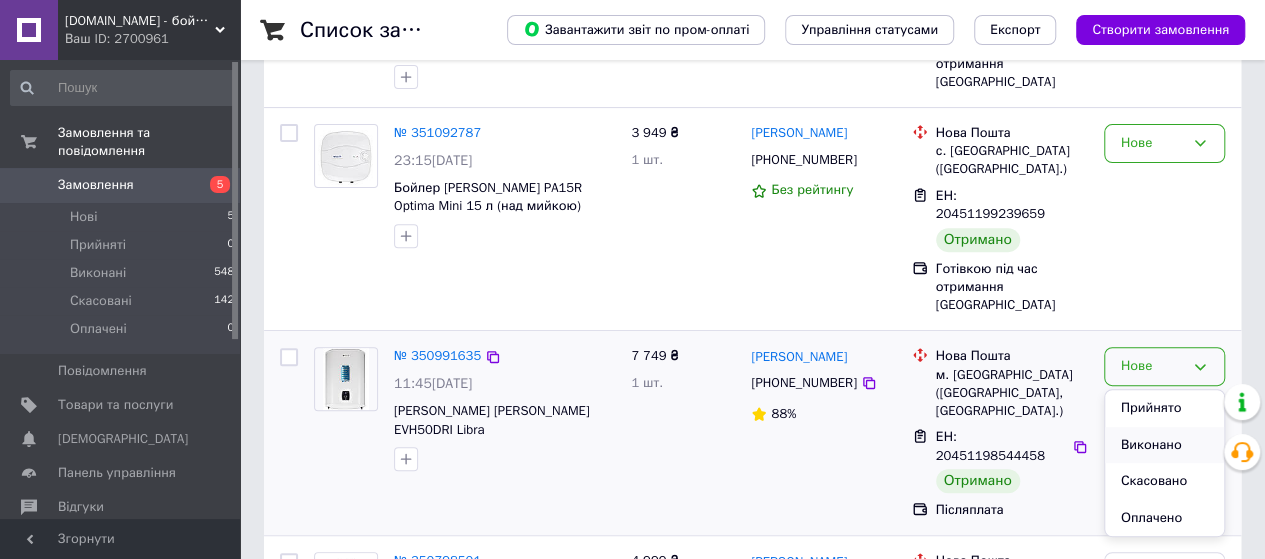 click on "Виконано" at bounding box center (1164, 445) 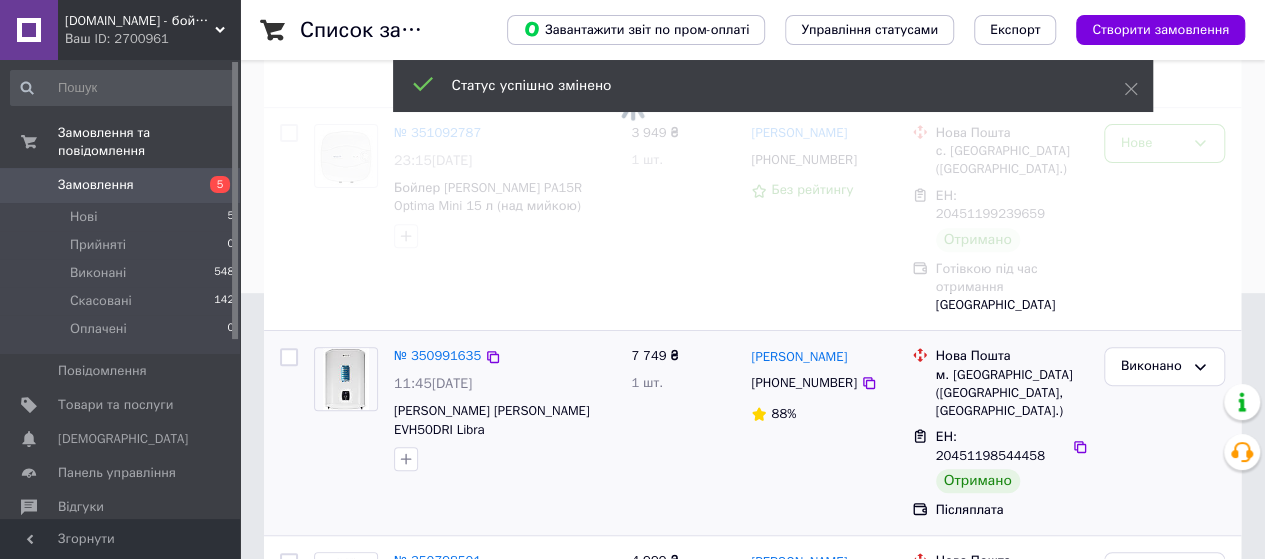 click on "7 749 ₴ 1 шт." at bounding box center [683, 433] 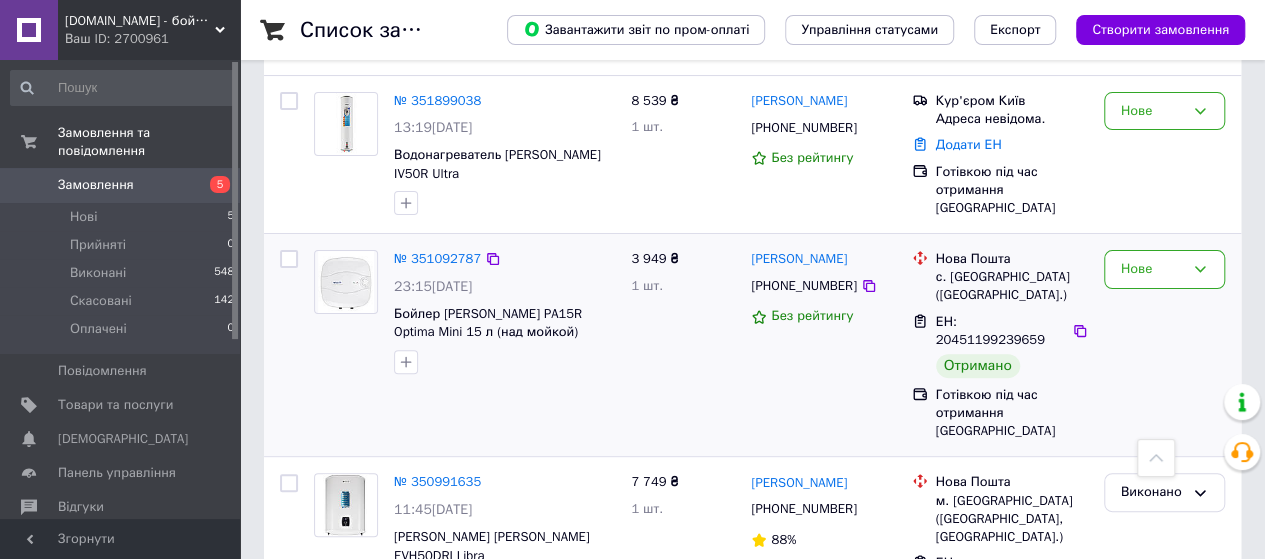 scroll, scrollTop: 0, scrollLeft: 0, axis: both 